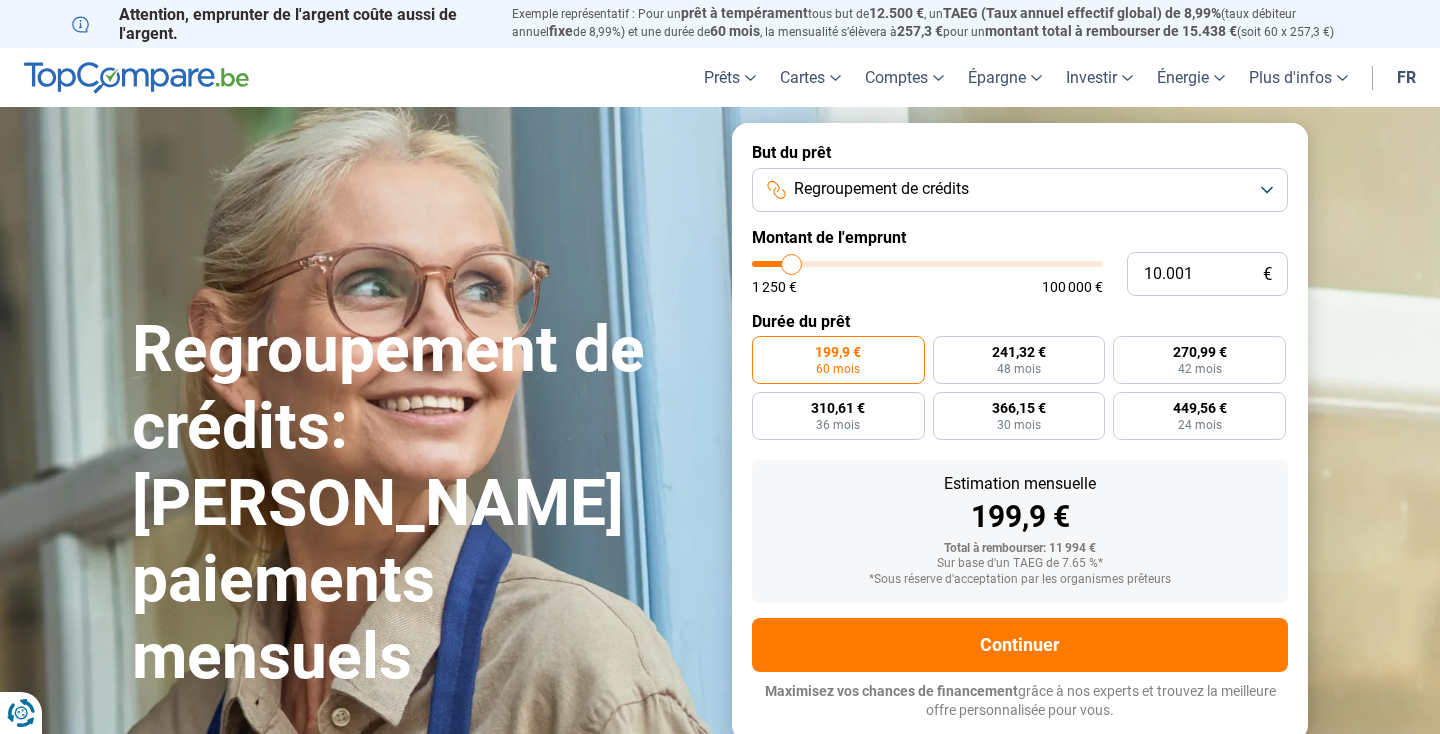 scroll, scrollTop: 0, scrollLeft: 0, axis: both 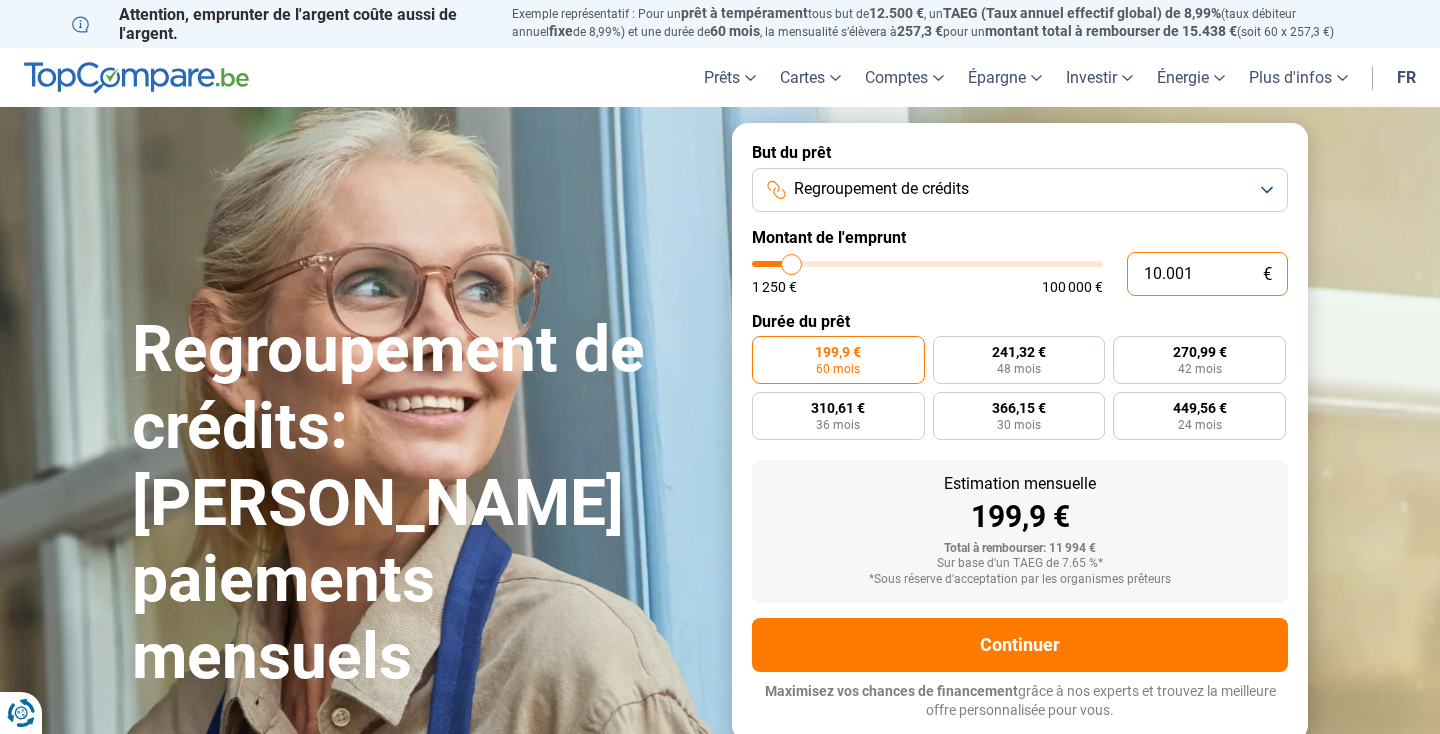 click on "10.001" at bounding box center (1207, 274) 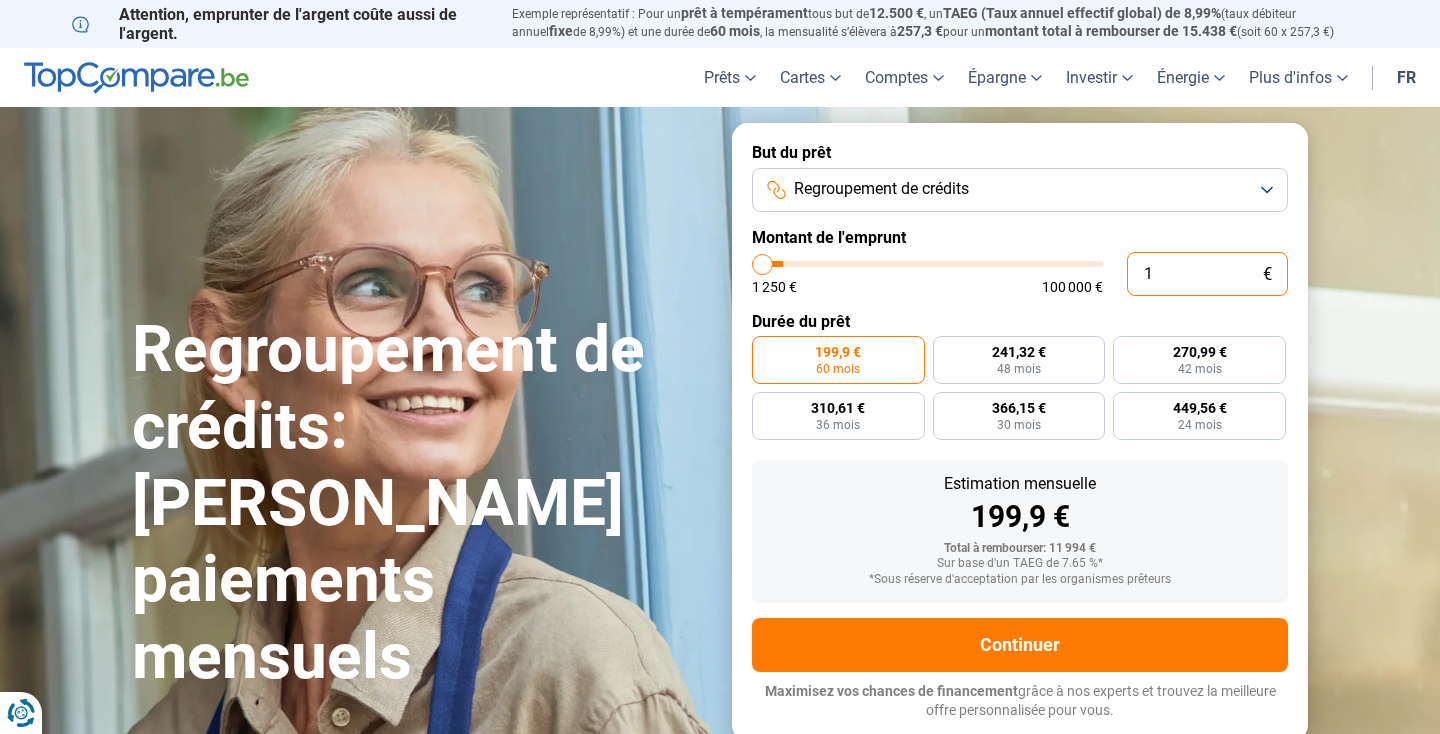 type on "15" 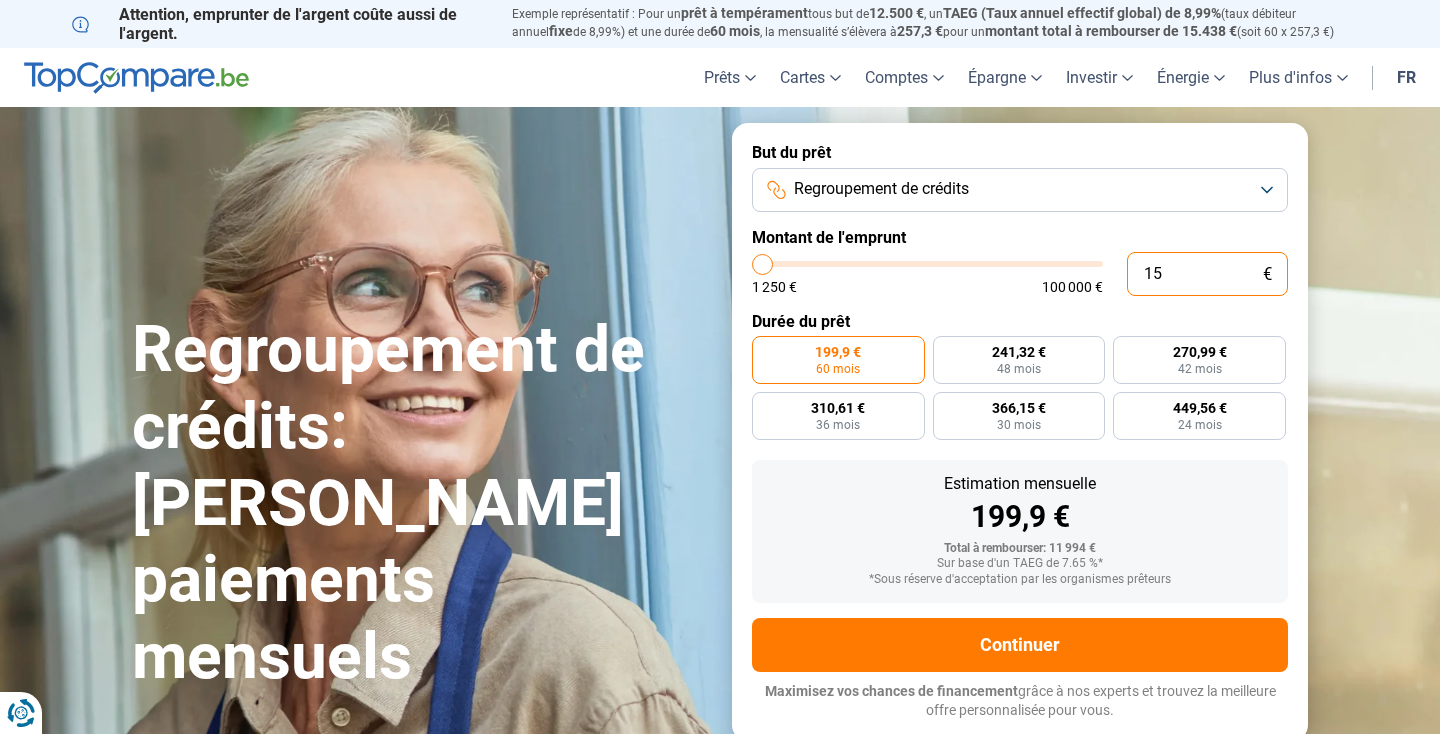 type on "150" 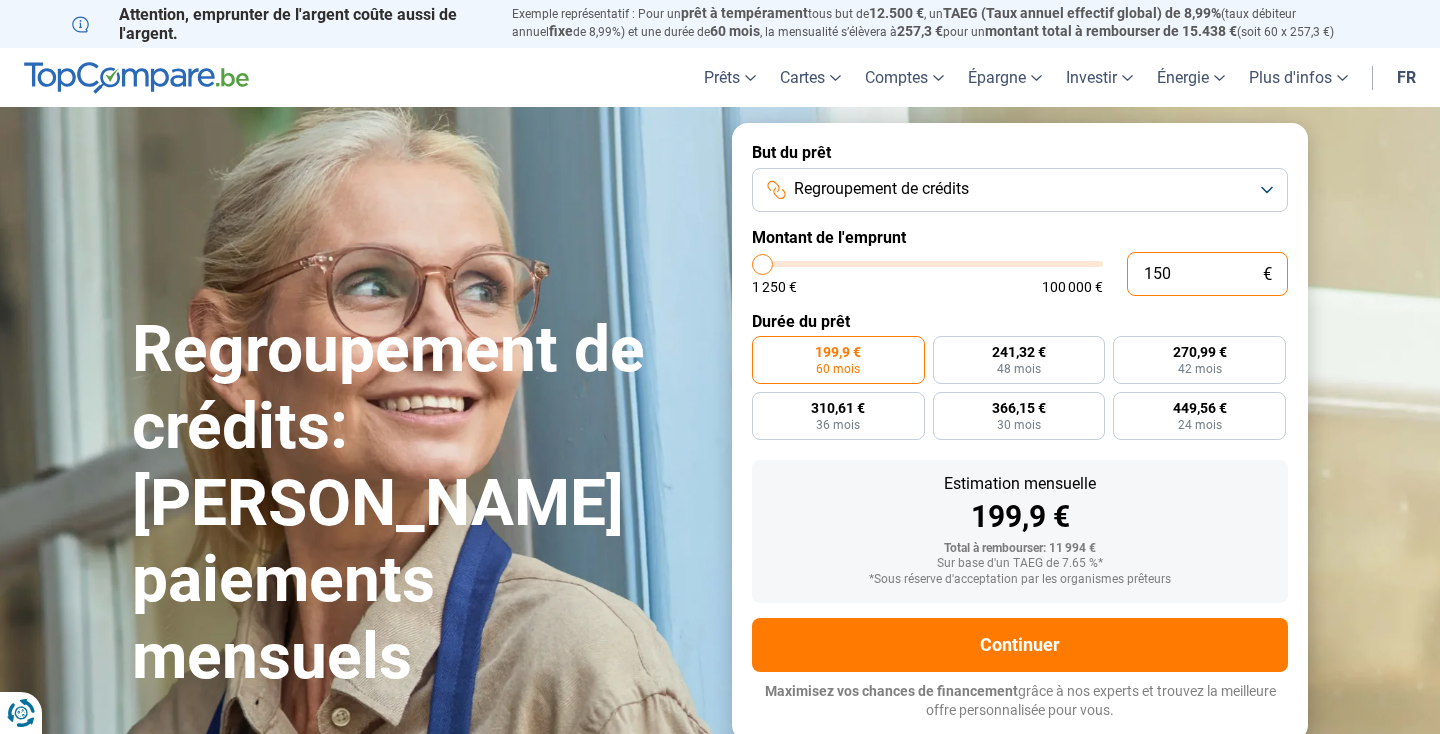 type on "1.500" 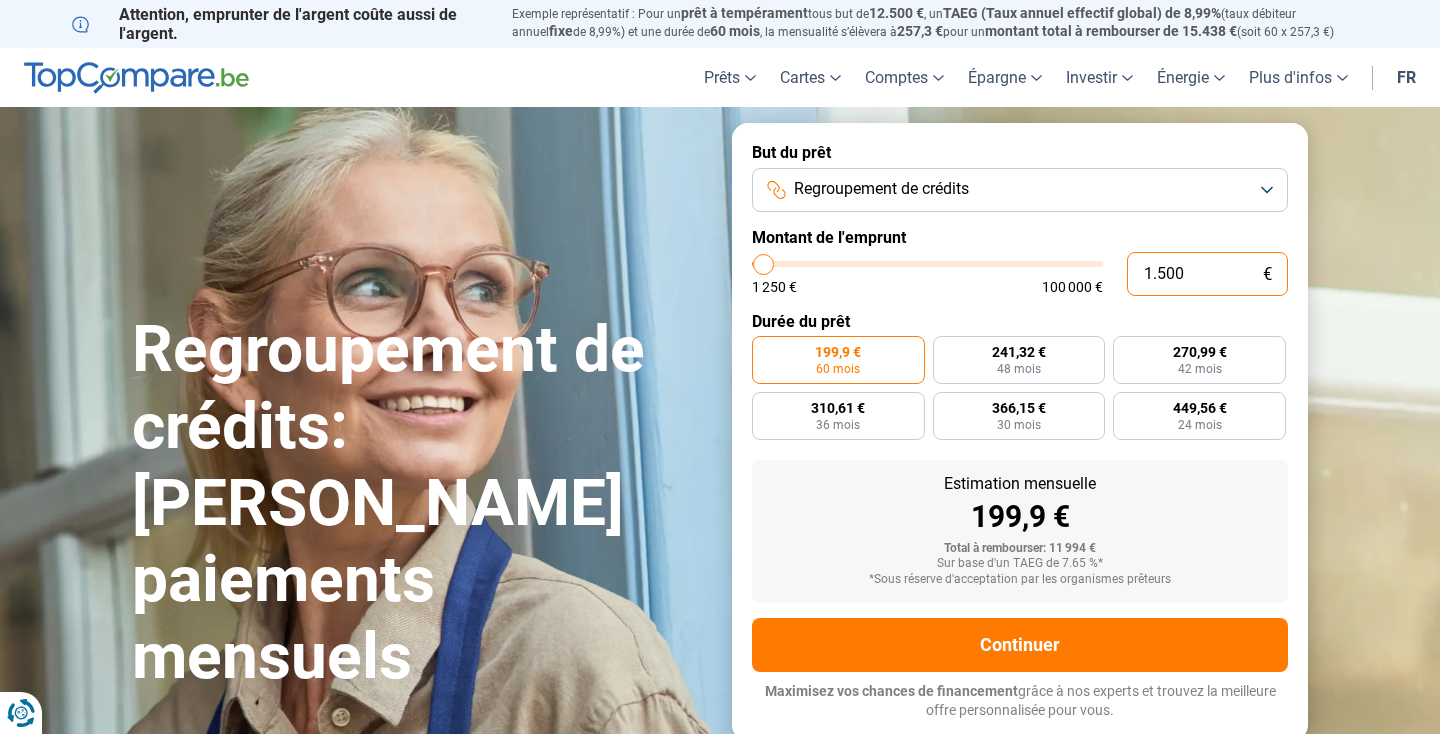 type on "15.000" 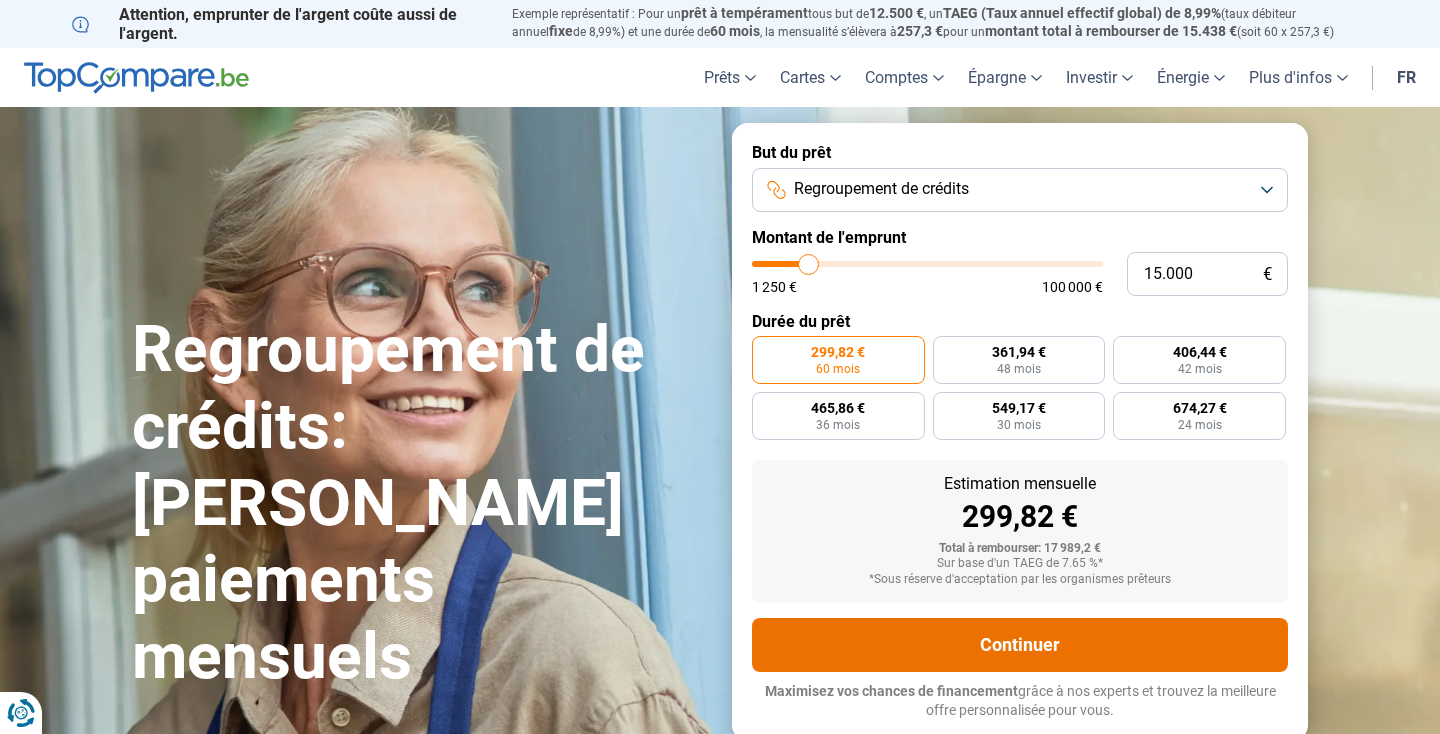 click on "Continuer" at bounding box center (1020, 645) 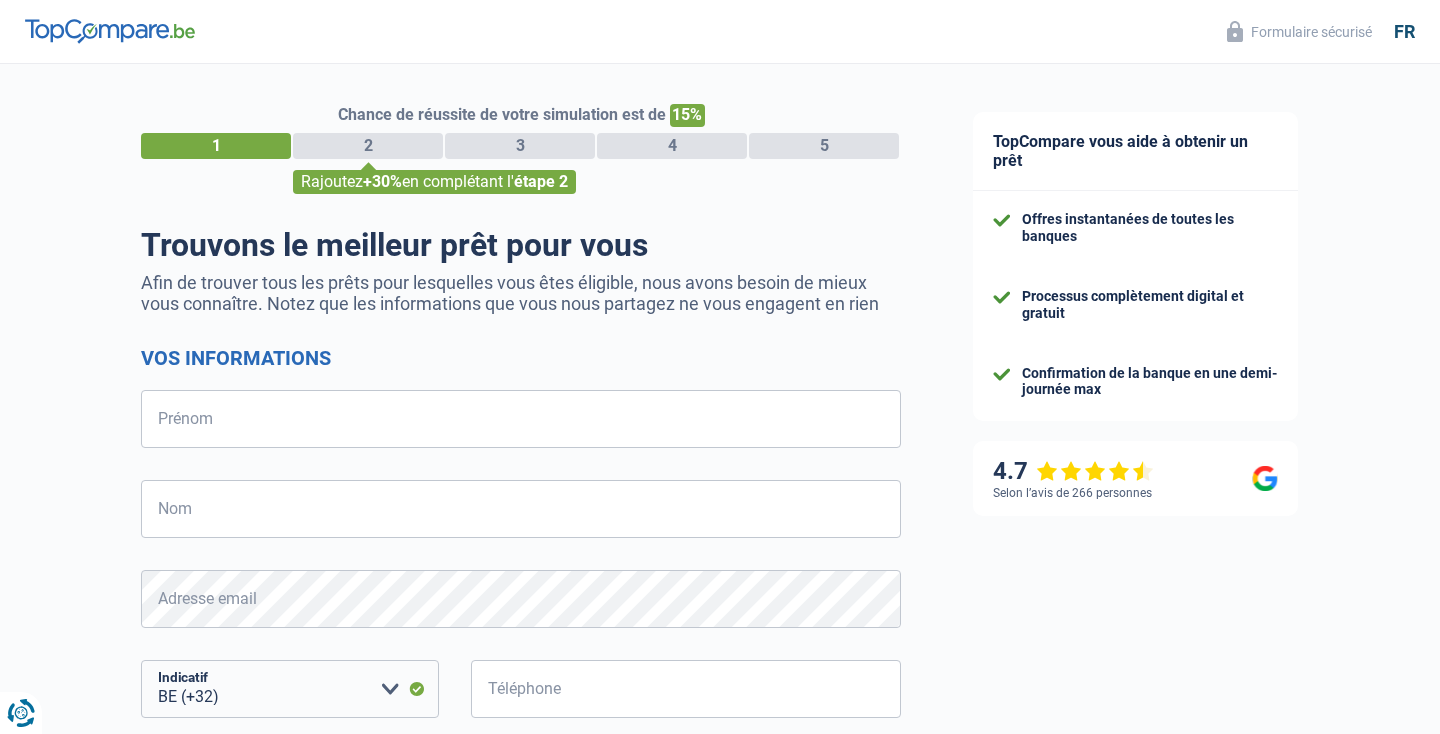 select on "32" 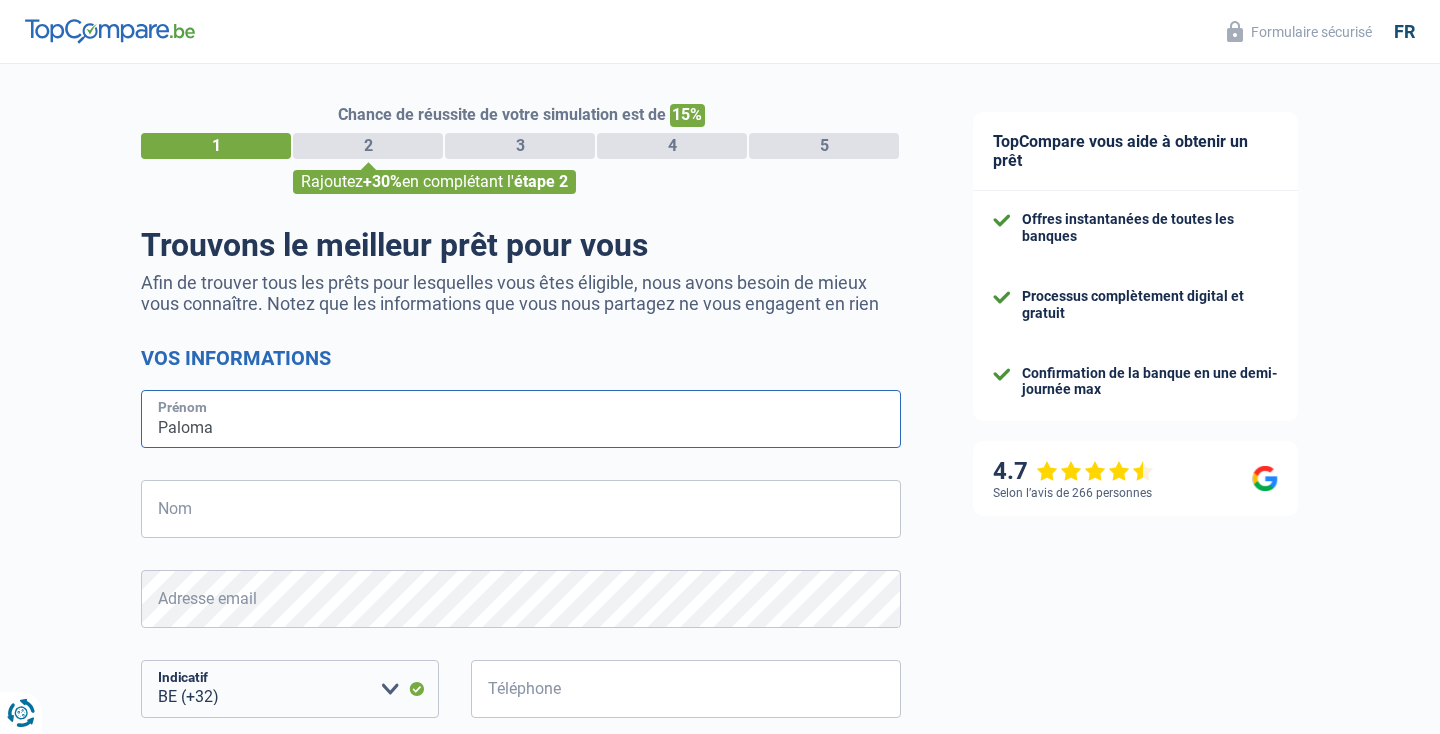 type on "Paloma" 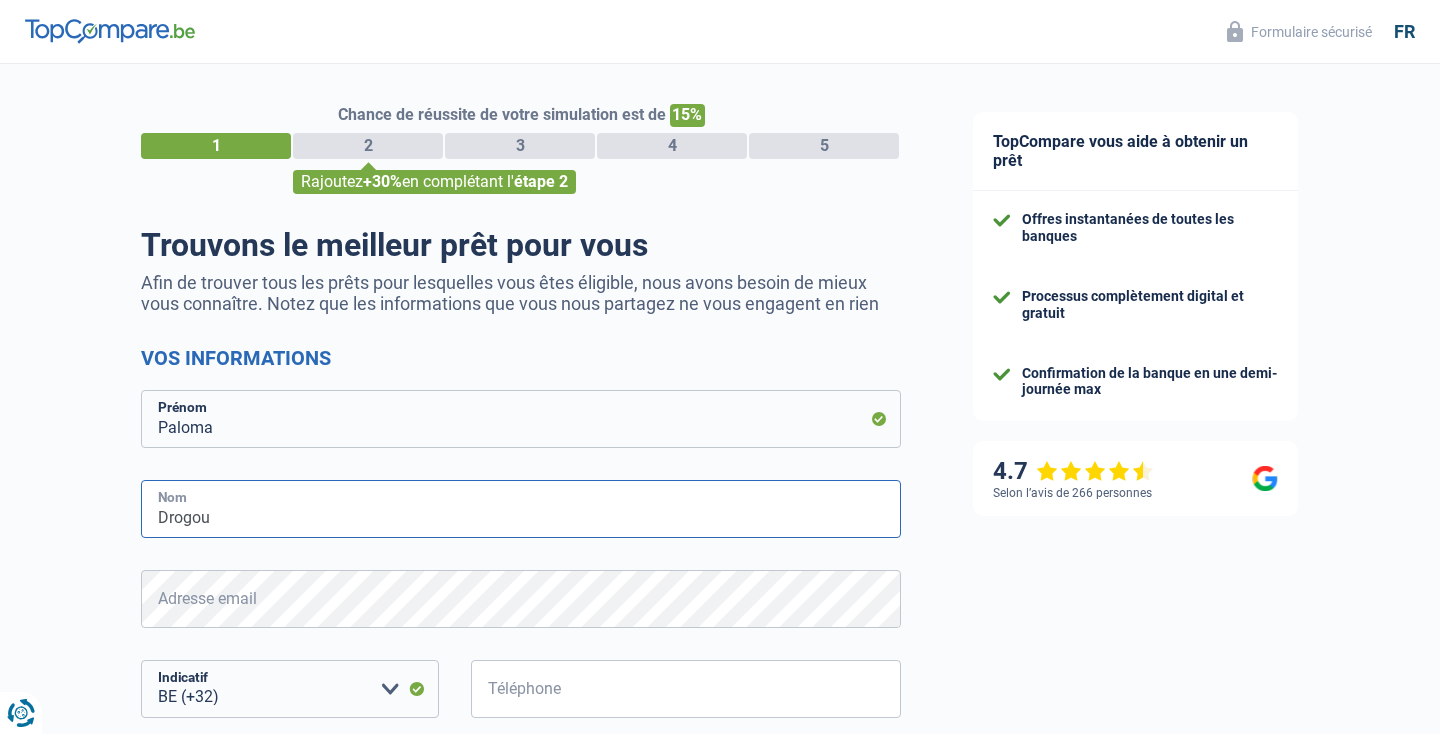 type on "Drogou" 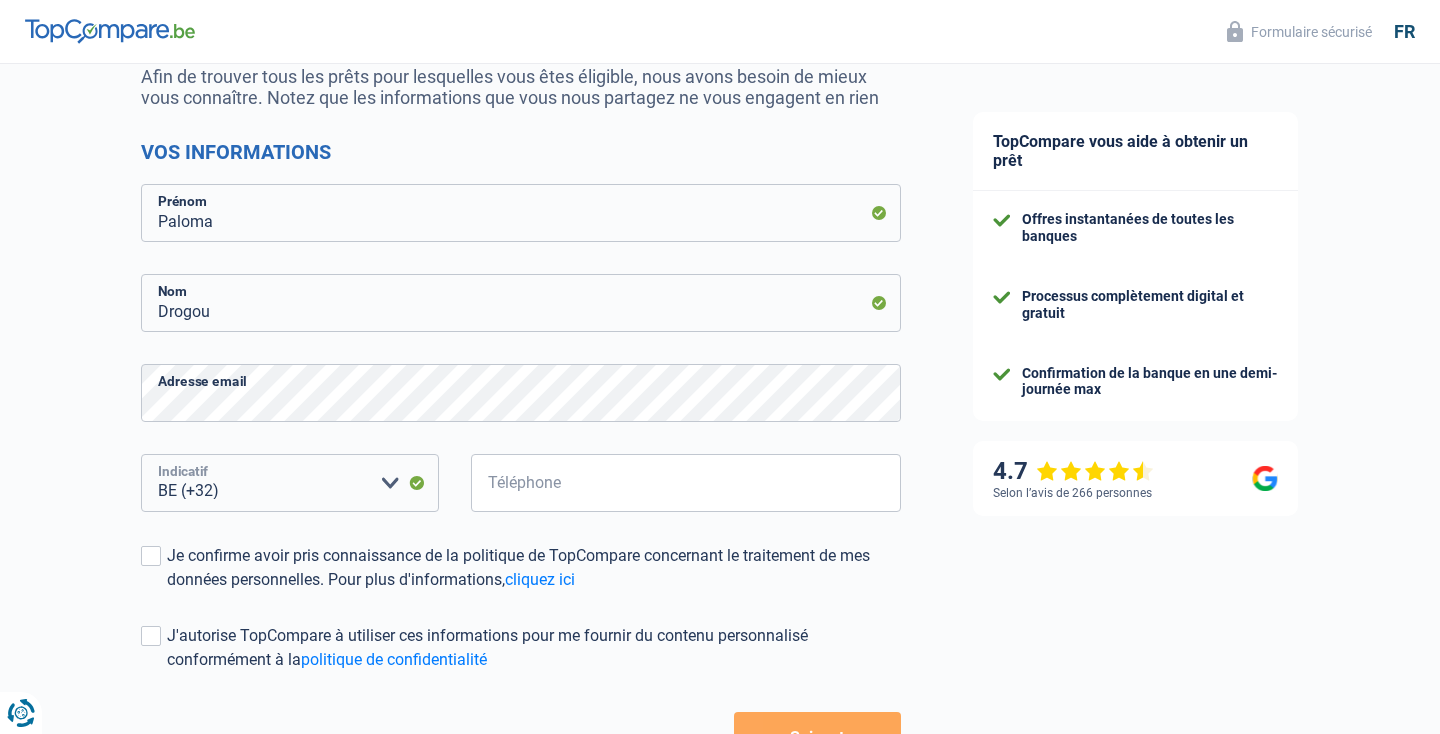 scroll, scrollTop: 280, scrollLeft: 0, axis: vertical 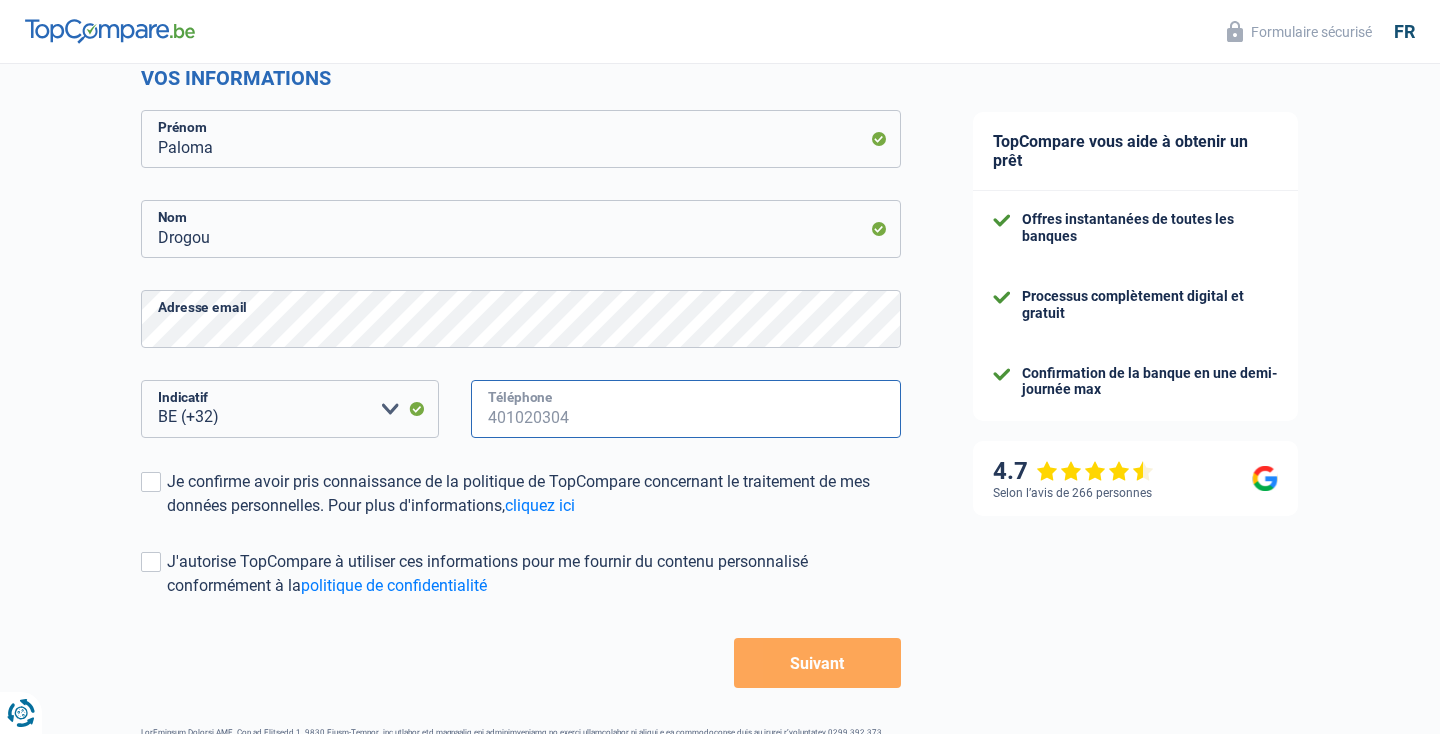 type on "493034787" 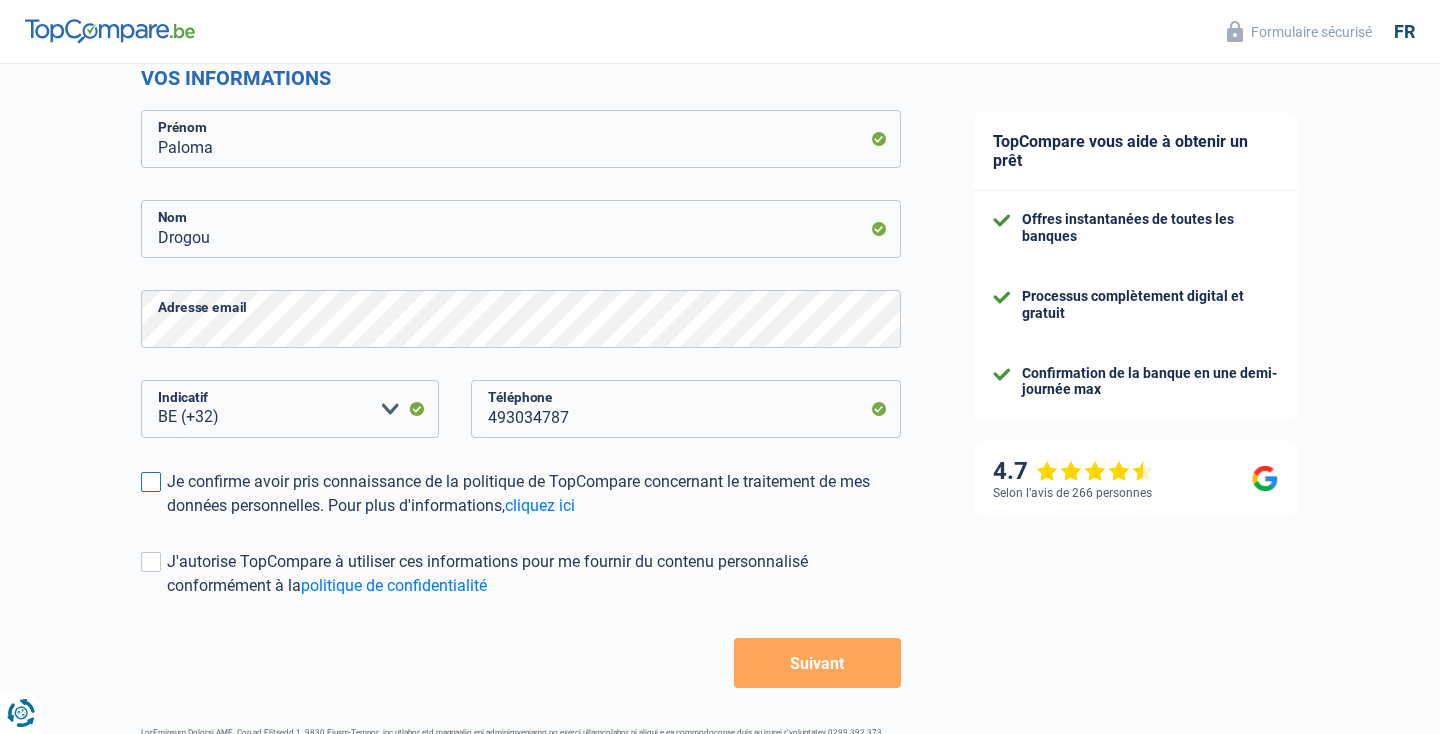 click on "Je confirme avoir pris connaissance de la politique de TopCompare concernant le traitement de mes données personnelles. Pour plus d'informations,  cliquez ici" at bounding box center (521, 494) 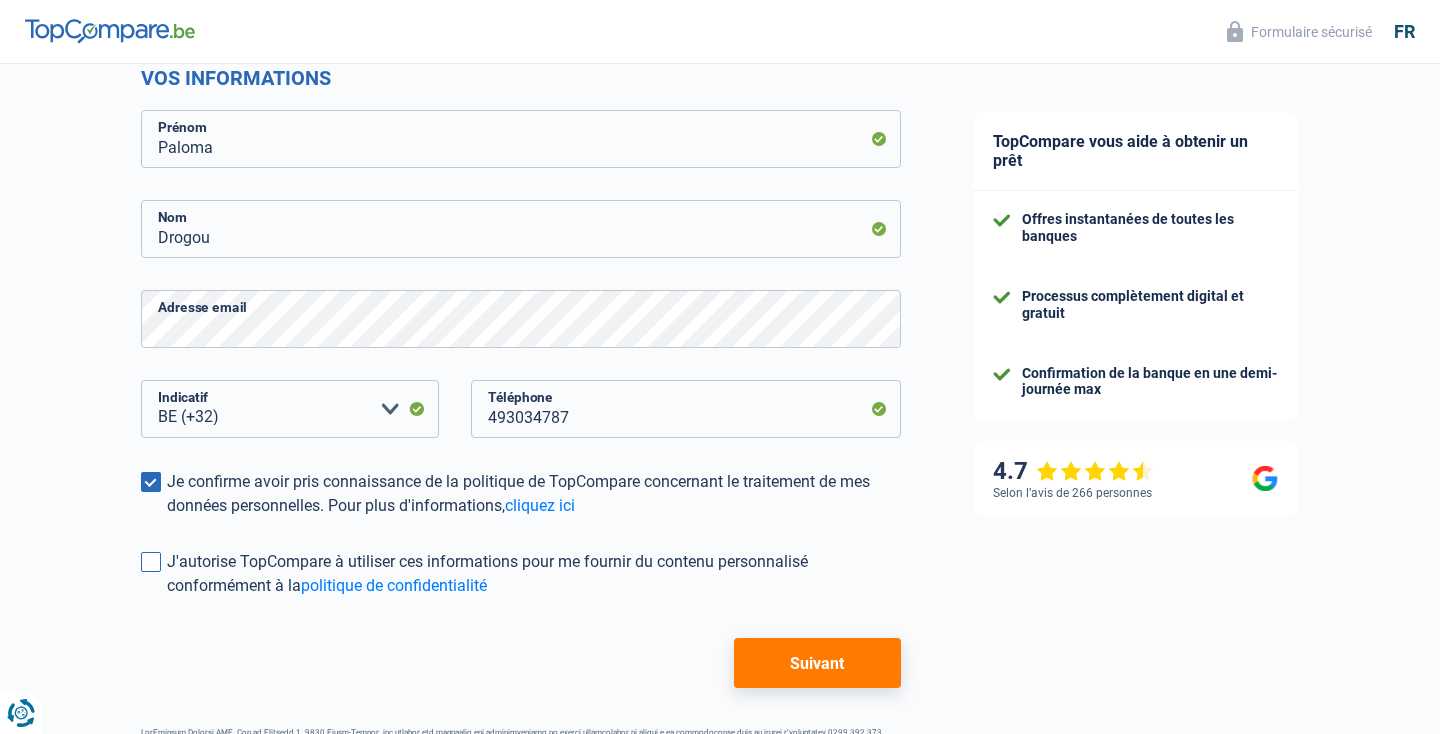 click on "J'autorise TopCompare à utiliser ces informations pour me fournir du contenu personnalisé conformément à la  politique de confidentialité" at bounding box center (521, 574) 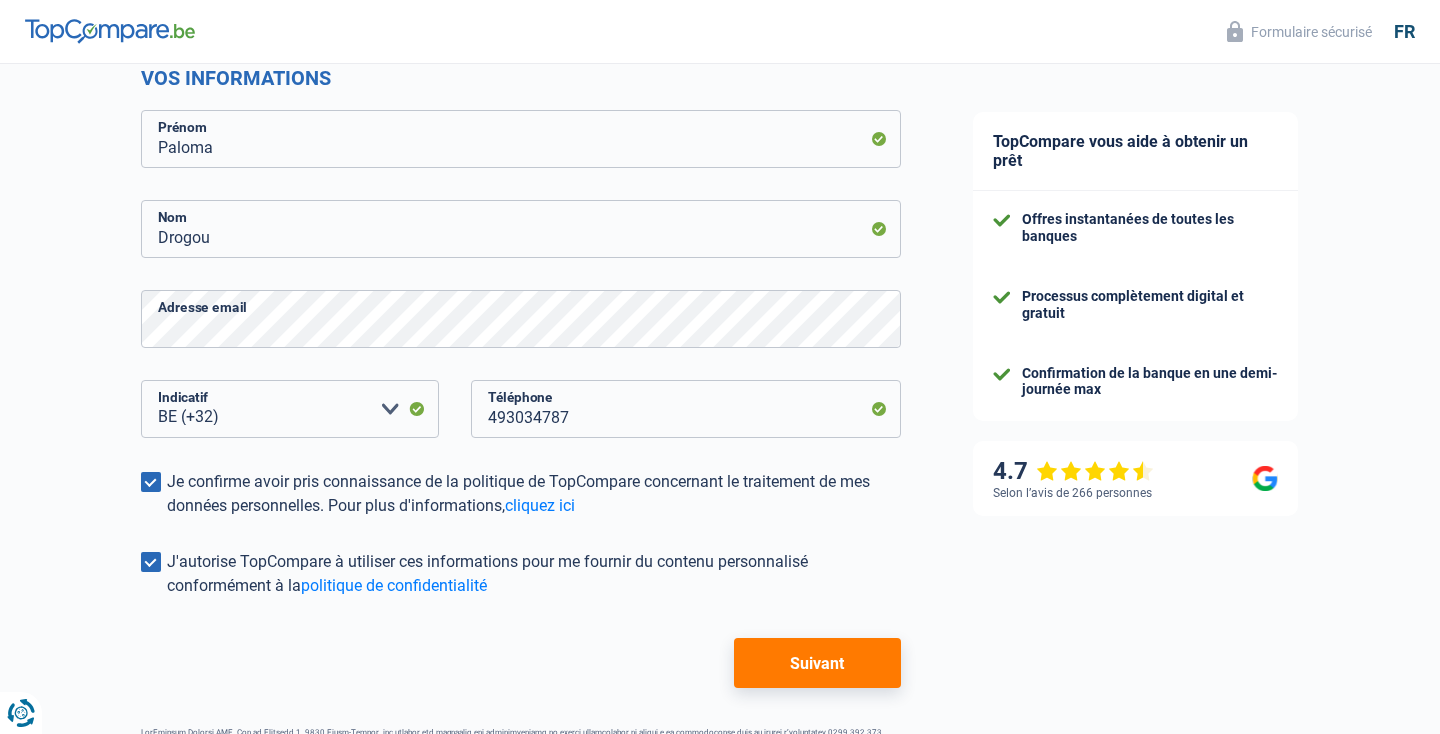 click on "J'autorise TopCompare à utiliser ces informations pour me fournir du contenu personnalisé conformément à la  politique de confidentialité" at bounding box center [534, 574] 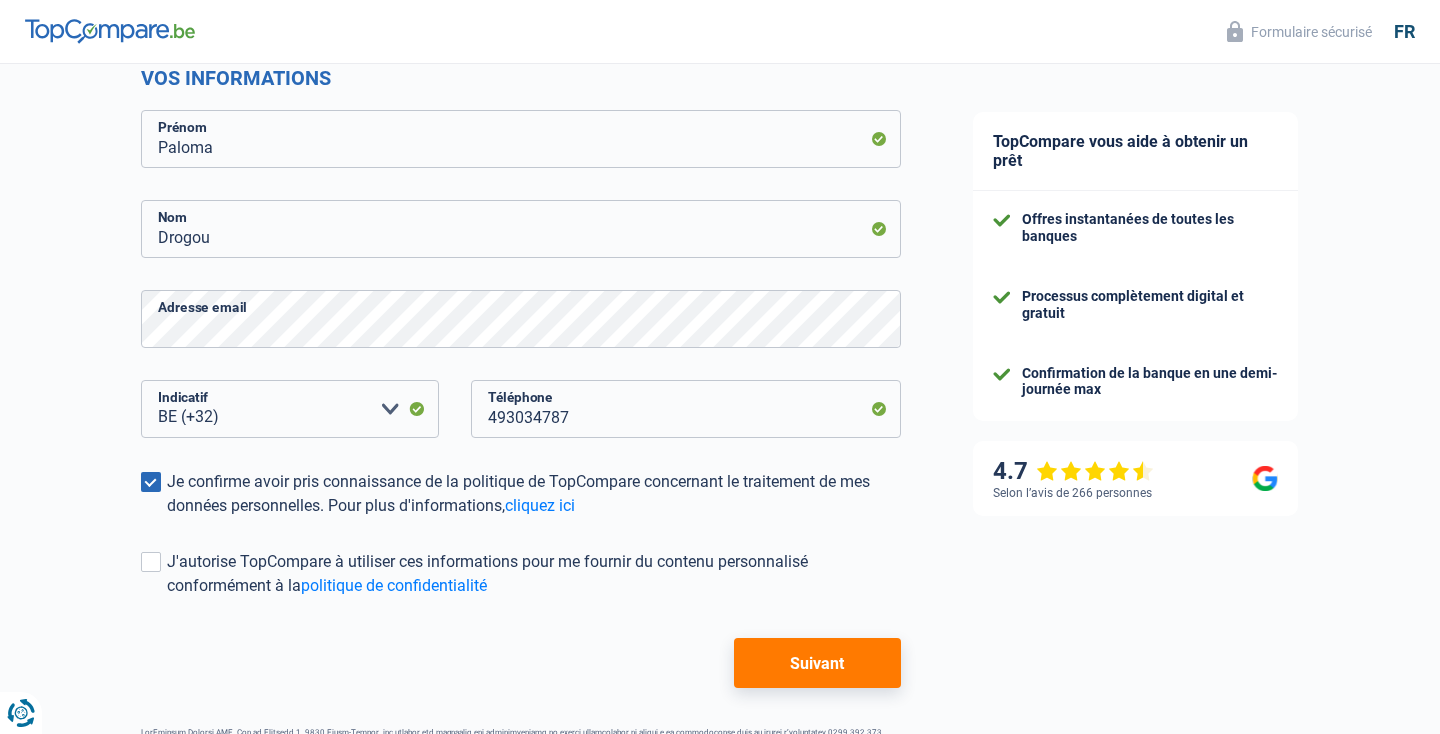 click on "Suivant" at bounding box center [817, 663] 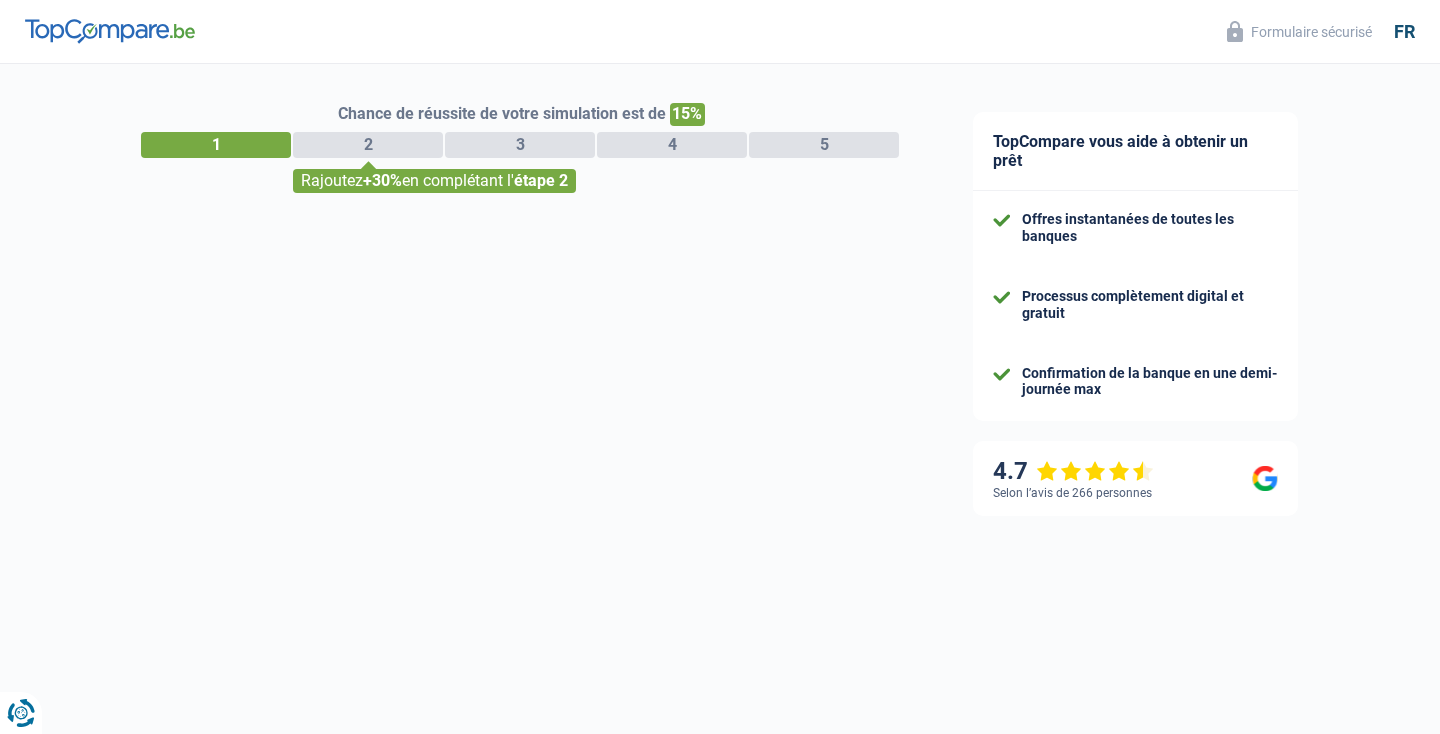 scroll, scrollTop: 0, scrollLeft: 0, axis: both 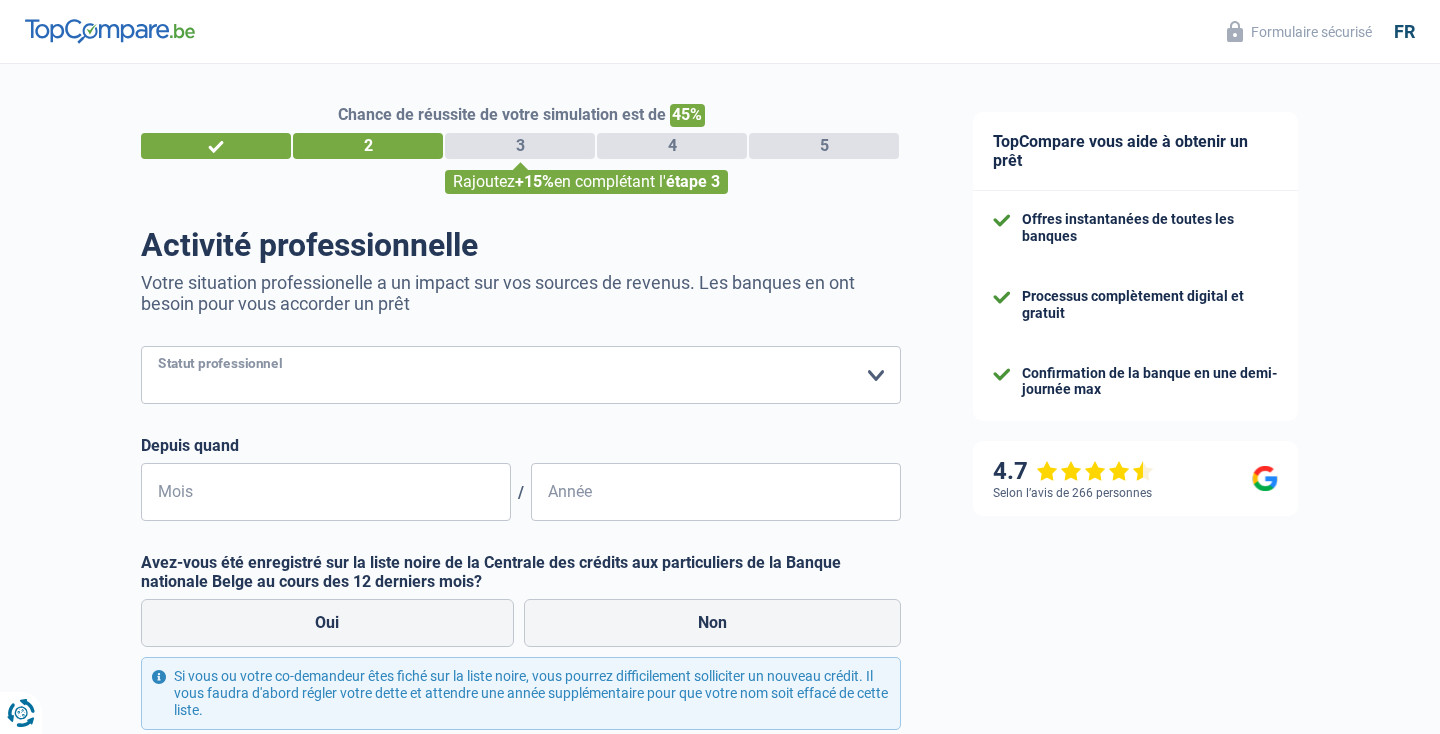 select on "privateEmployee" 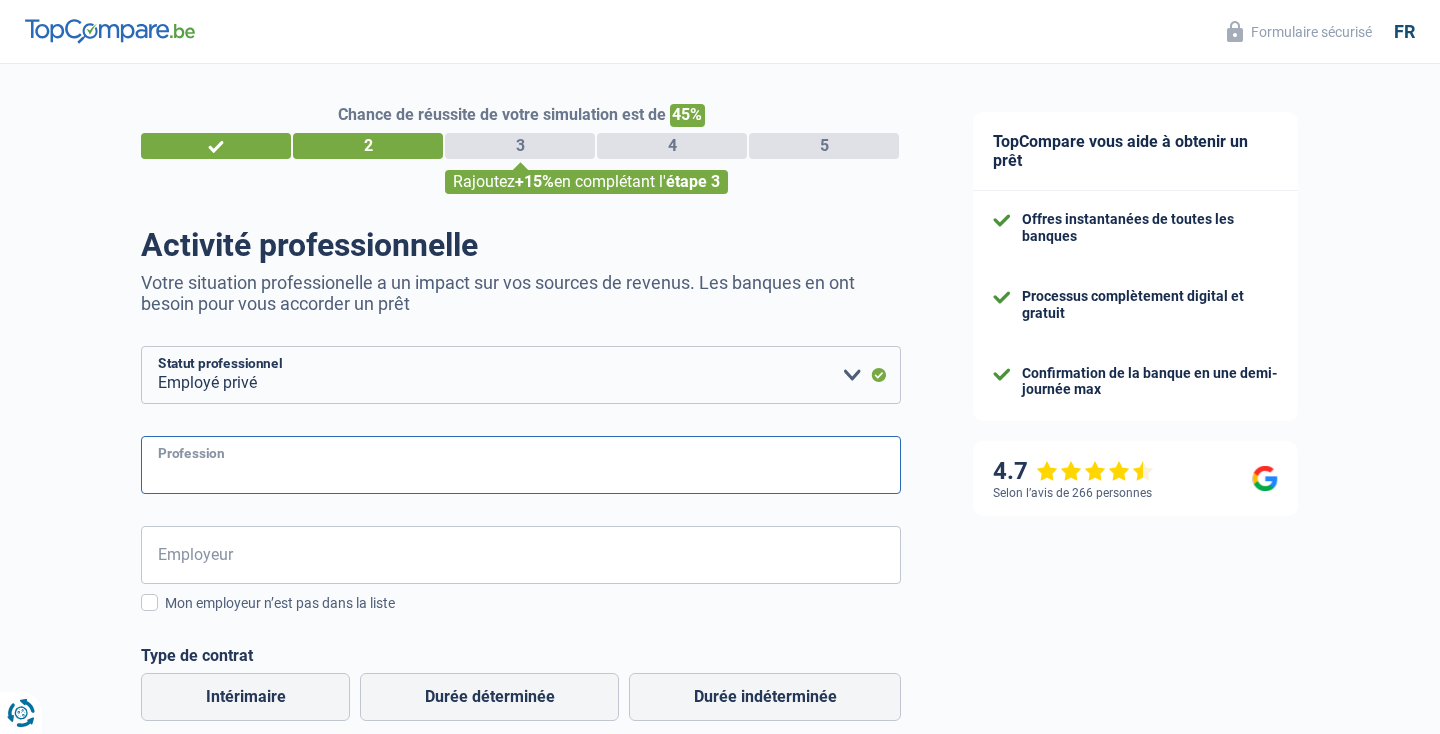 click on "Profession" at bounding box center [521, 465] 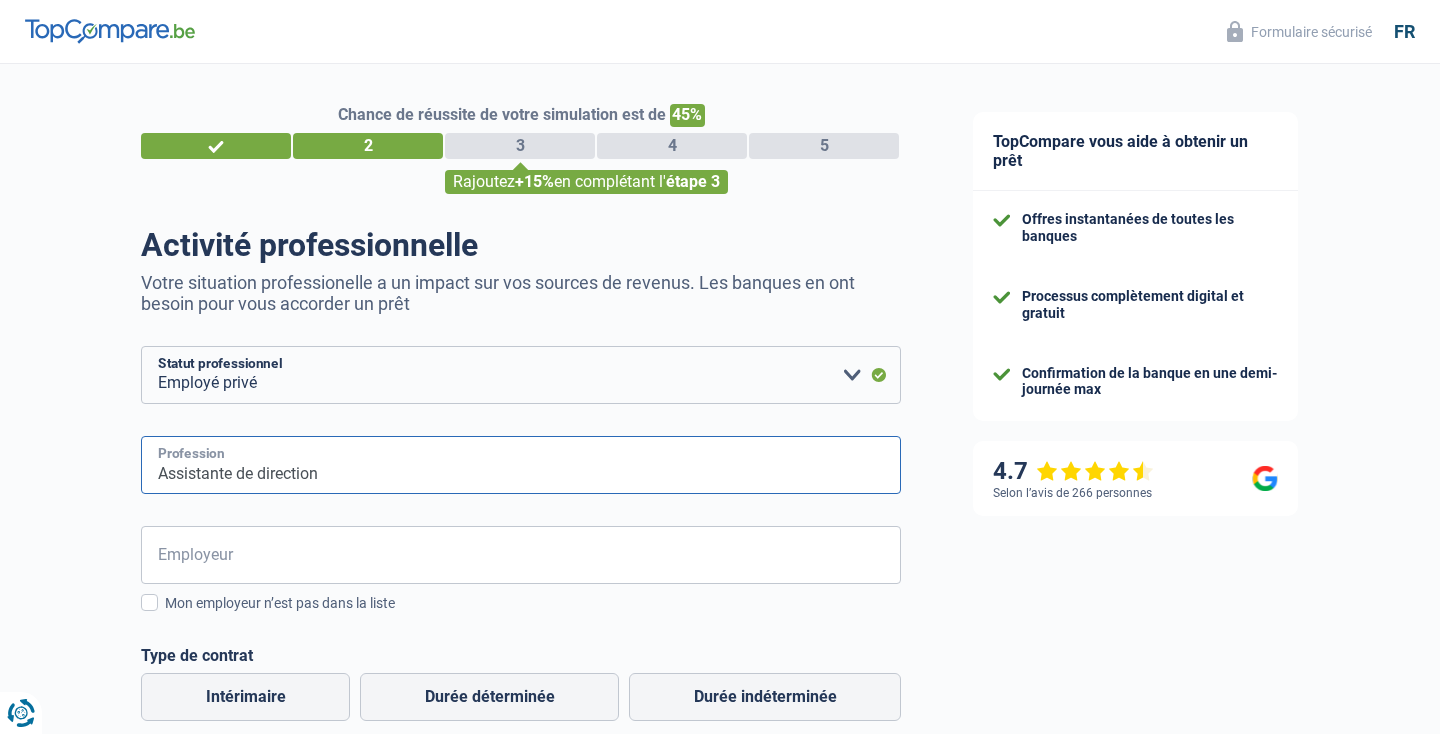 type on "Assistante de direction" 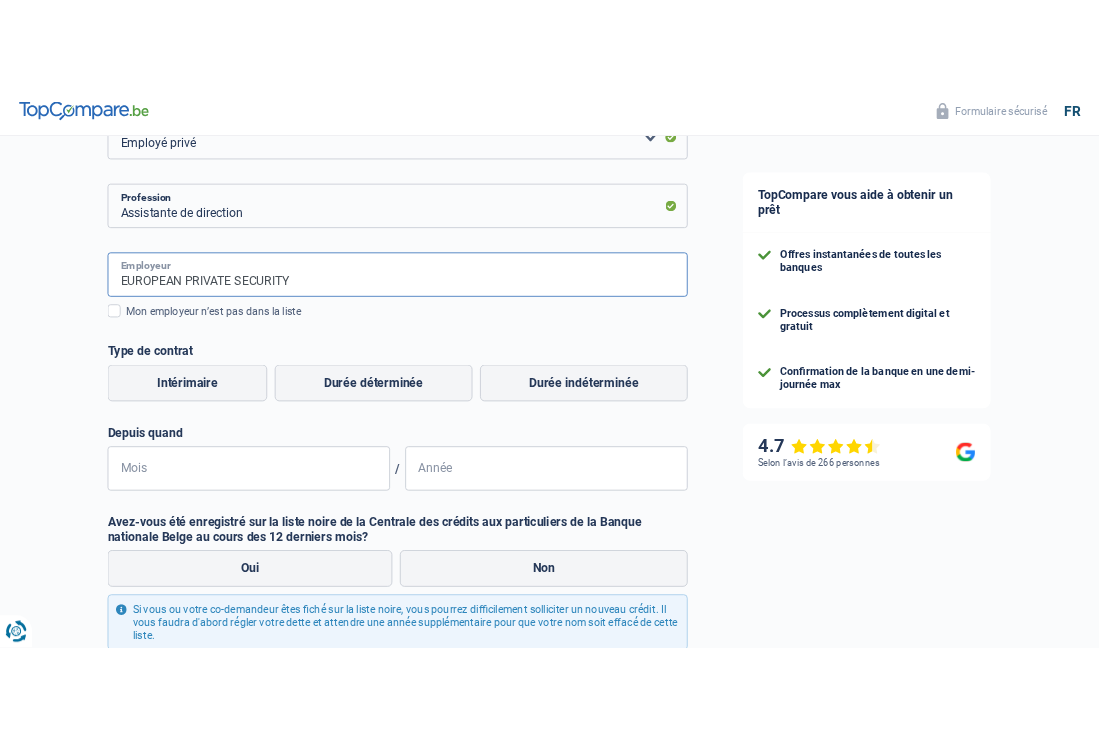 scroll, scrollTop: 312, scrollLeft: 0, axis: vertical 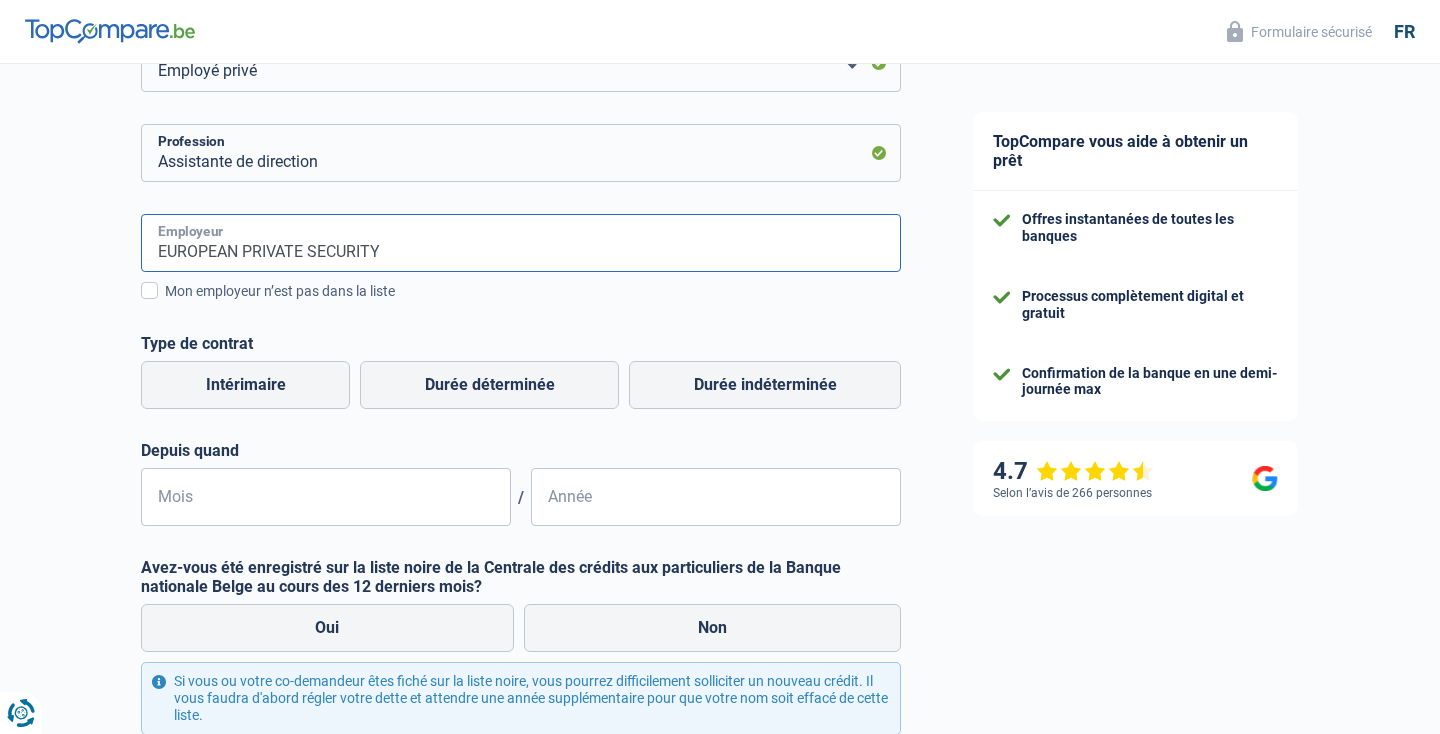type on "EUROPEAN PRIVATE SECURITY" 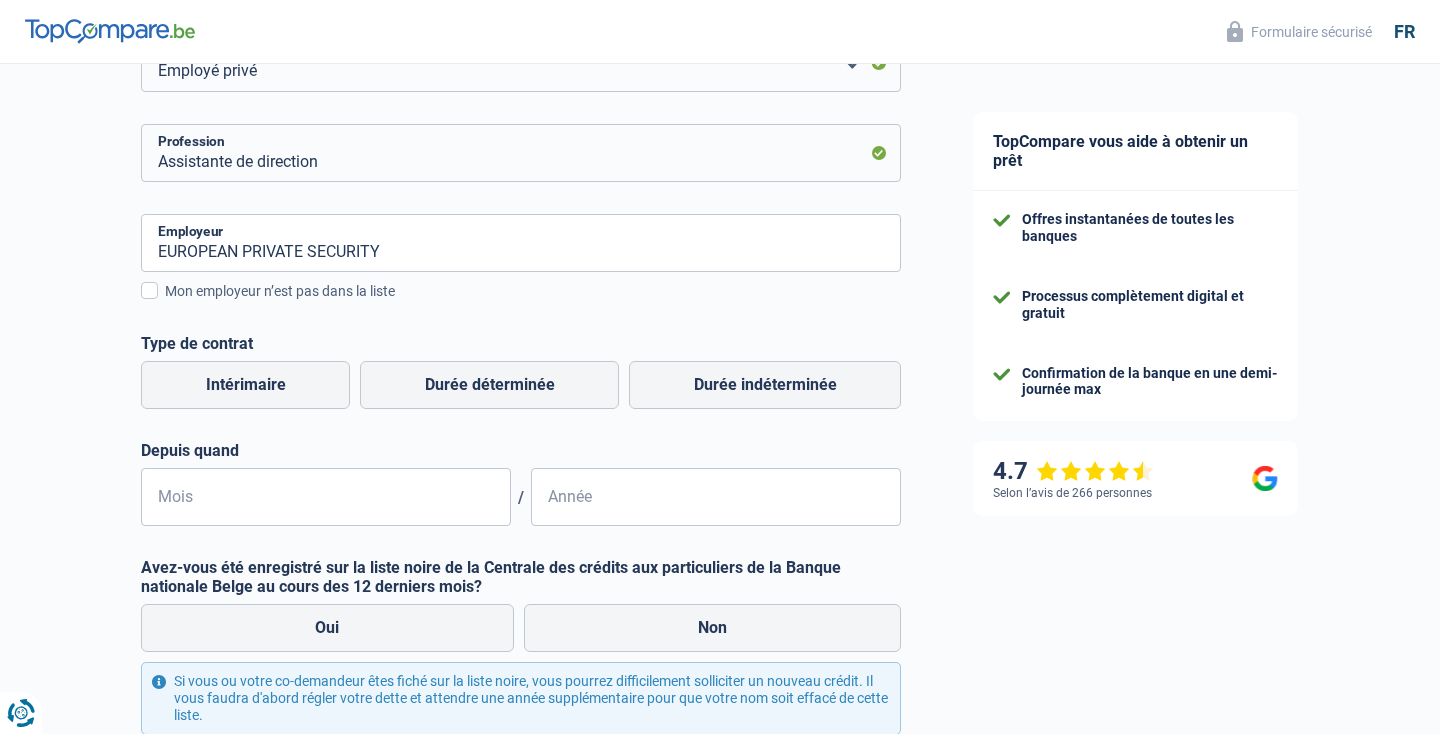 click on "TopCompare vous aide à obtenir un prêt
Offres instantanées de toutes les banques
Processus complètement digital et gratuit
Confirmation de la banque en une demi-journée max
4.7
Selon l’avis de 266 personnes
Formulaire sécurisé" at bounding box center [1188, 348] 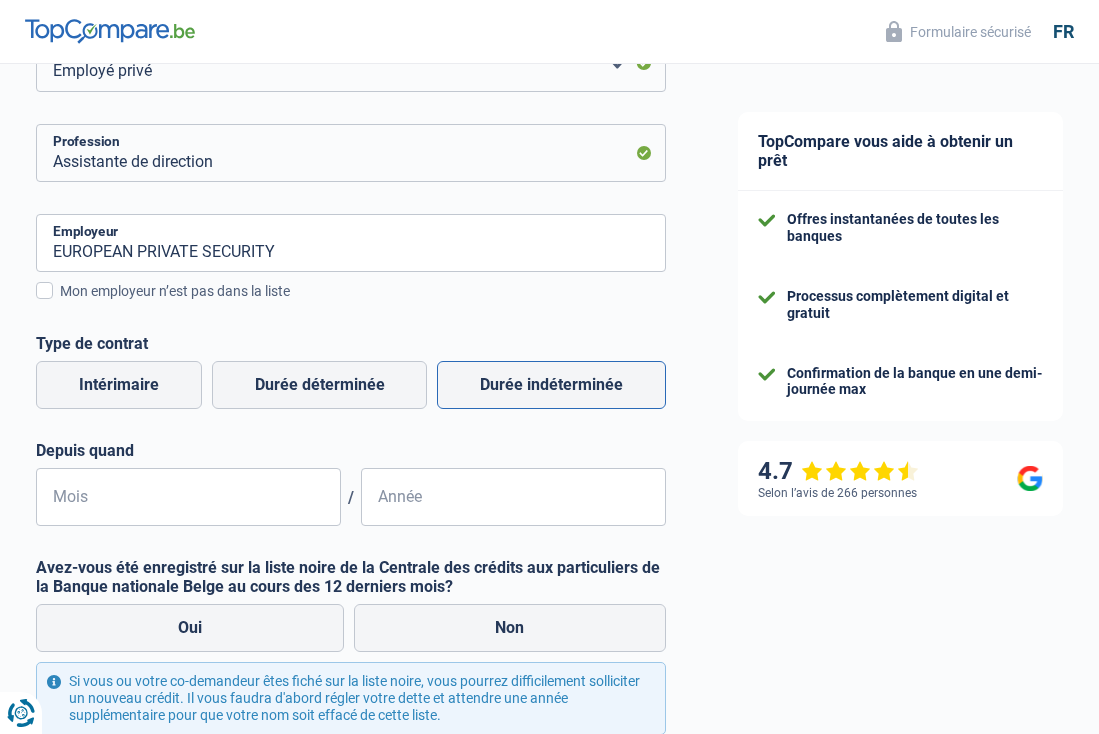 click on "Durée indéterminée" at bounding box center (551, 385) 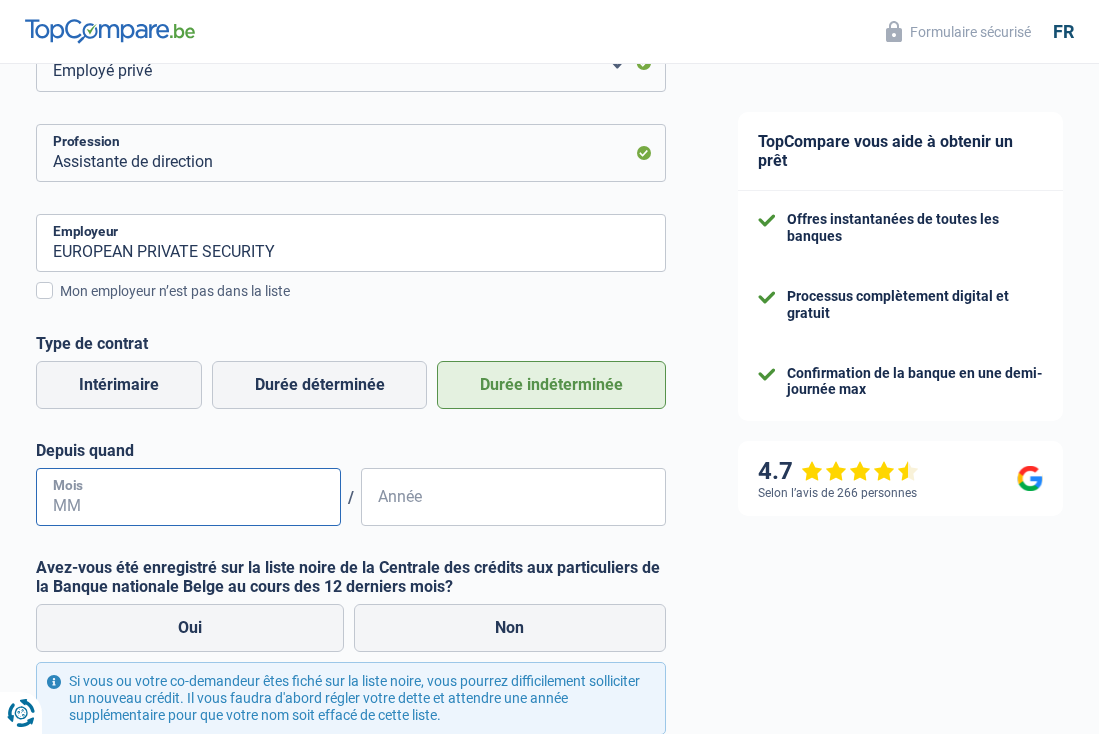 click on "Mois" at bounding box center [188, 497] 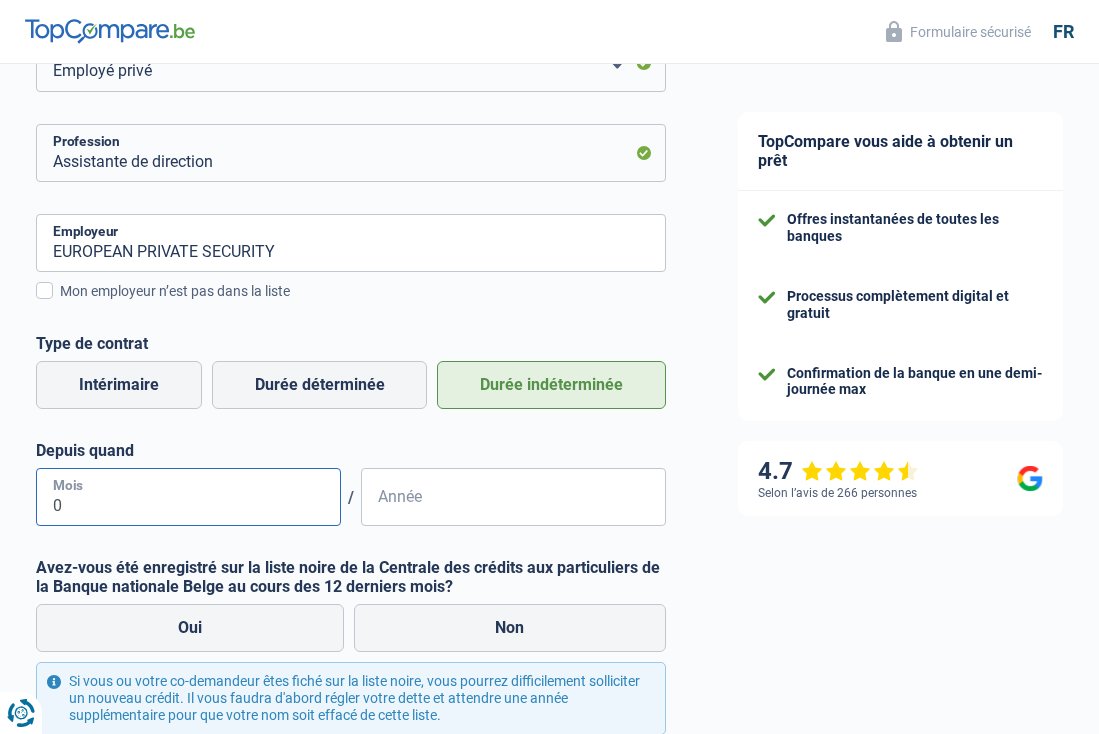 type on "09" 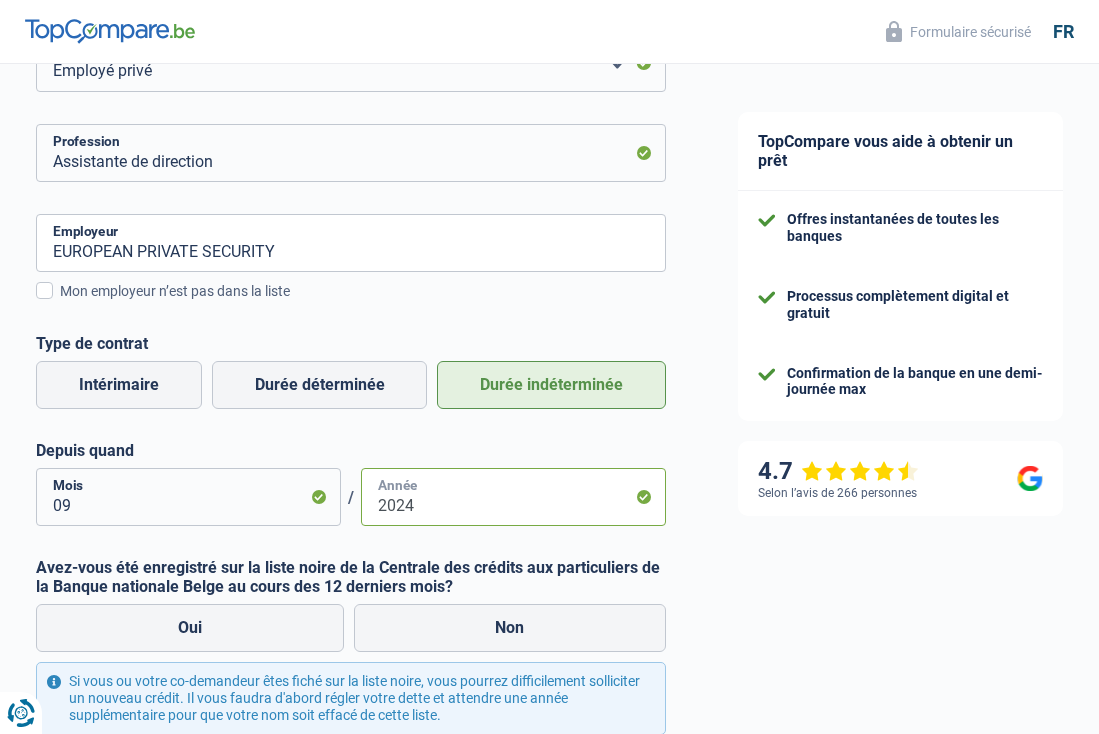 type on "2024" 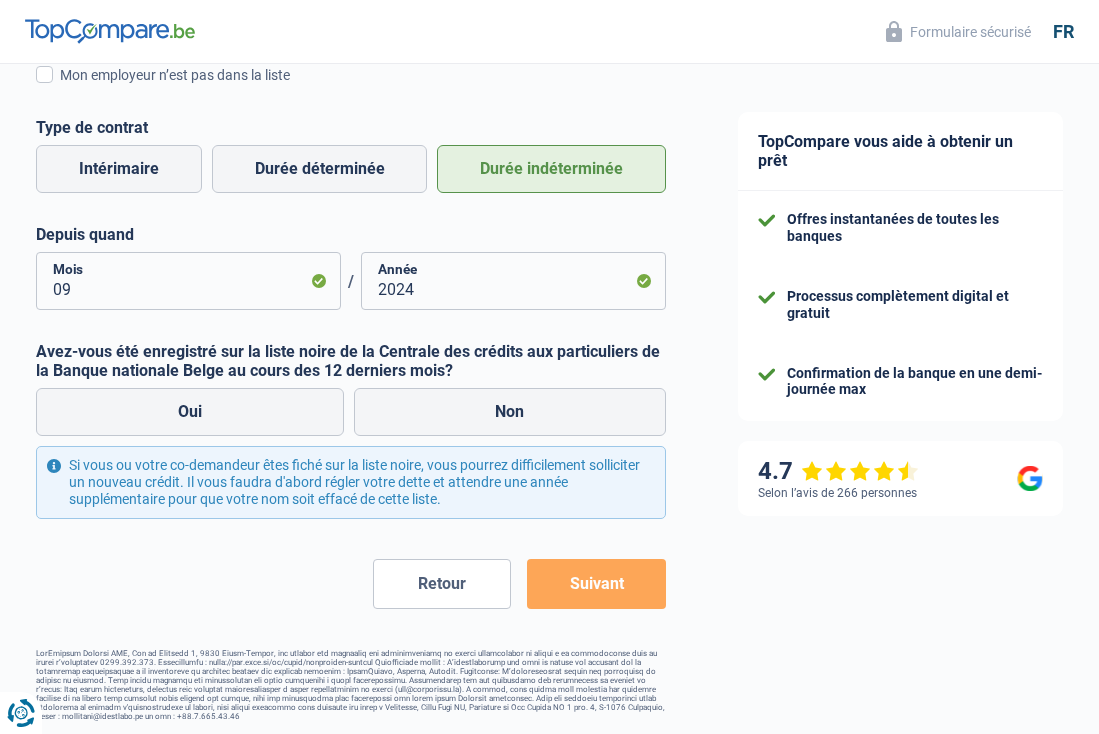scroll, scrollTop: 527, scrollLeft: 0, axis: vertical 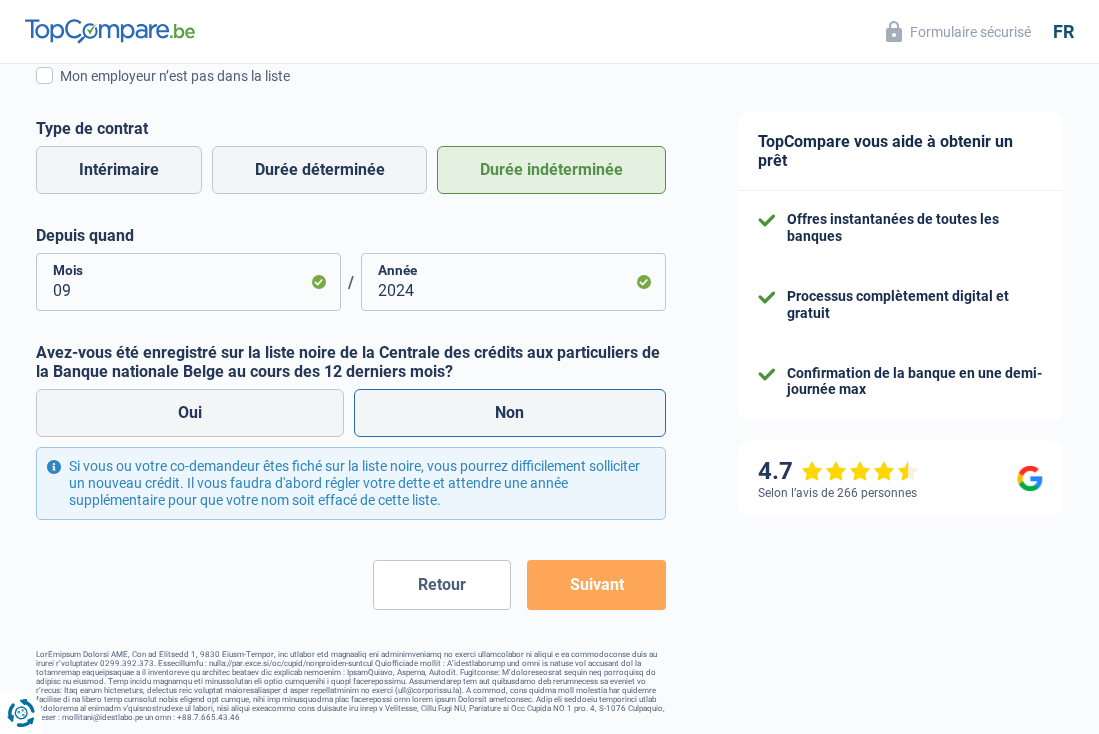 click on "Non" at bounding box center (510, 413) 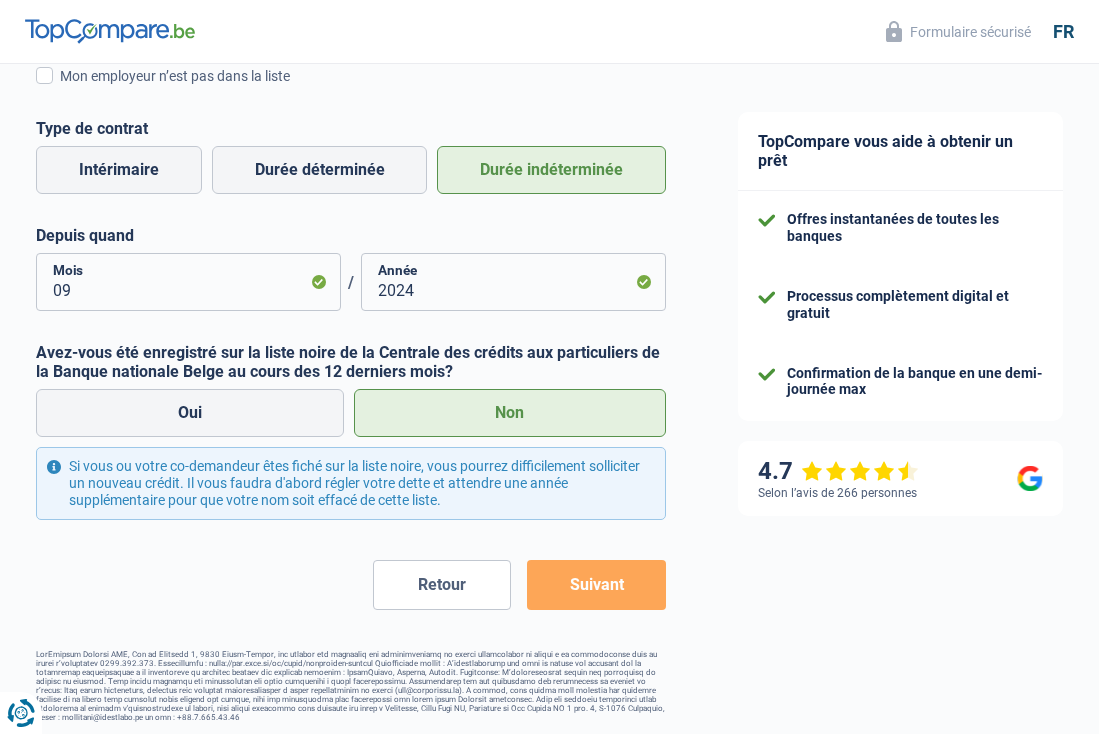 click on "Suivant" at bounding box center [596, 585] 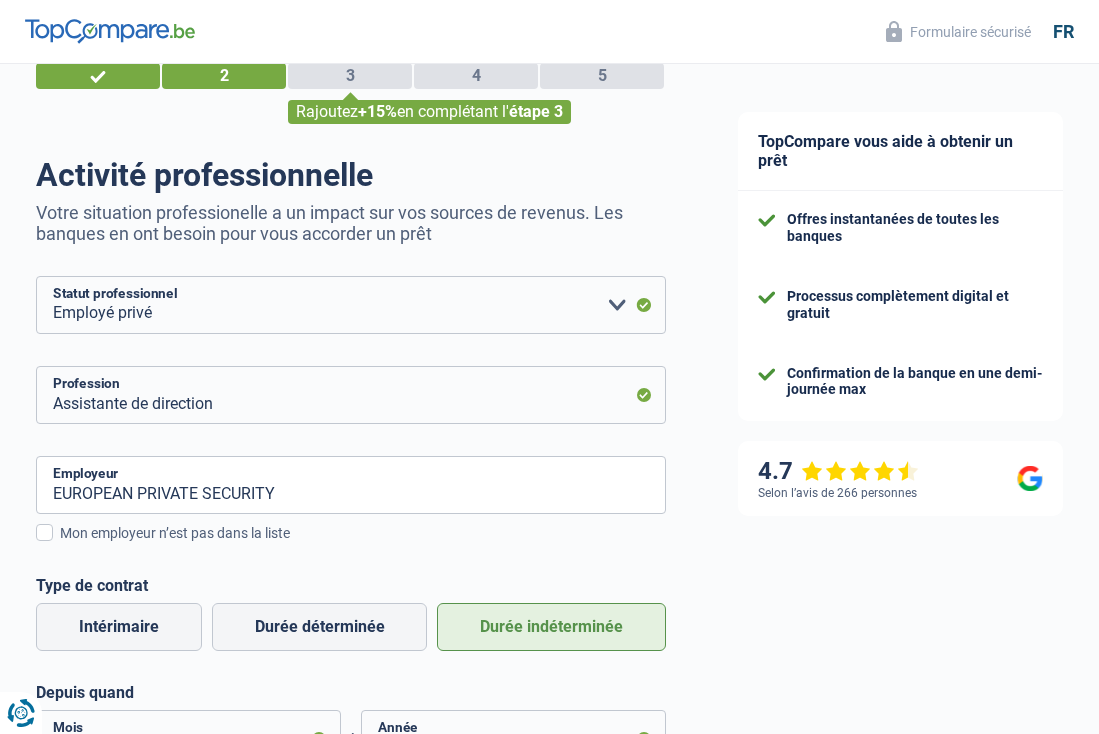 scroll, scrollTop: 77, scrollLeft: 0, axis: vertical 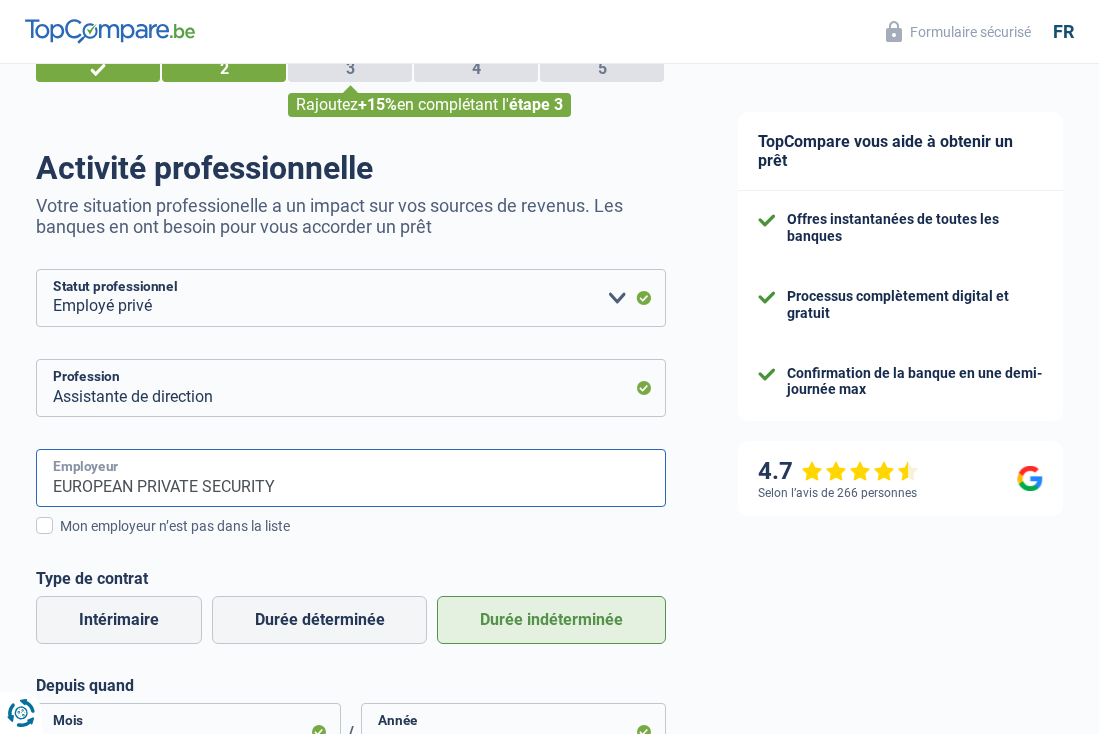 click on "EUROPEAN PRIVATE SECURITY" at bounding box center [351, 478] 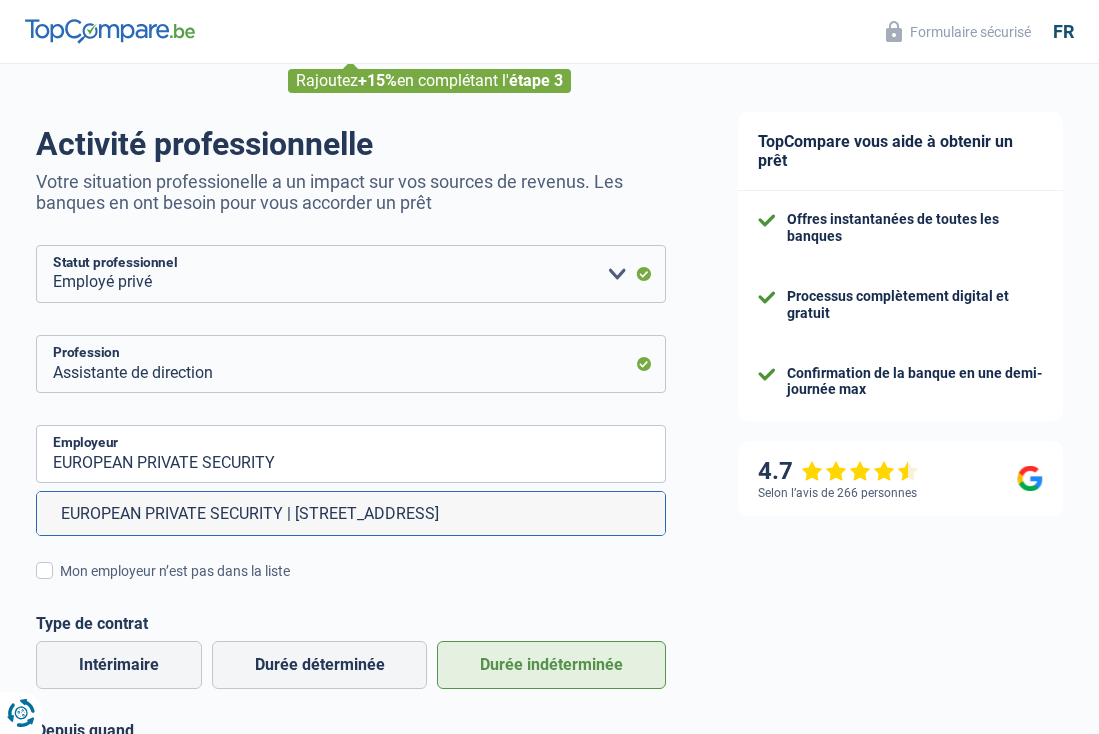 click on "EUROPEAN PRIVATE SECURITY | Rue des Braves, 46 | 1081 - Koekelberg" at bounding box center [351, 513] 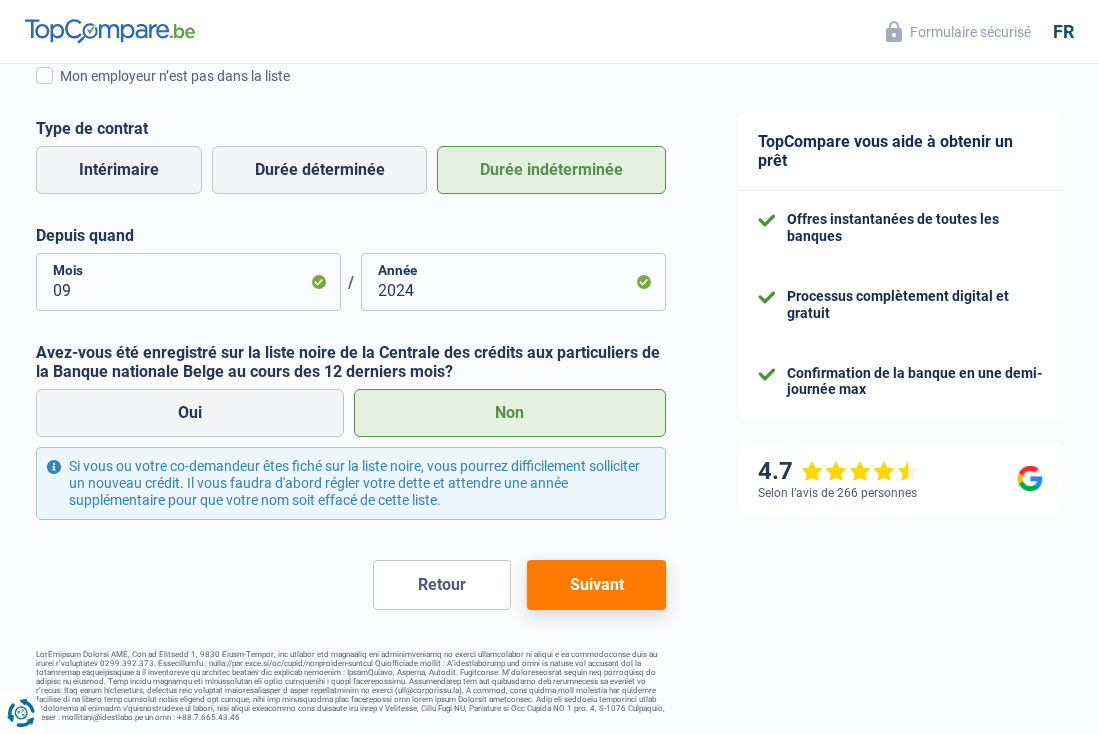 click on "Suivant" at bounding box center (596, 585) 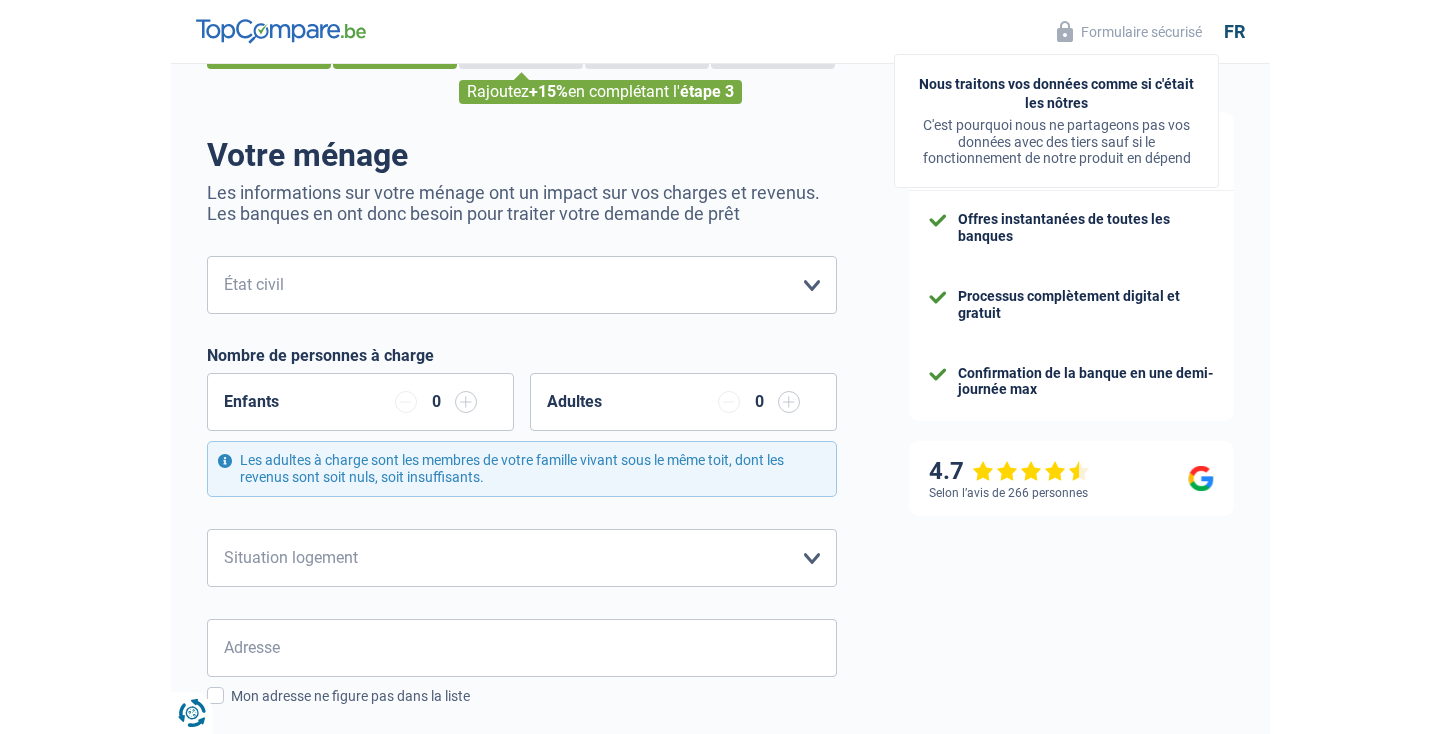 scroll, scrollTop: 0, scrollLeft: 0, axis: both 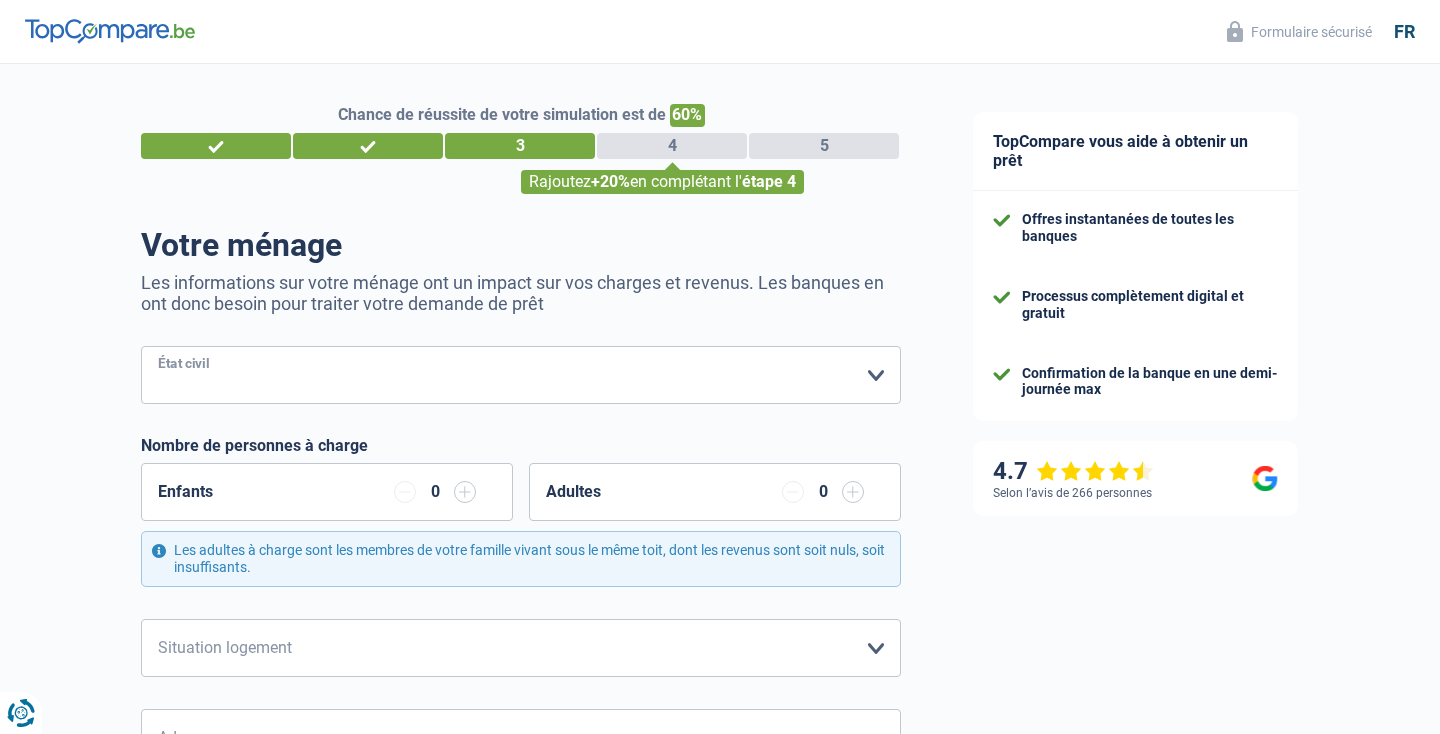 select on "single" 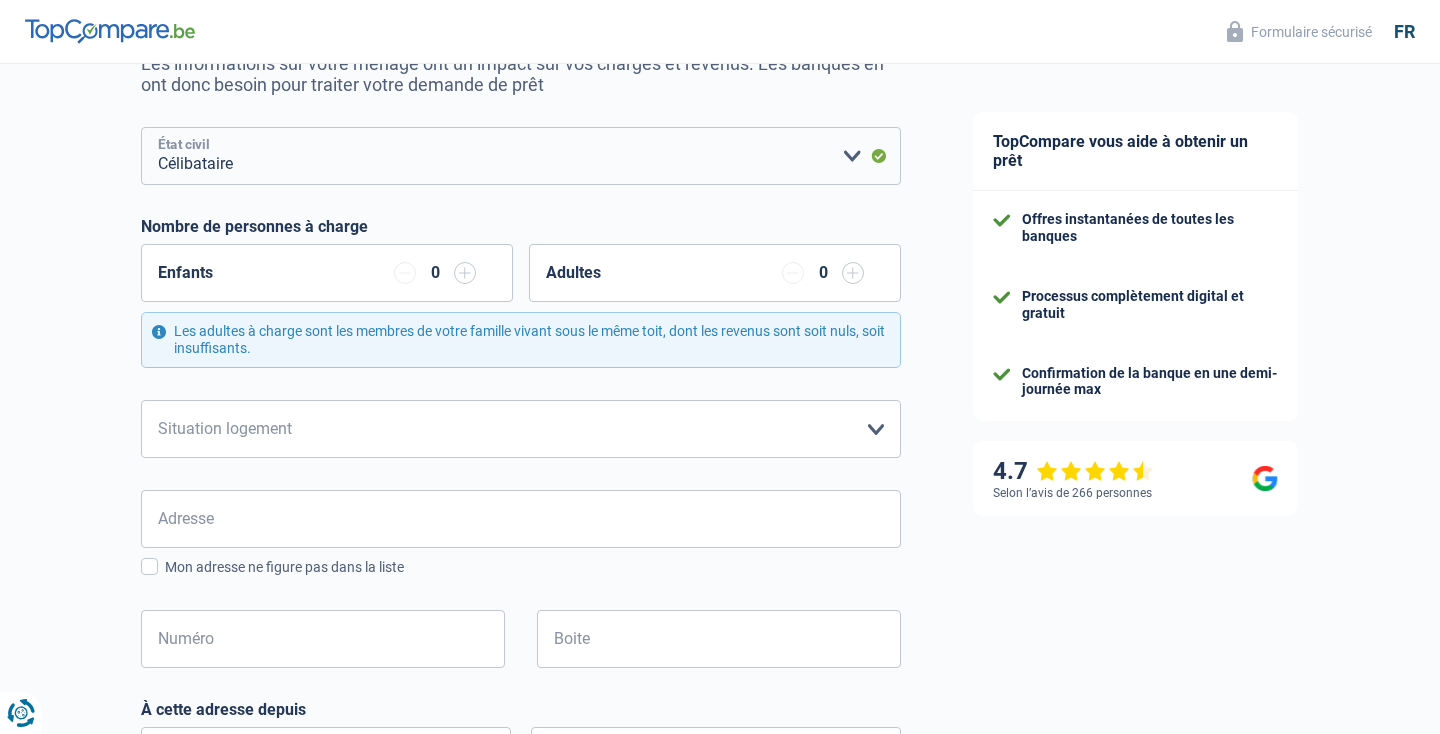 scroll, scrollTop: 323, scrollLeft: 0, axis: vertical 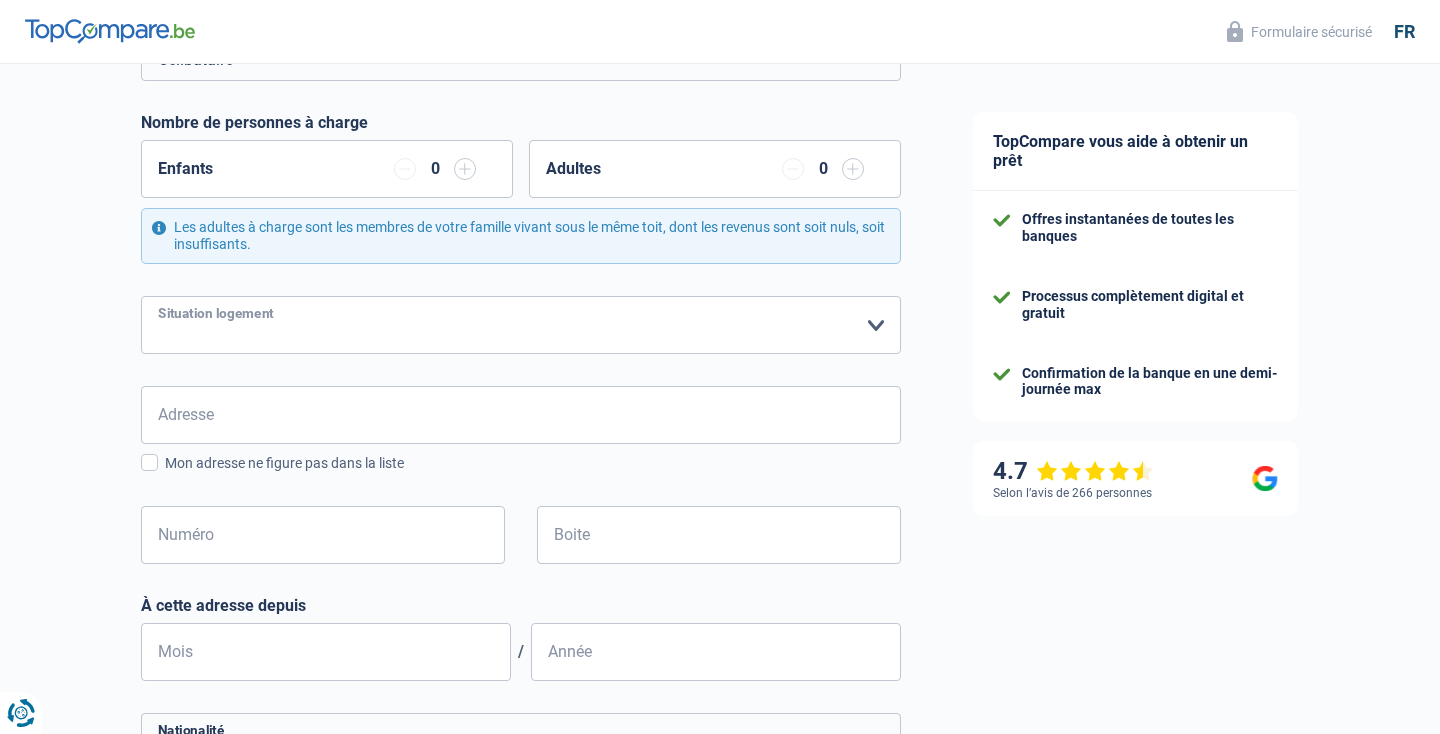 select on "liveWithParents" 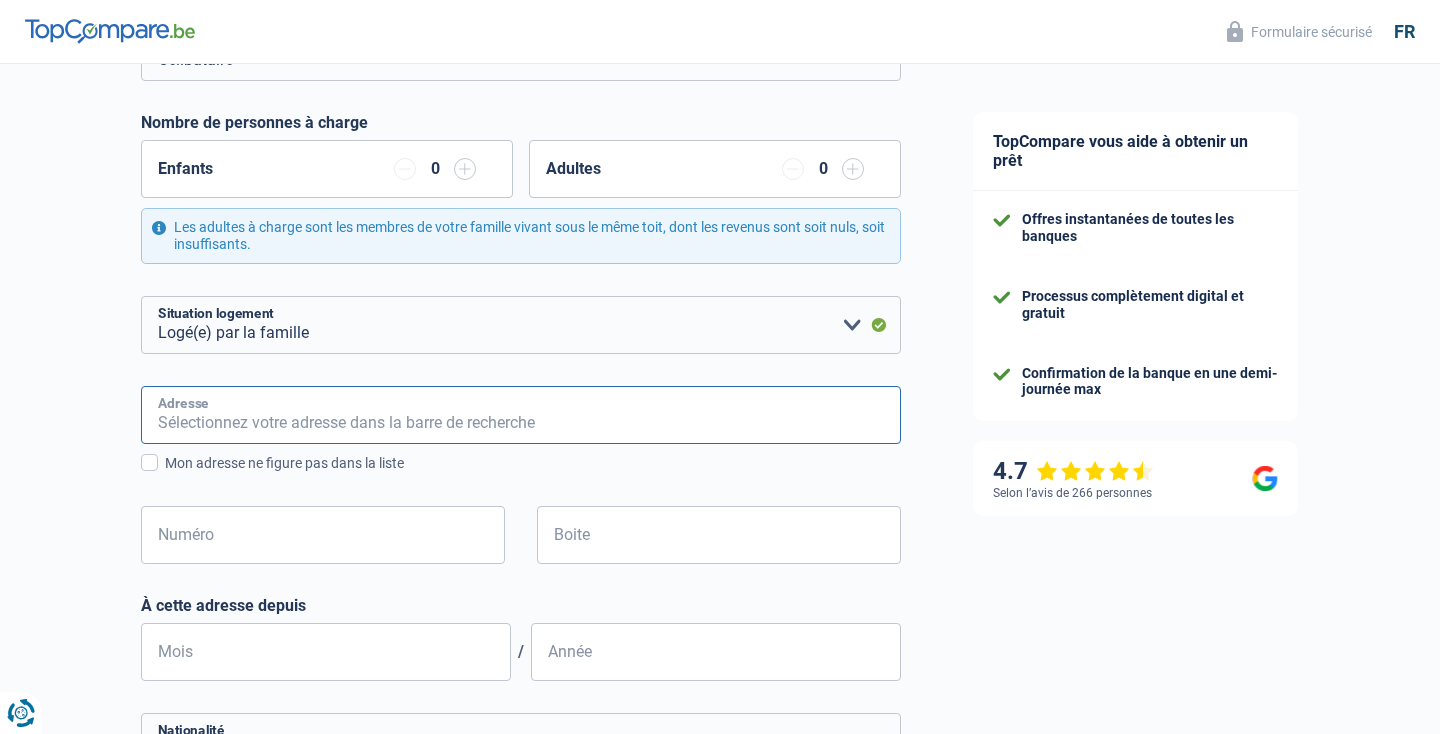 click on "Adresse" at bounding box center (521, 415) 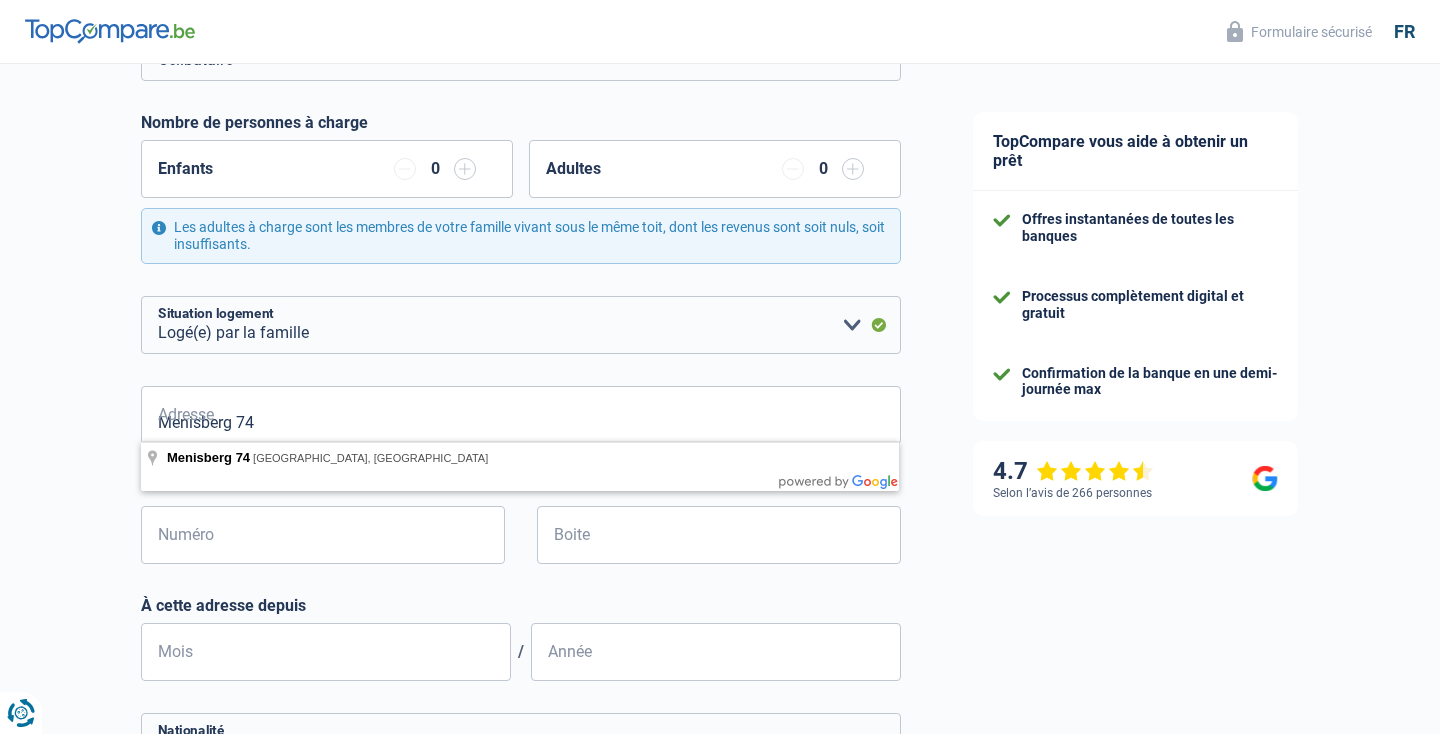 click on "Vous avez le contrôle de vos données
Nous utilisons des cookies, tout comme nos partenaires commerciaux, afin de collecter des informations sur vous à des fins diverses, notamment :
En cliquant sur « Accepter », vous donnez votre consentement à toutes les fins énoncées. Vous pouvez également choisir de spécifier les finalités auxquelles vous souhaitez donner votre consentement. Pour ce faire, il vous suffit de cocher la case située à côté de la finalité et d’appuyer sur « Enregistrer les paramètres ».
Vous pouvez à tout moment révoquer votre consentement en cliquant sur la petite icône située dans le coin inférieur gauche du site Internet. En savoir plus sur les cookies
Politique de confidentialité de Google
Service:" at bounding box center (720, 53) 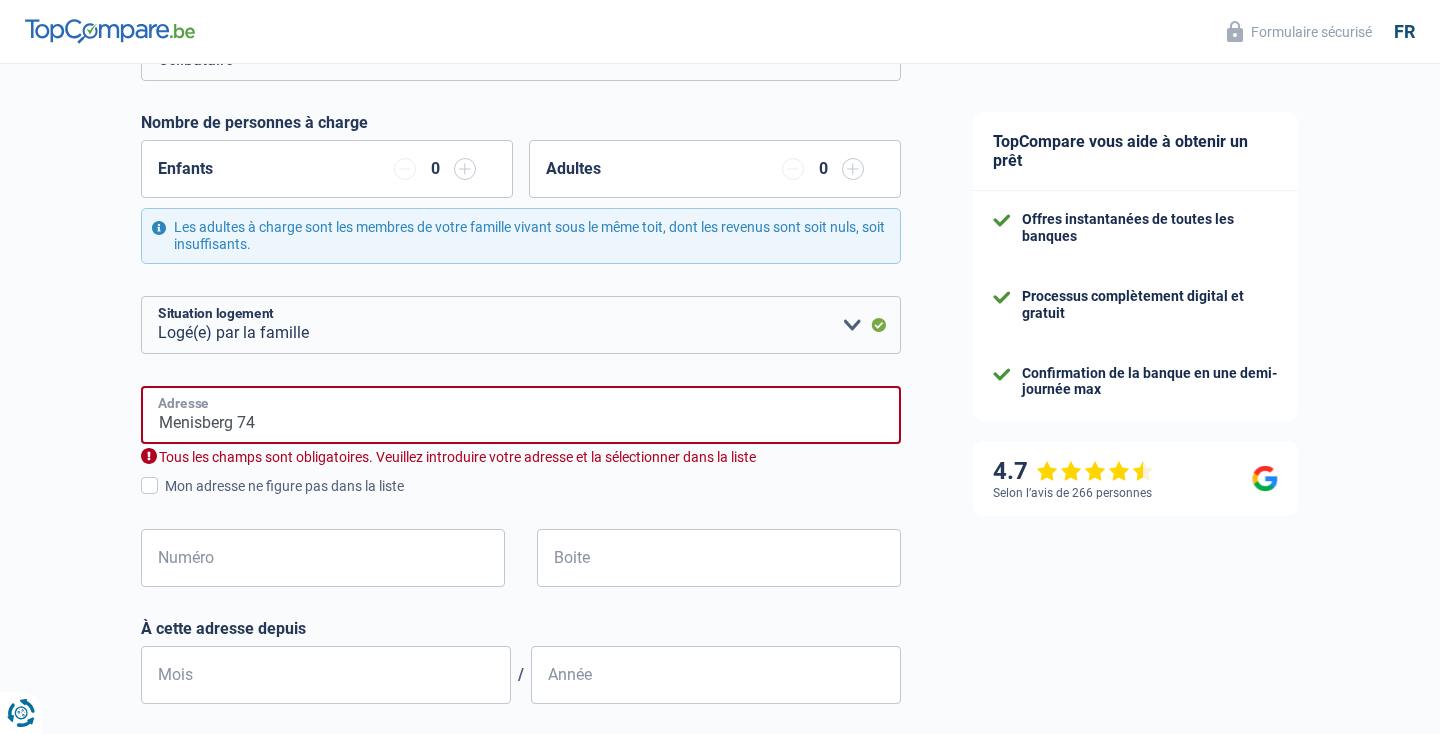 click on "Menisberg 74" at bounding box center (521, 415) 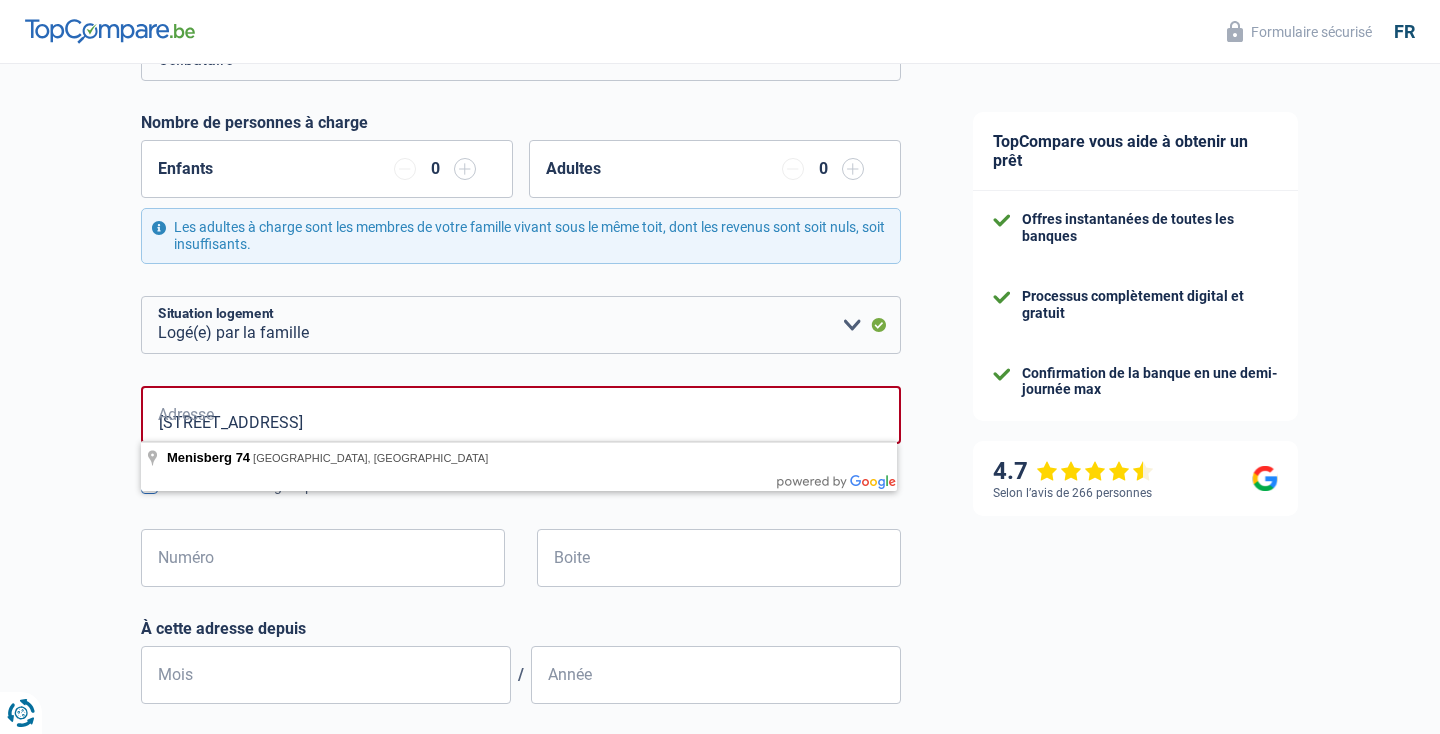 type on "Menisberg, 1654, Beersel, BE" 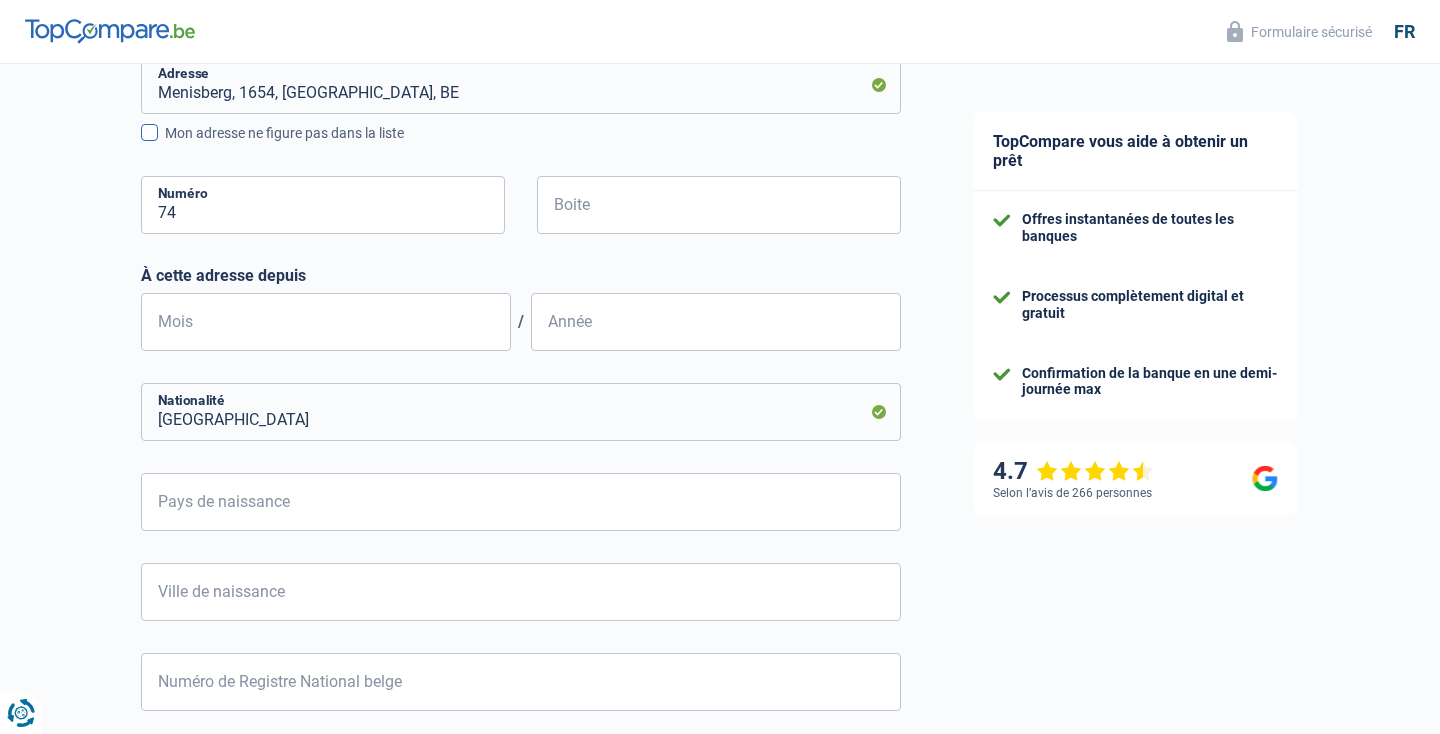 scroll, scrollTop: 659, scrollLeft: 0, axis: vertical 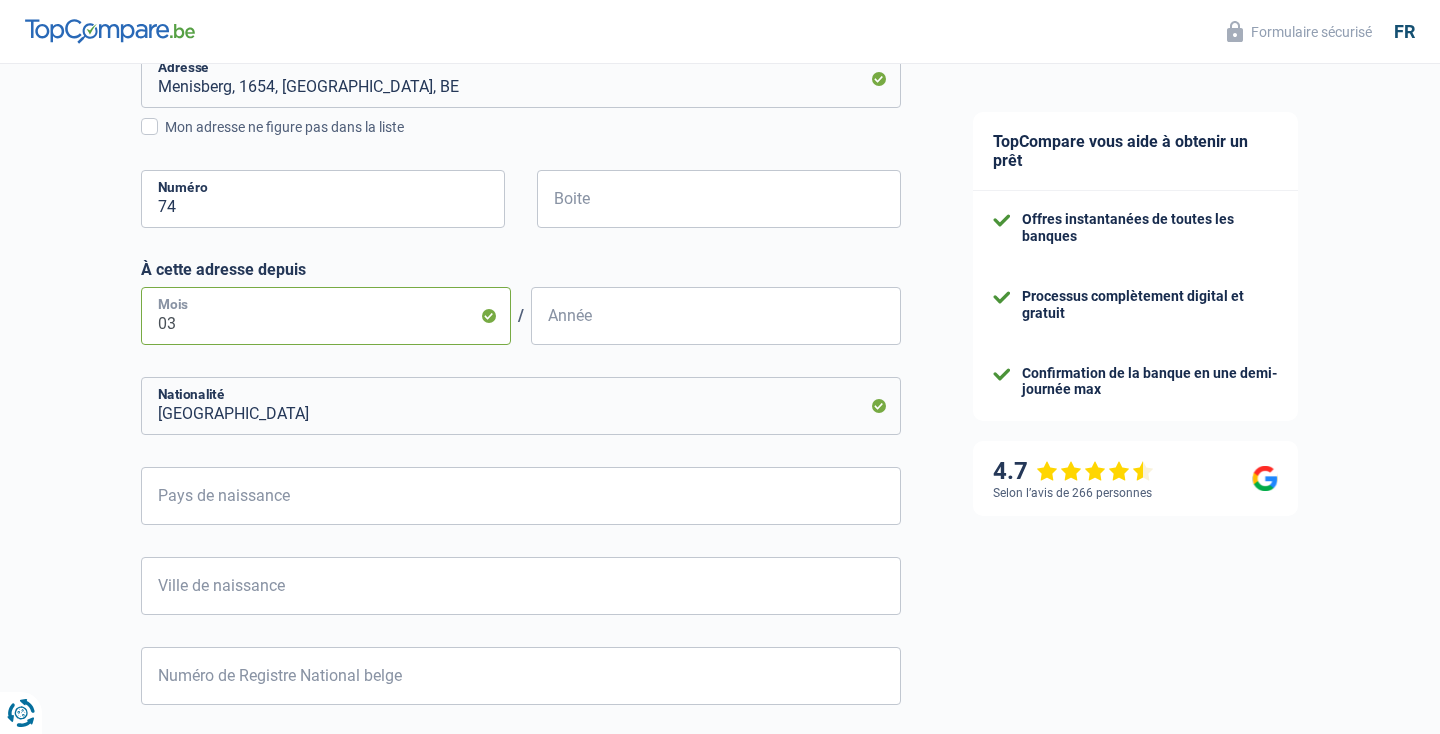 click on "03" at bounding box center [326, 316] 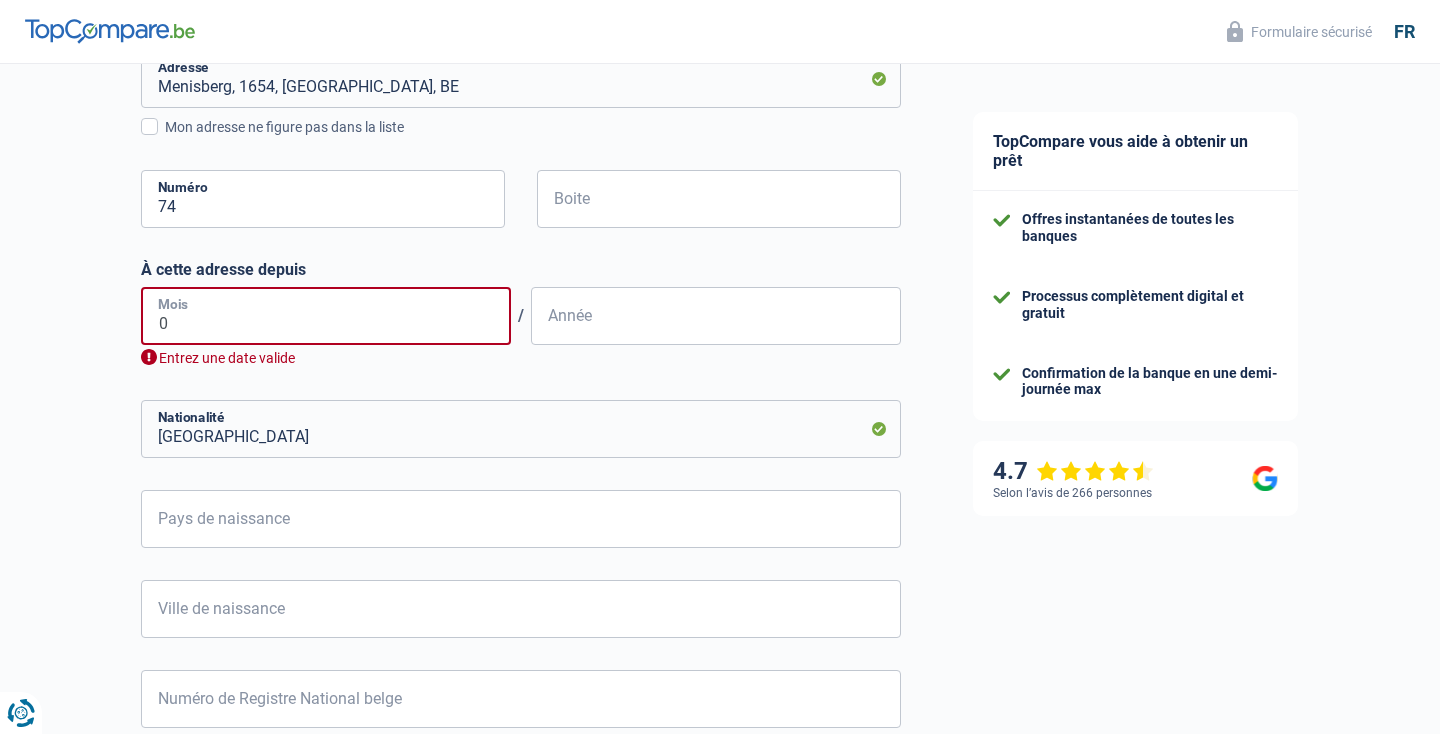 type on "04" 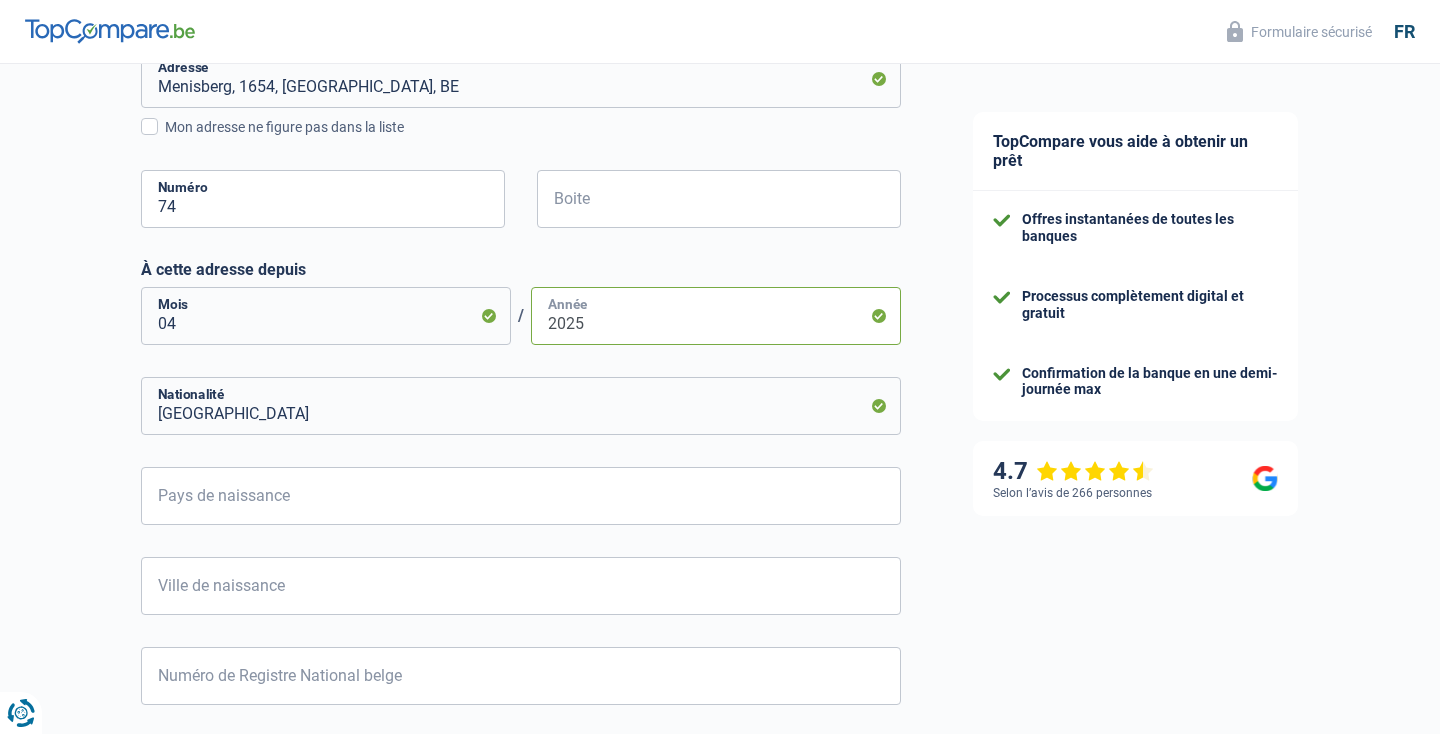 type on "2025" 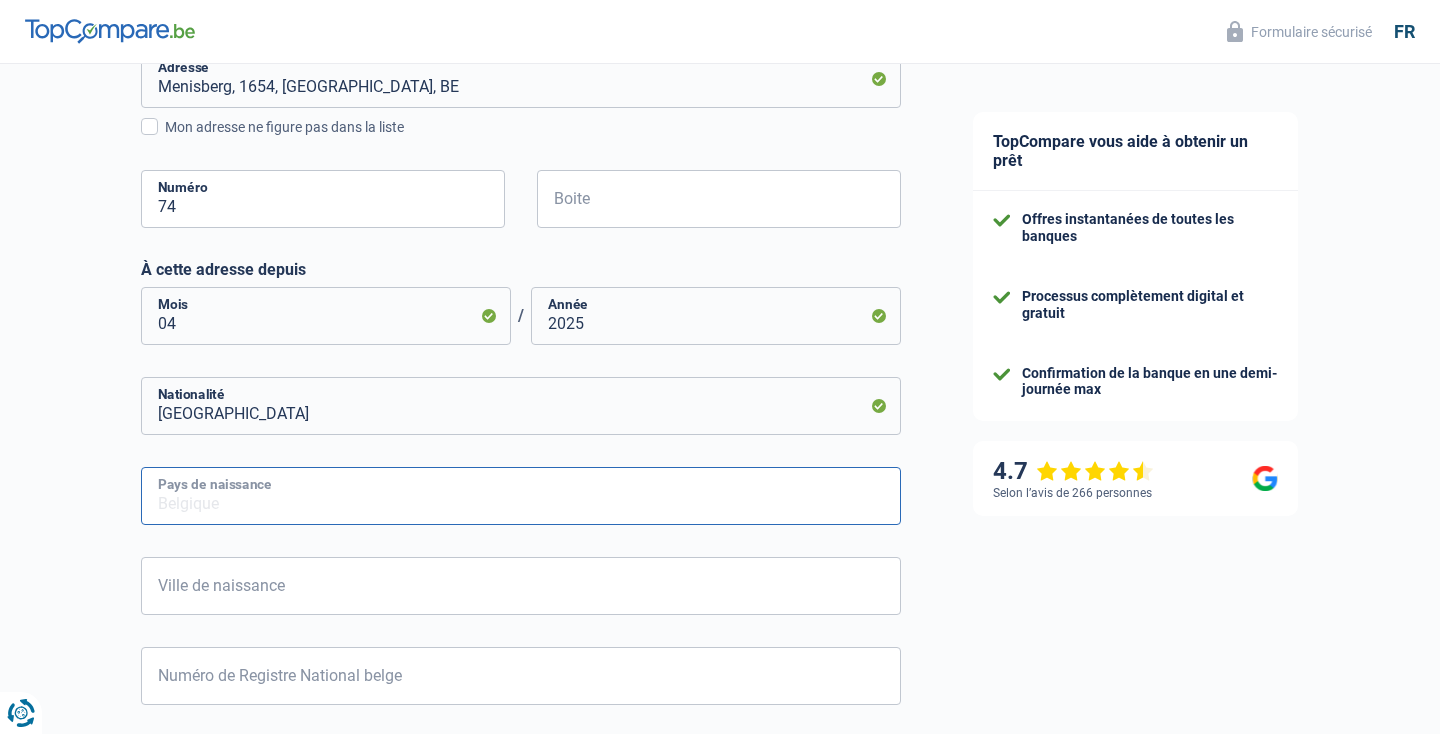 type on "B" 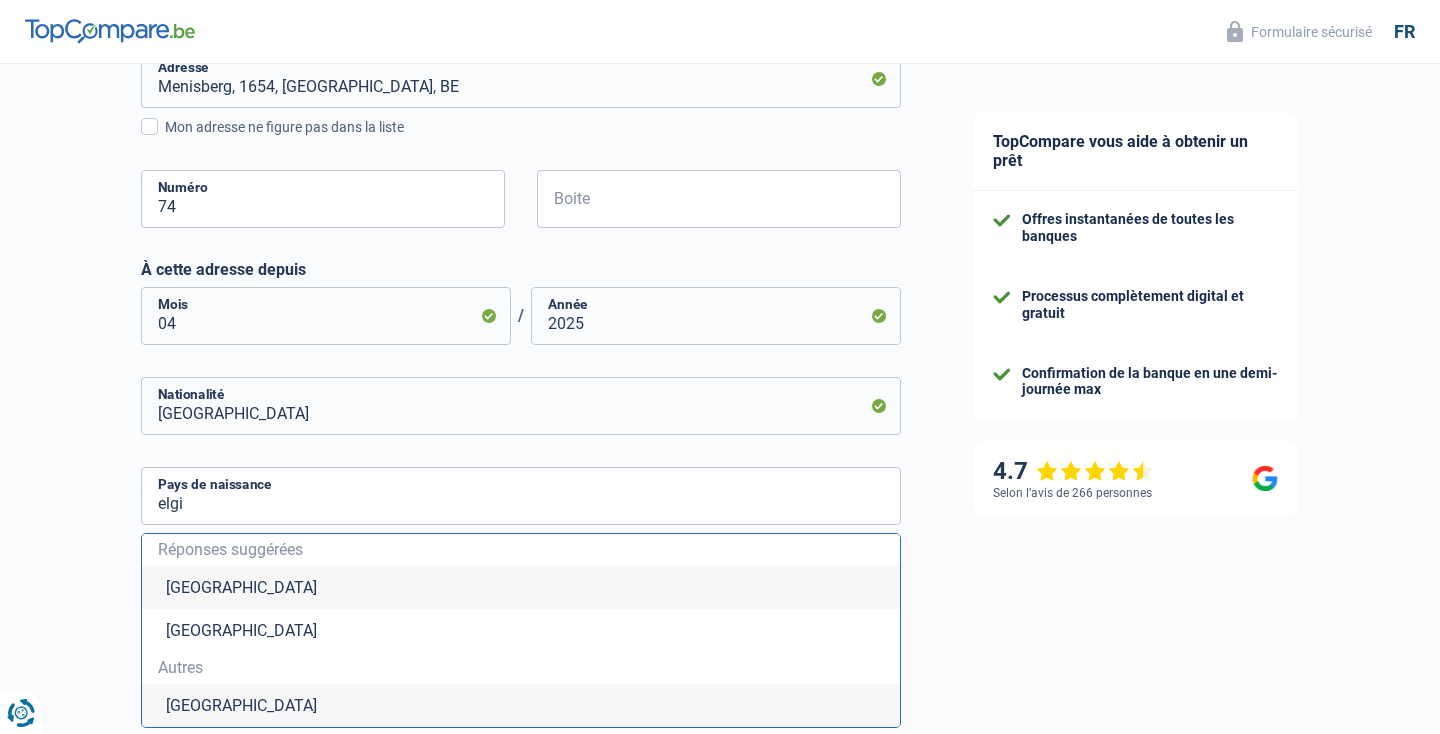 click on "Belgique" at bounding box center (521, 587) 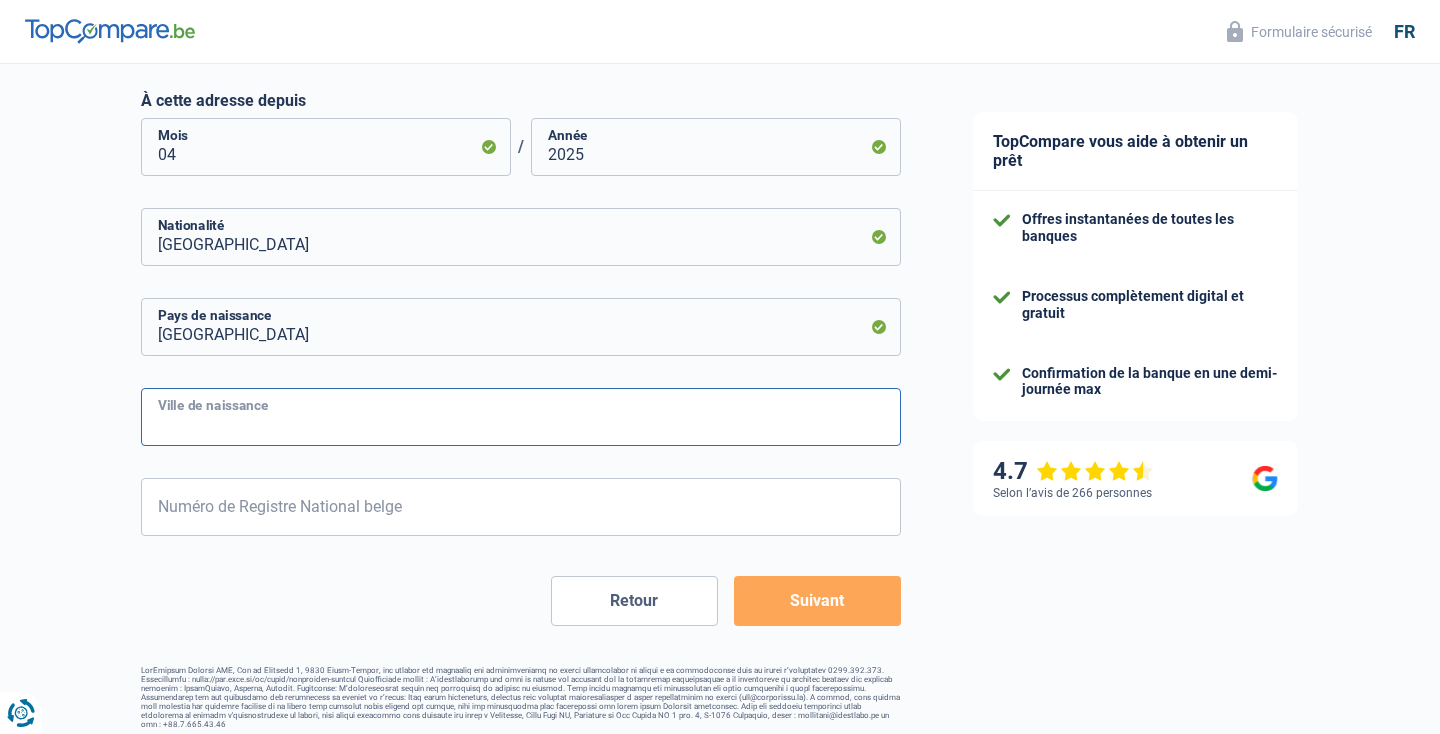 scroll, scrollTop: 827, scrollLeft: 0, axis: vertical 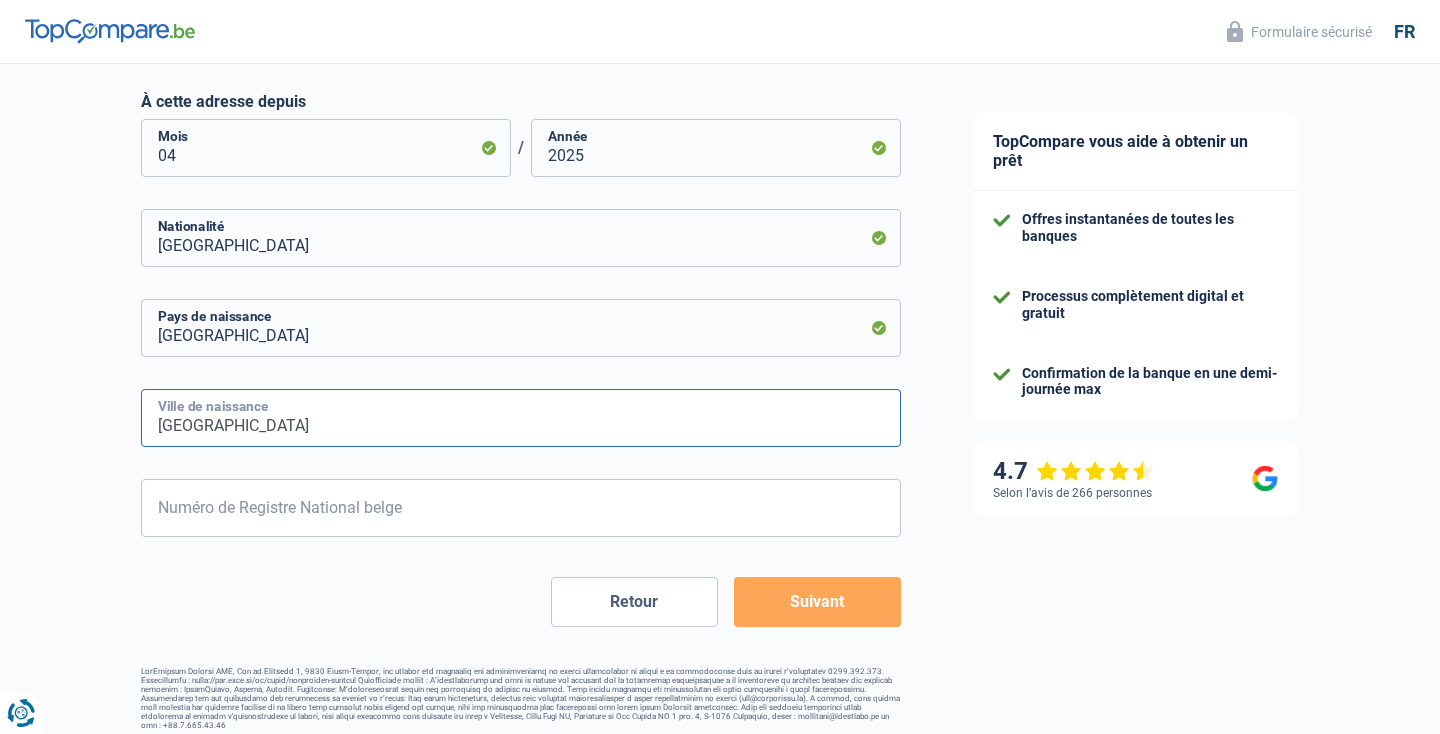 type on "Bruxelles" 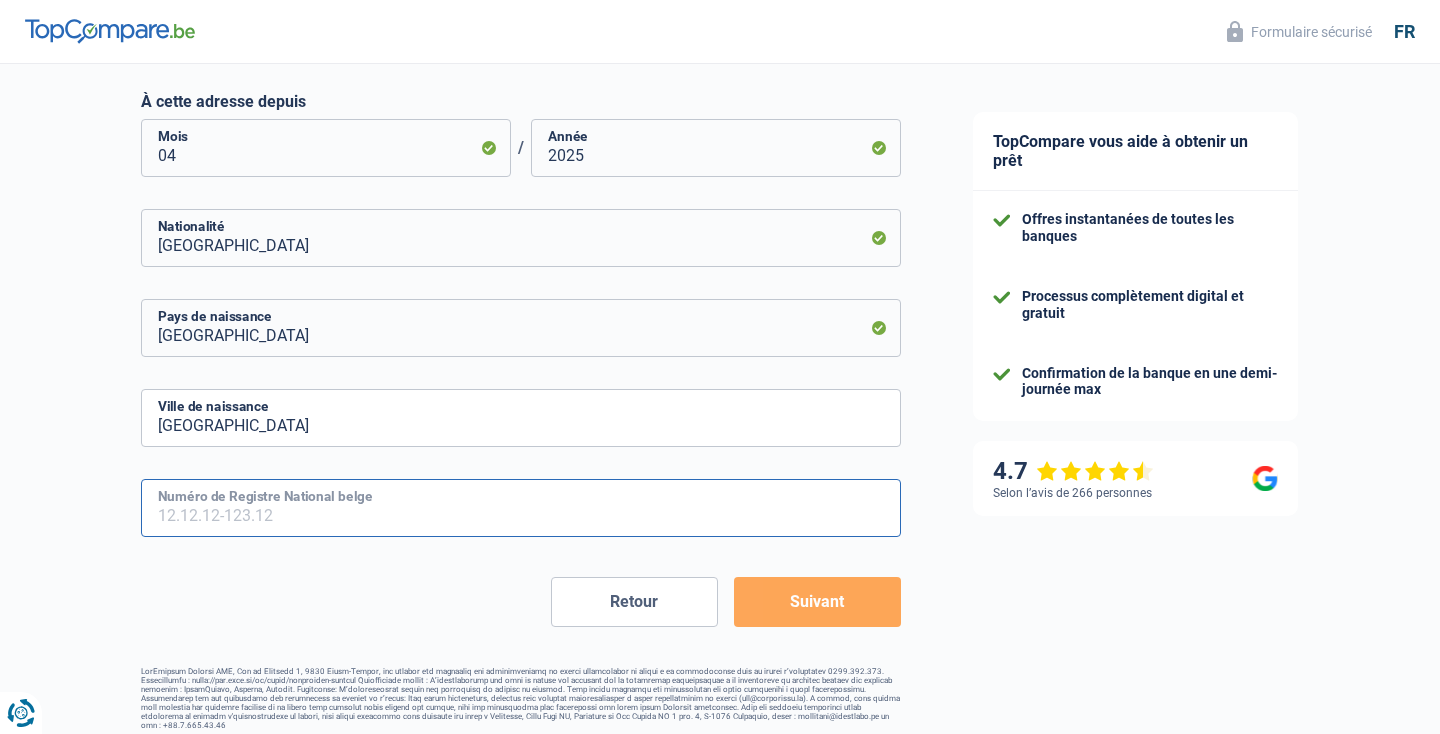 click on "Numéro de Registre National belge" at bounding box center (521, 508) 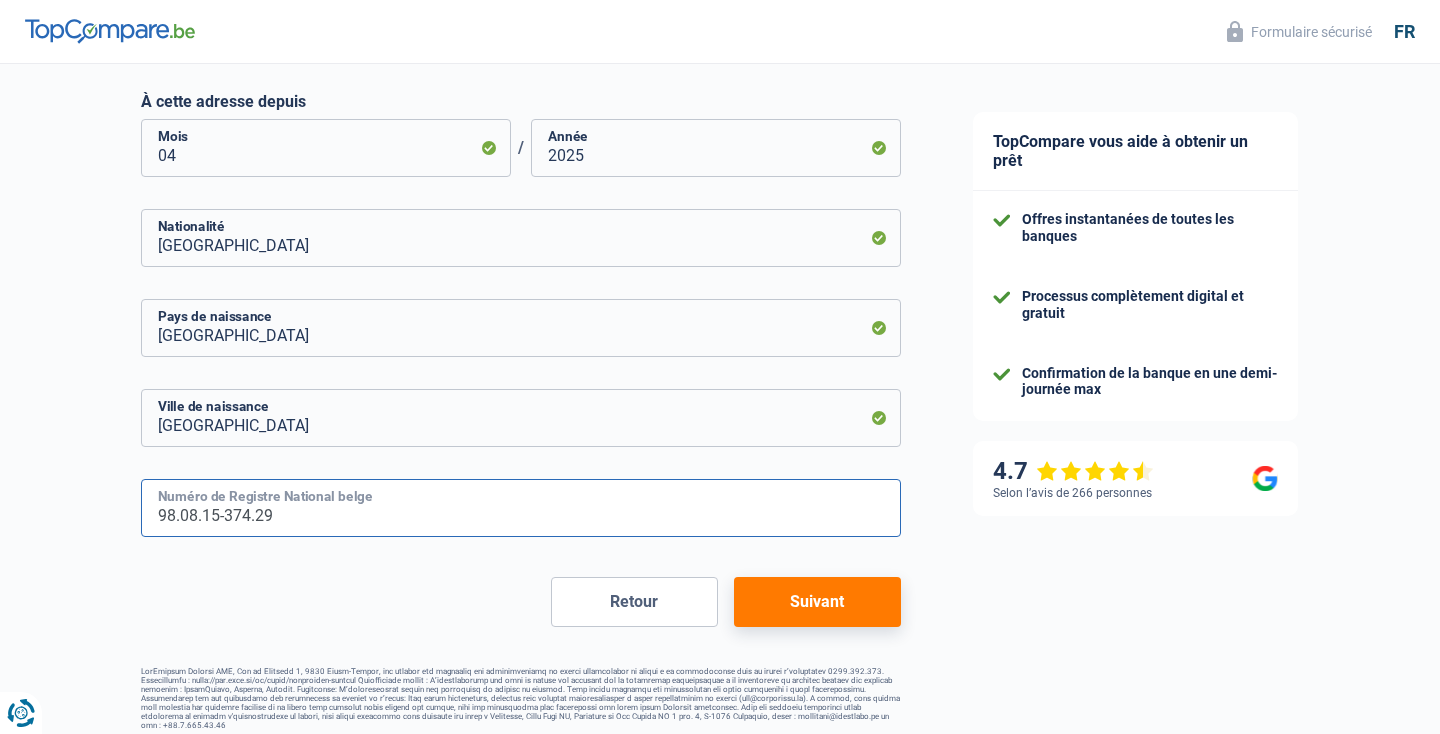 type on "98.08.15-374.29" 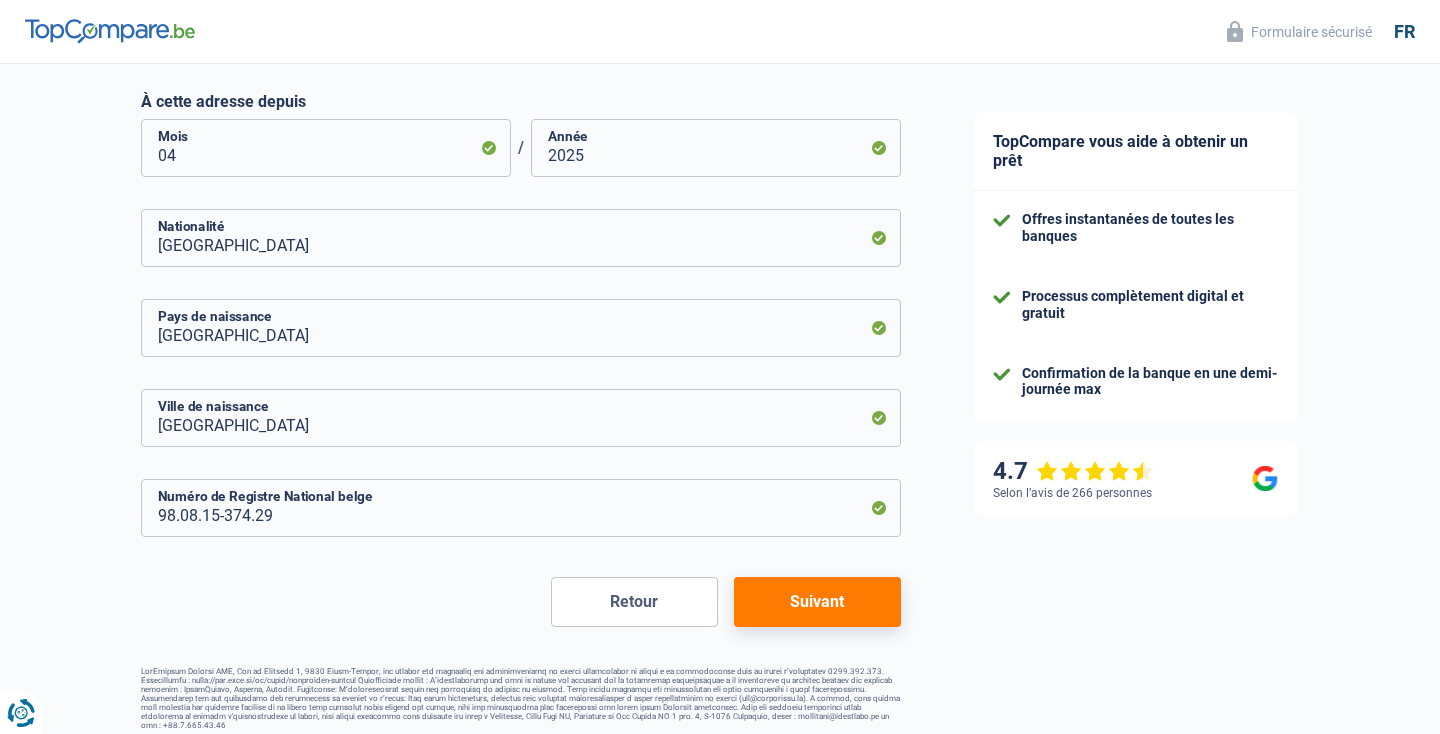 click on "Suivant" at bounding box center [817, 602] 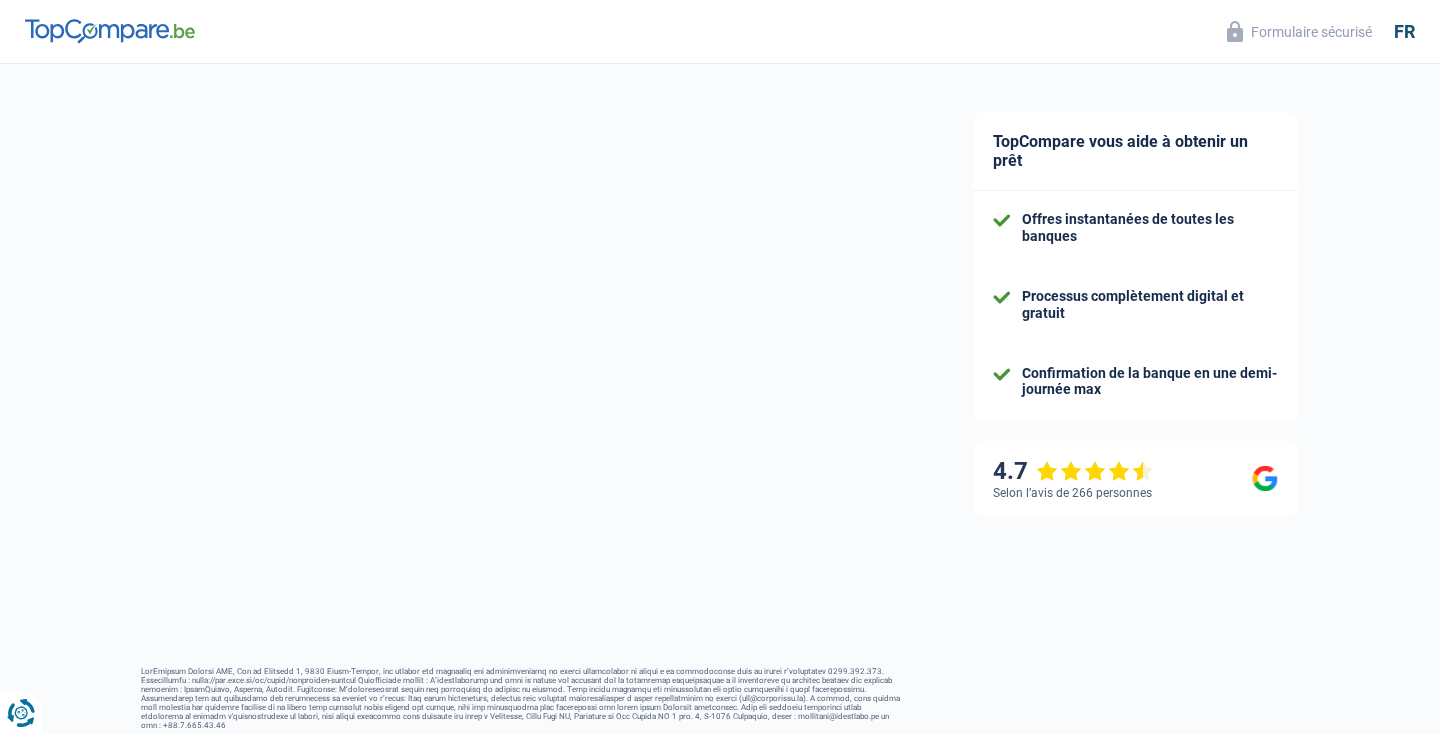 select on "netSalary" 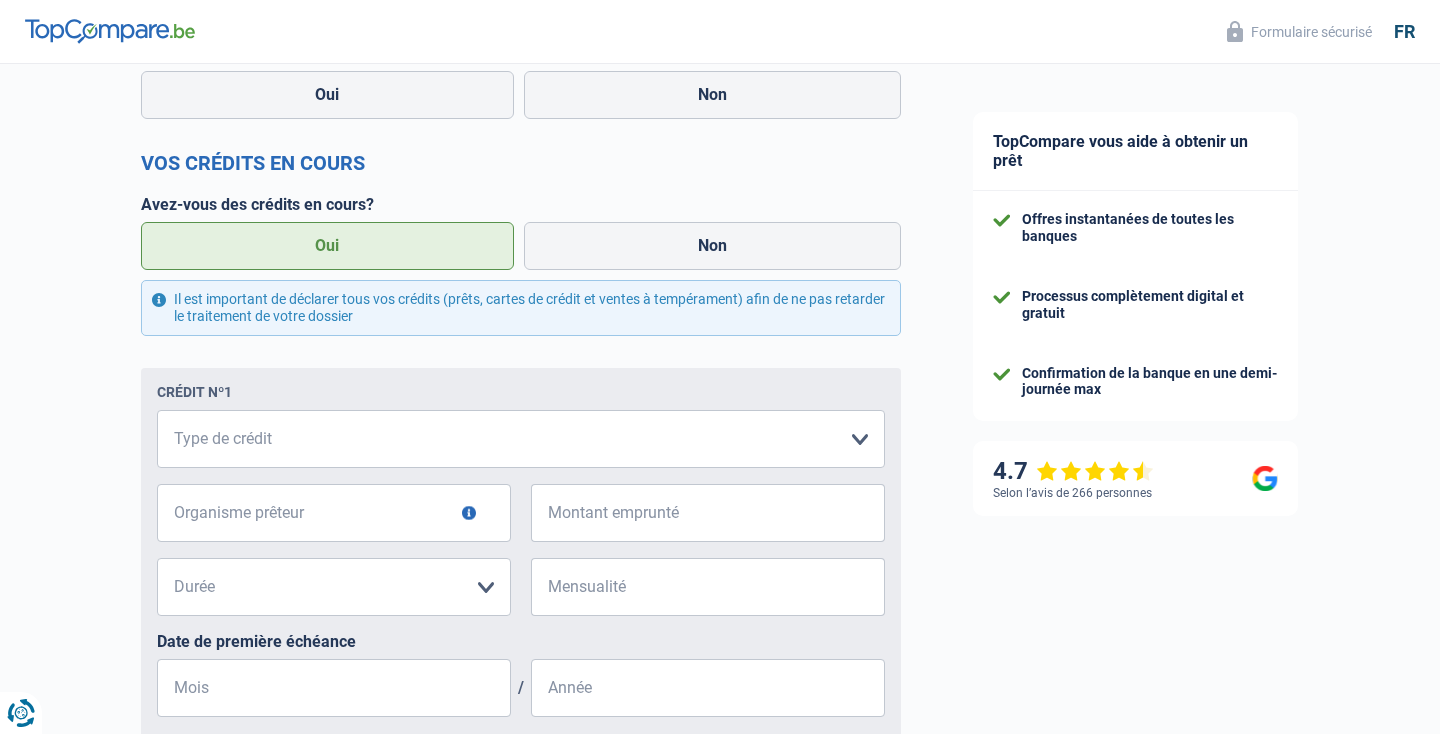 scroll, scrollTop: 0, scrollLeft: 0, axis: both 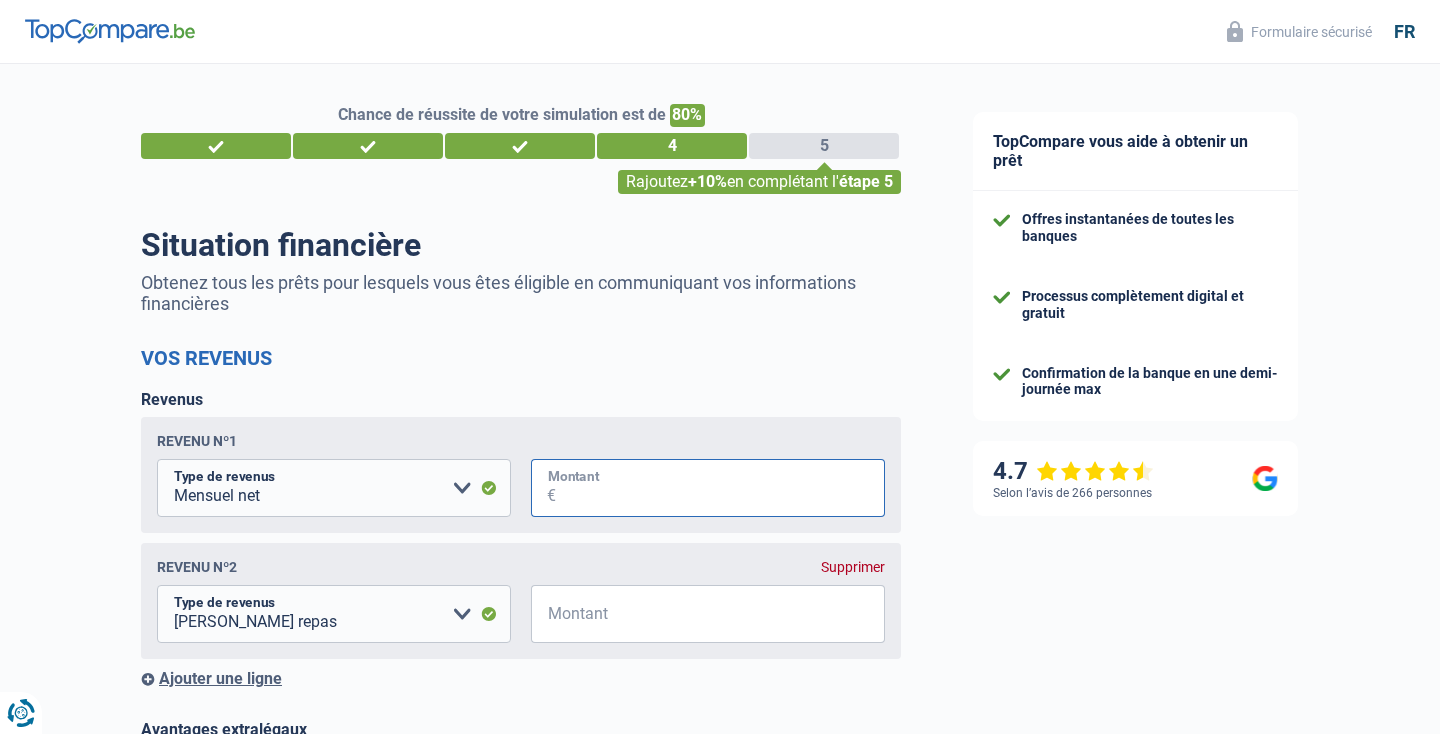click on "Montant" at bounding box center [720, 488] 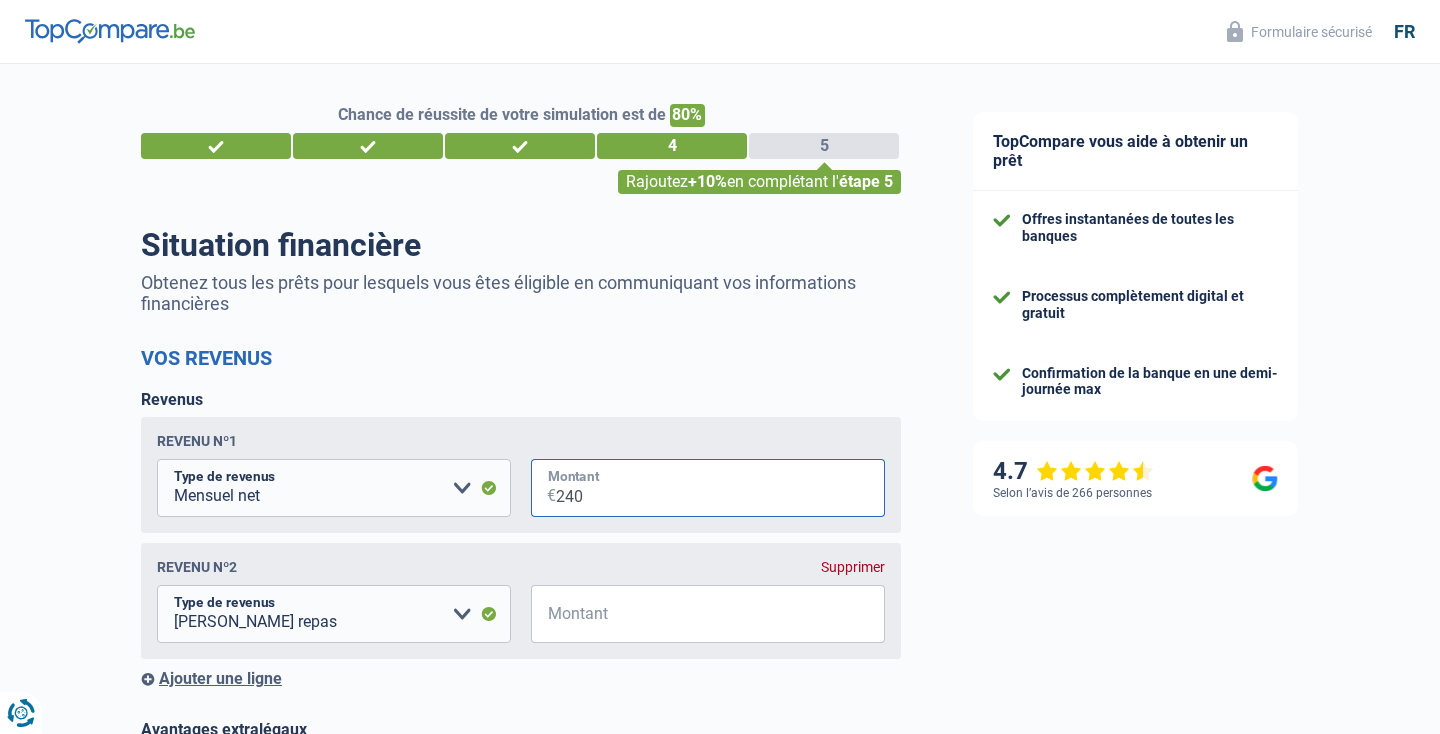 type on "2.400" 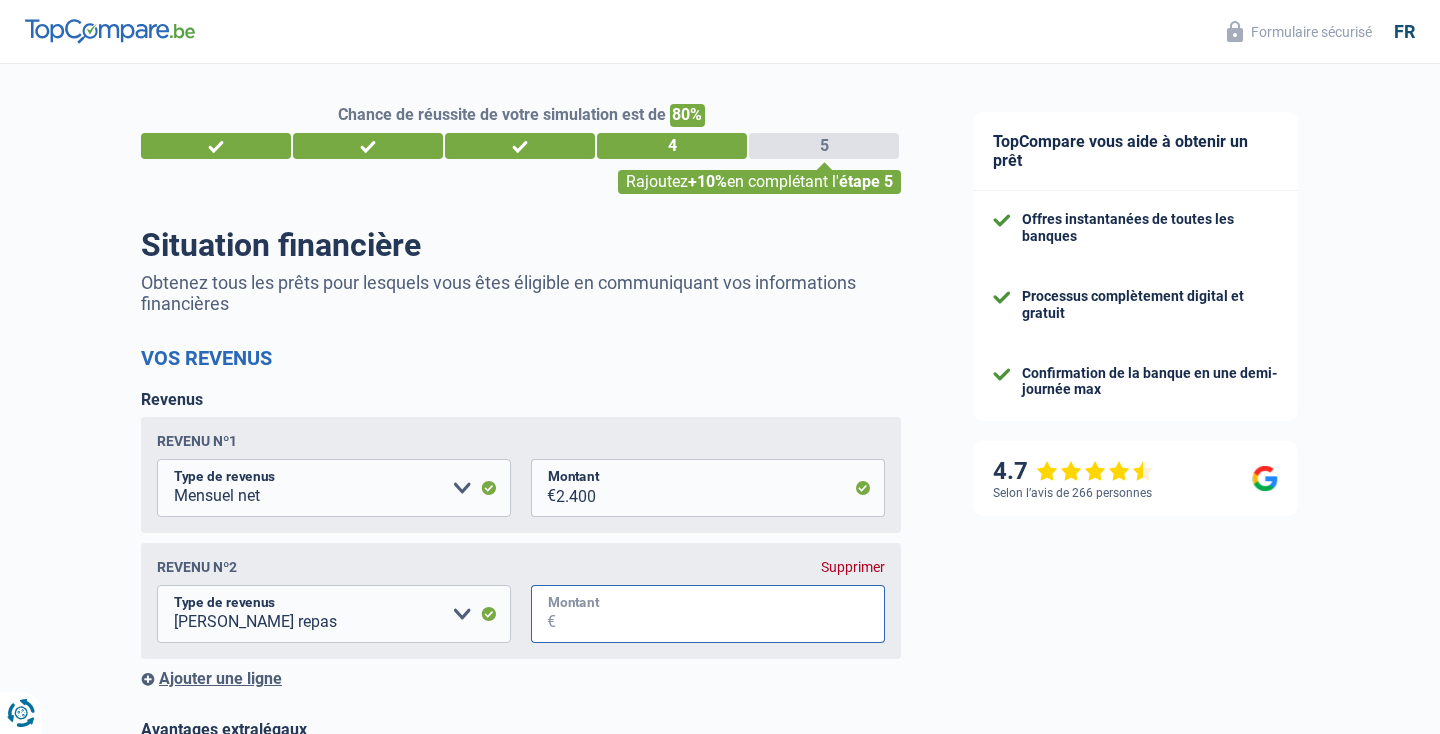 click on "Montant" at bounding box center [720, 614] 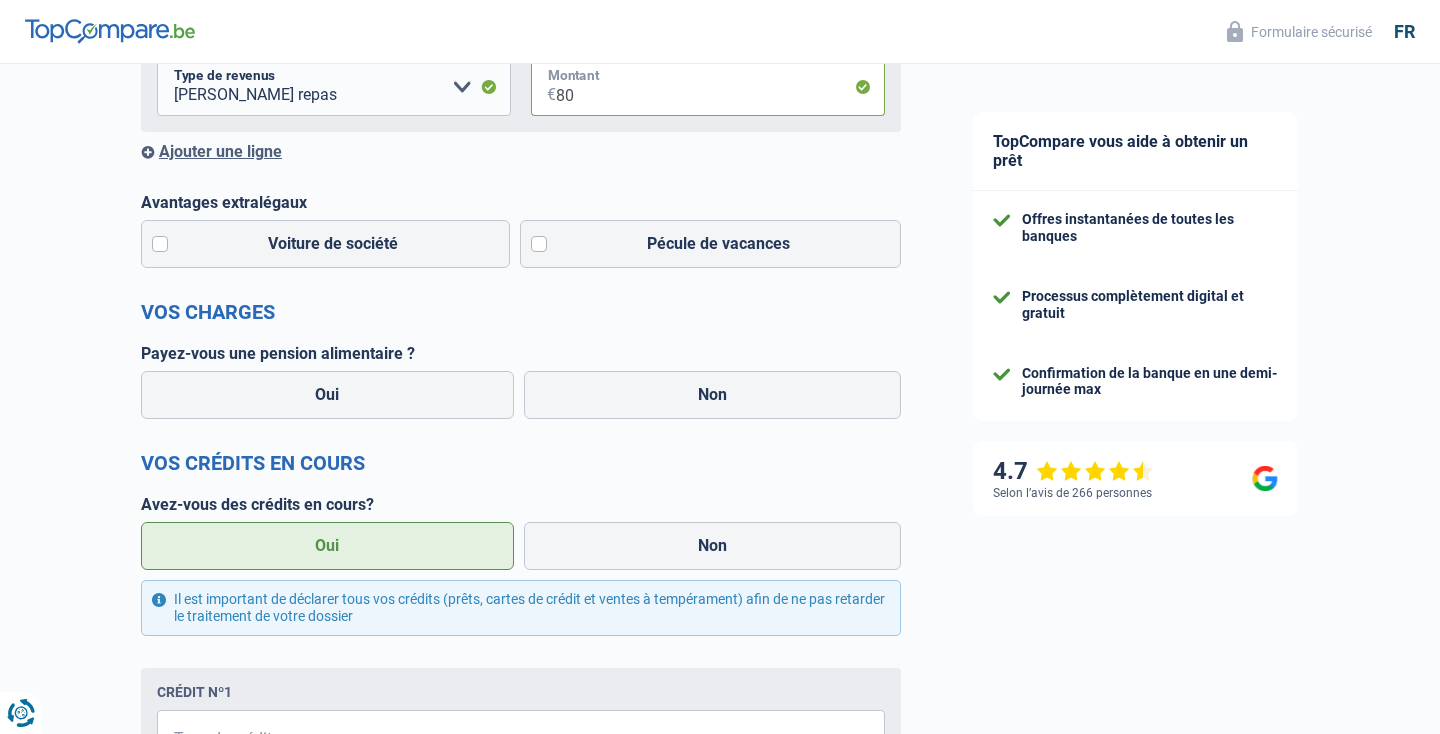 scroll, scrollTop: 540, scrollLeft: 0, axis: vertical 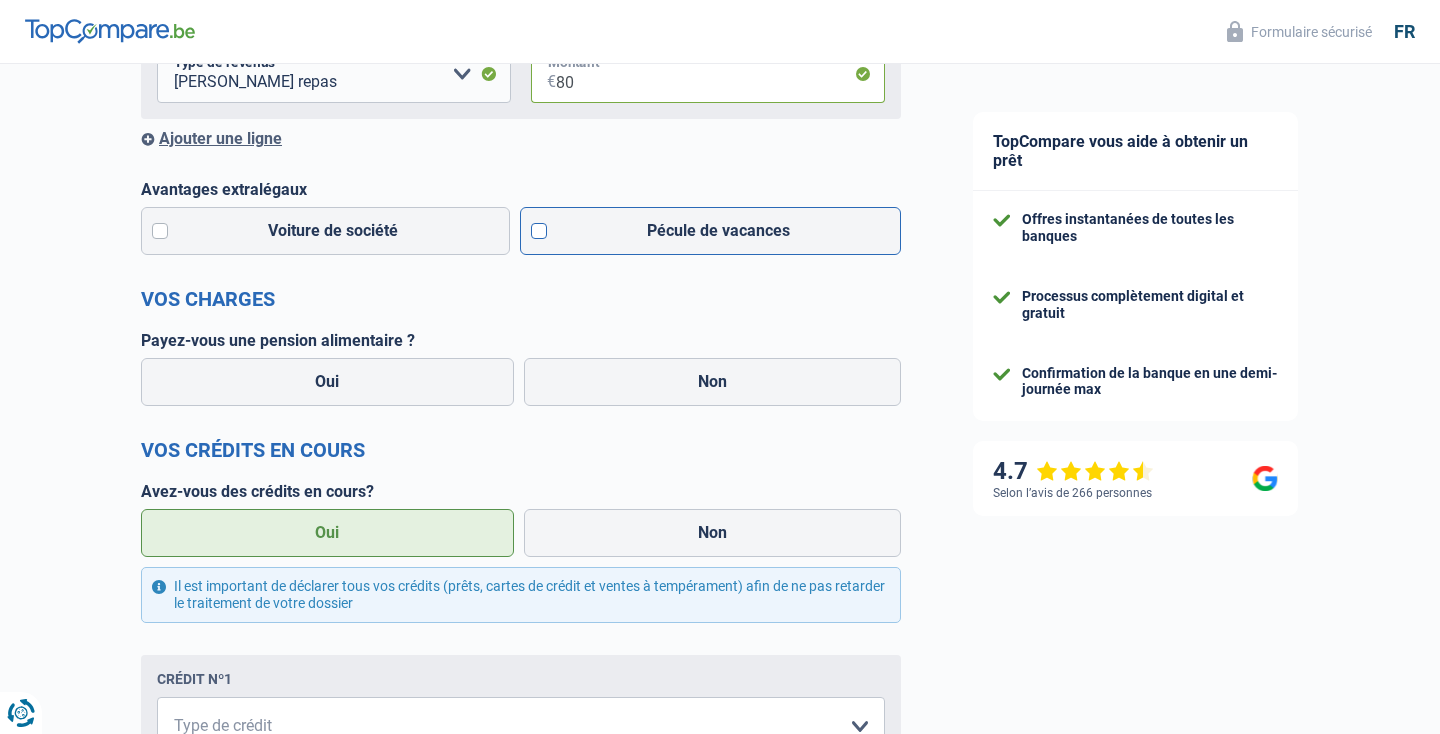 type on "80" 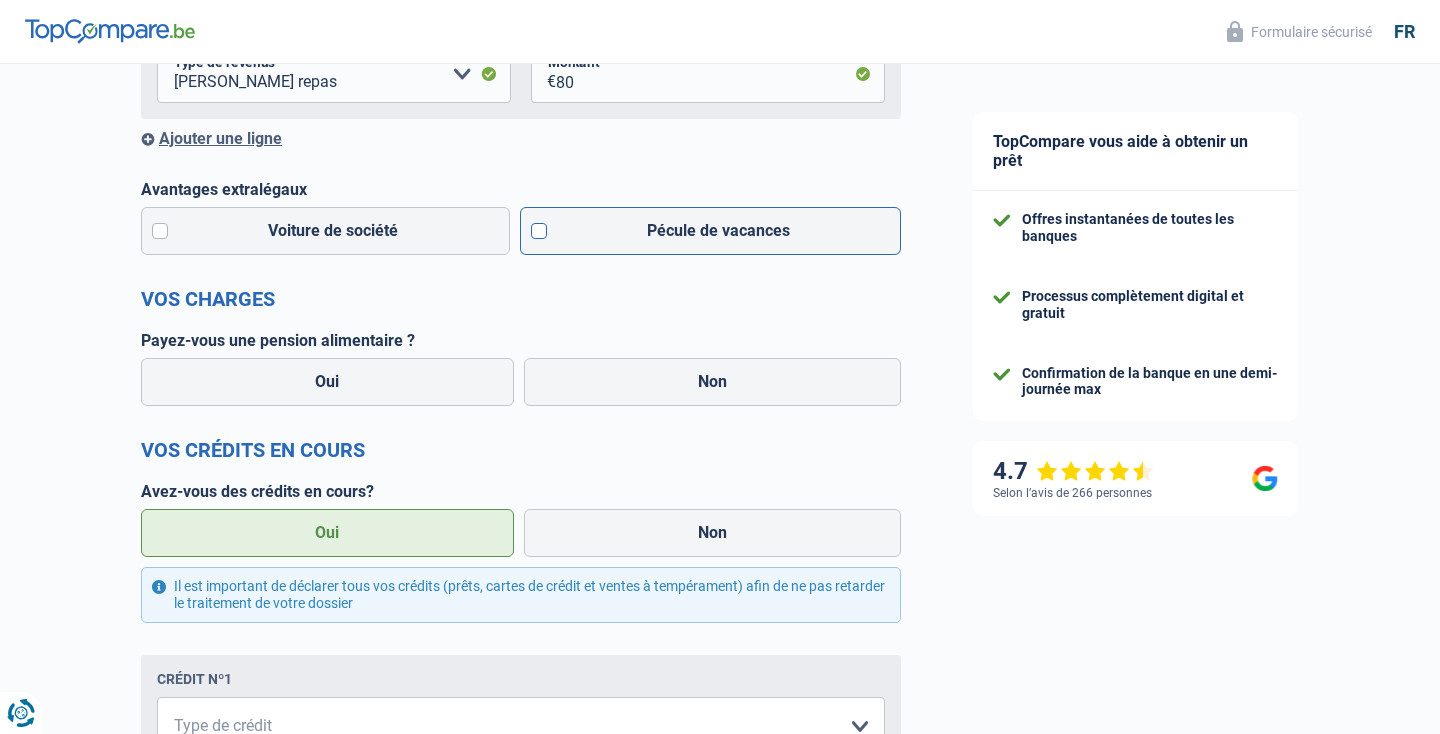 click on "Pécule de vacances" at bounding box center [711, 231] 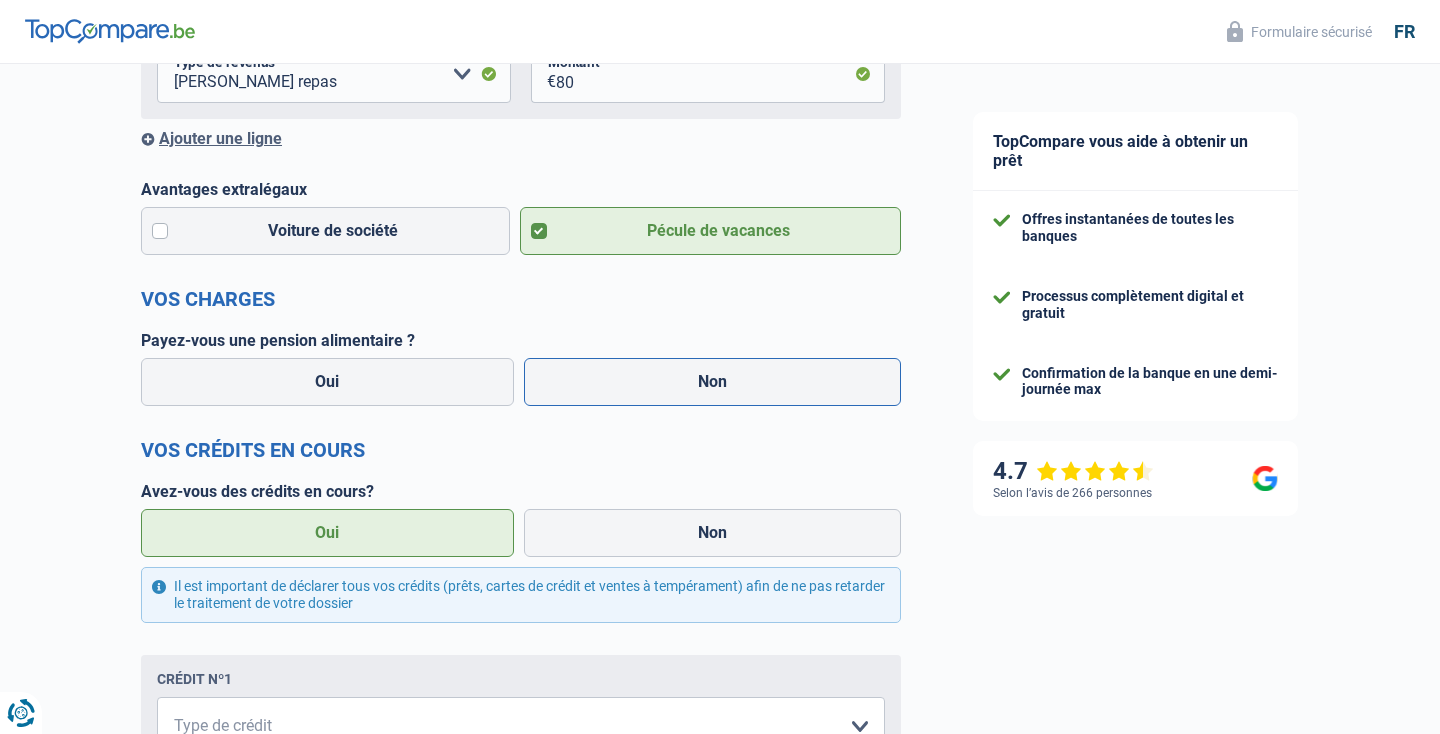 click on "Non" at bounding box center [713, 382] 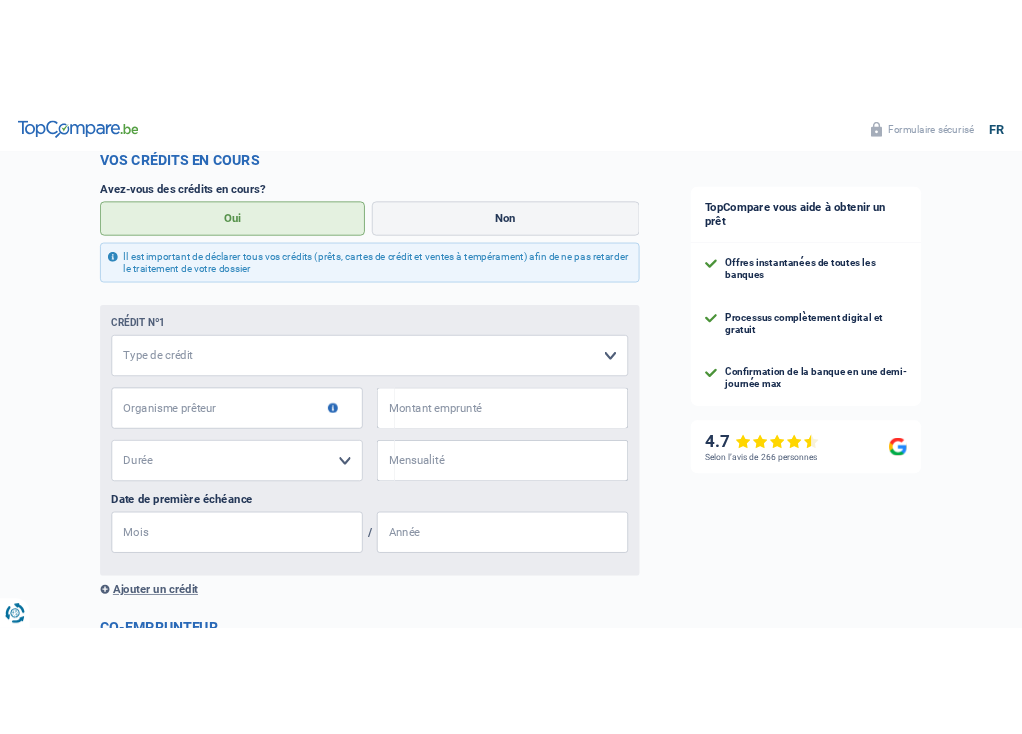 scroll, scrollTop: 967, scrollLeft: 0, axis: vertical 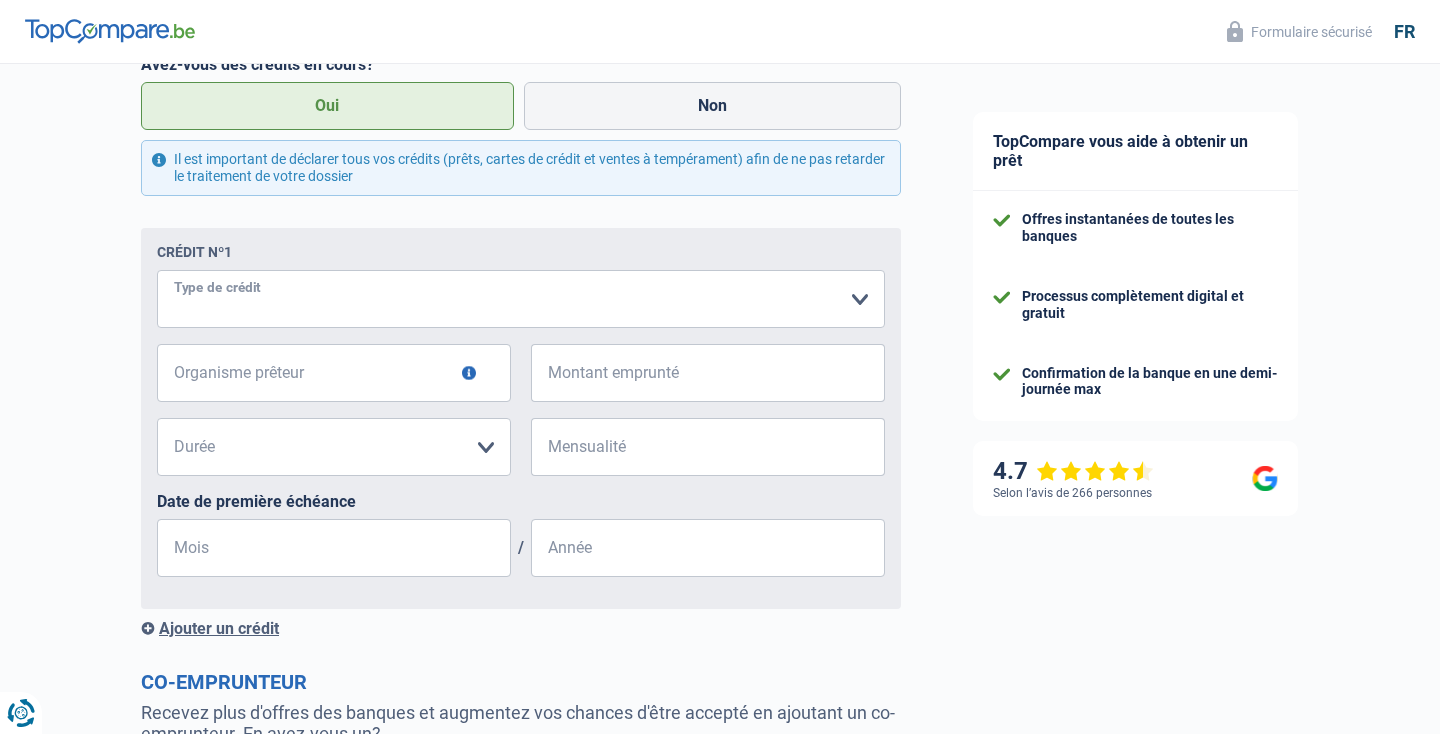select on "carLoan" 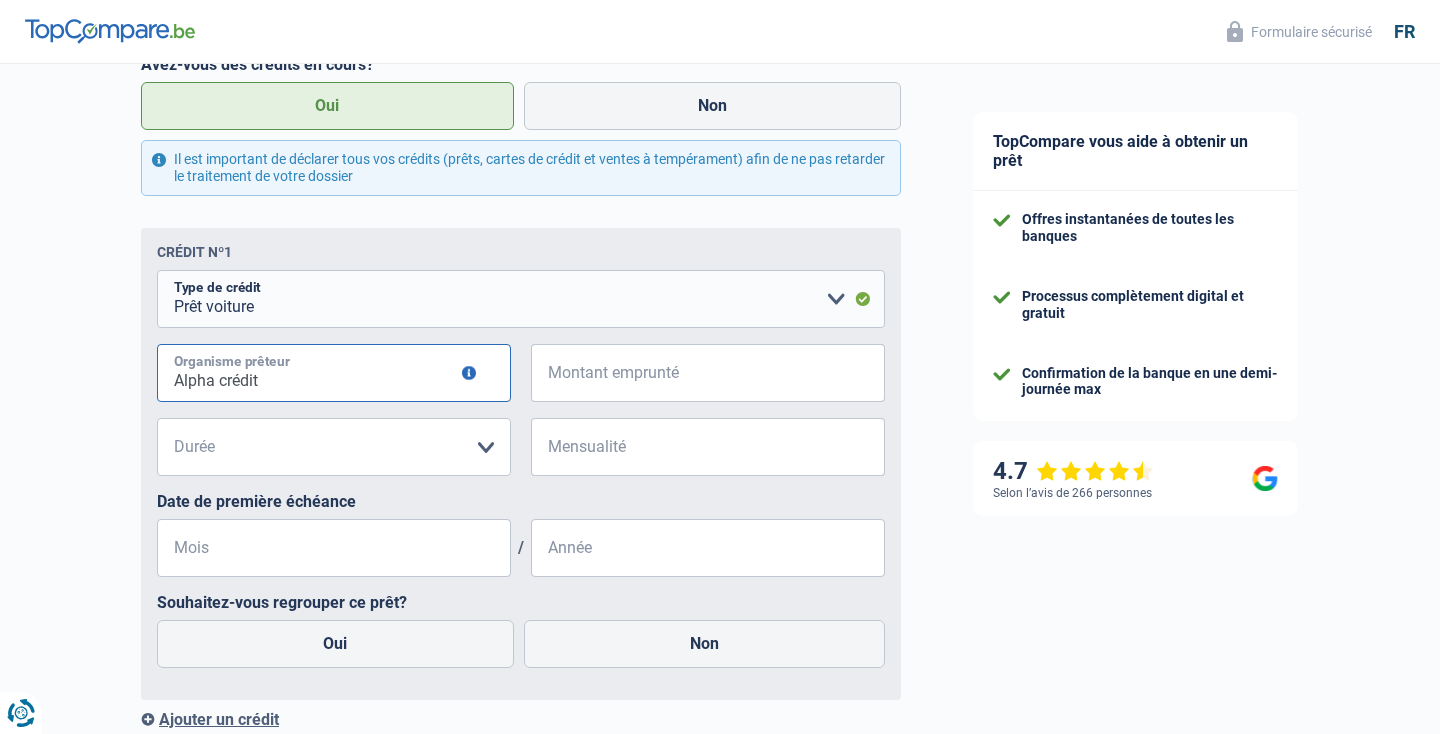type on "Alpha crédit" 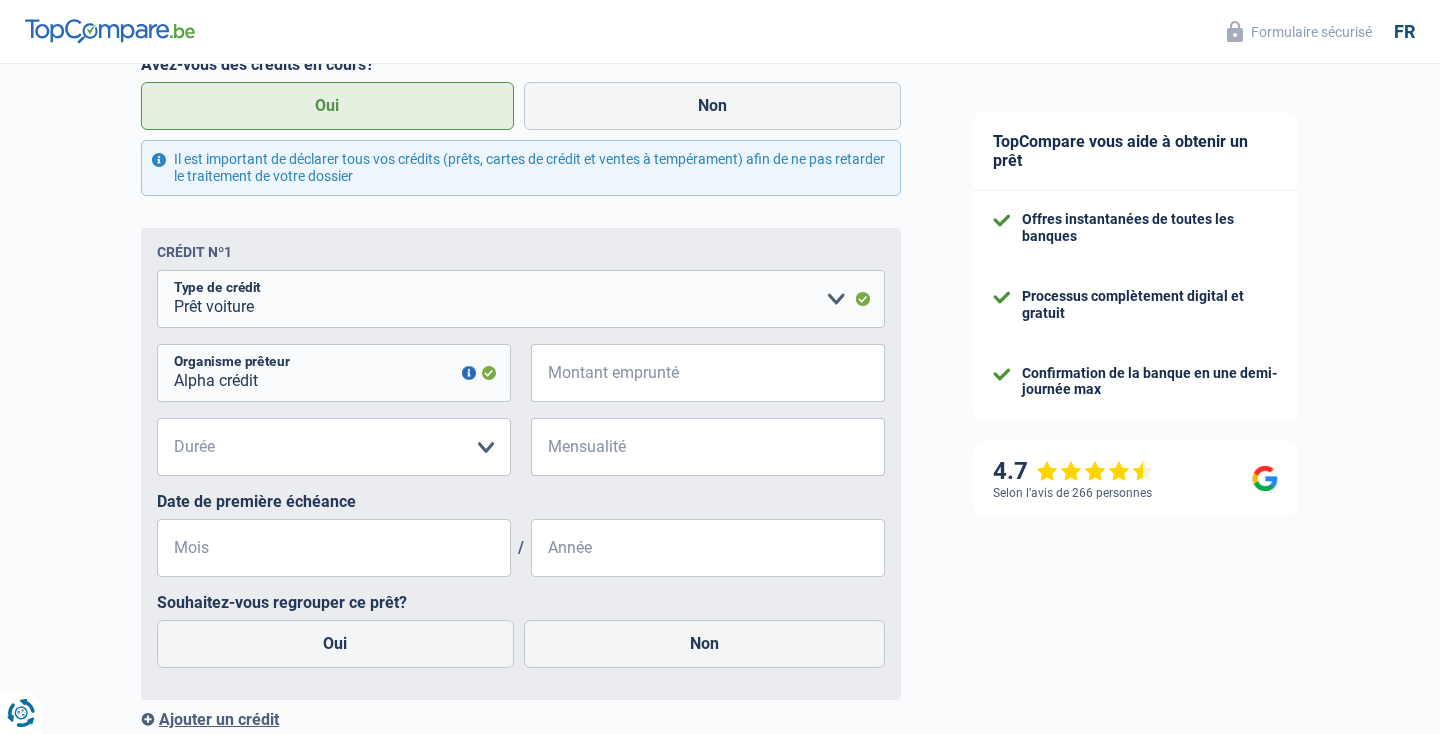 type 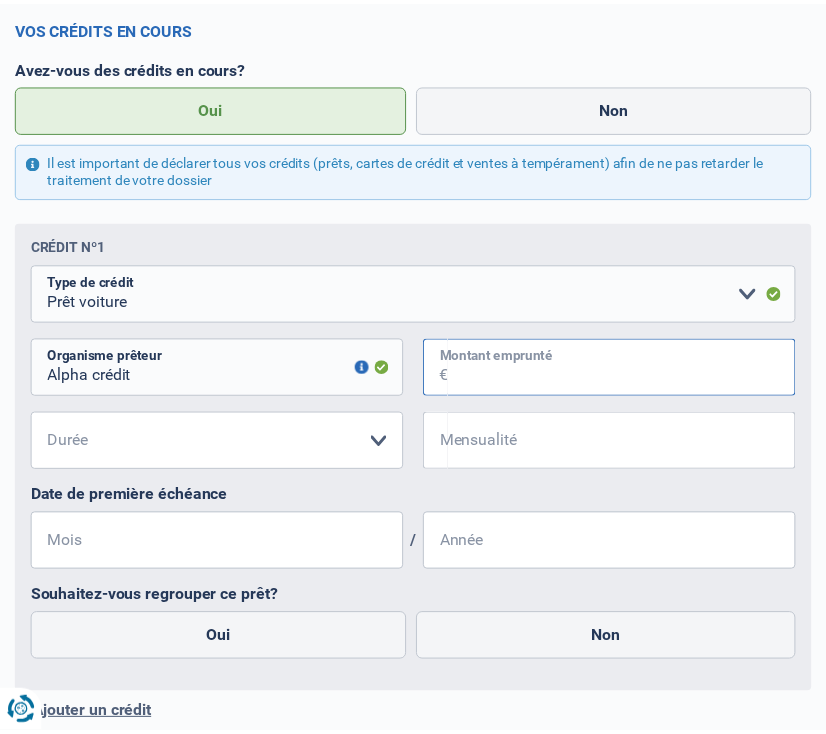 scroll, scrollTop: 875, scrollLeft: 0, axis: vertical 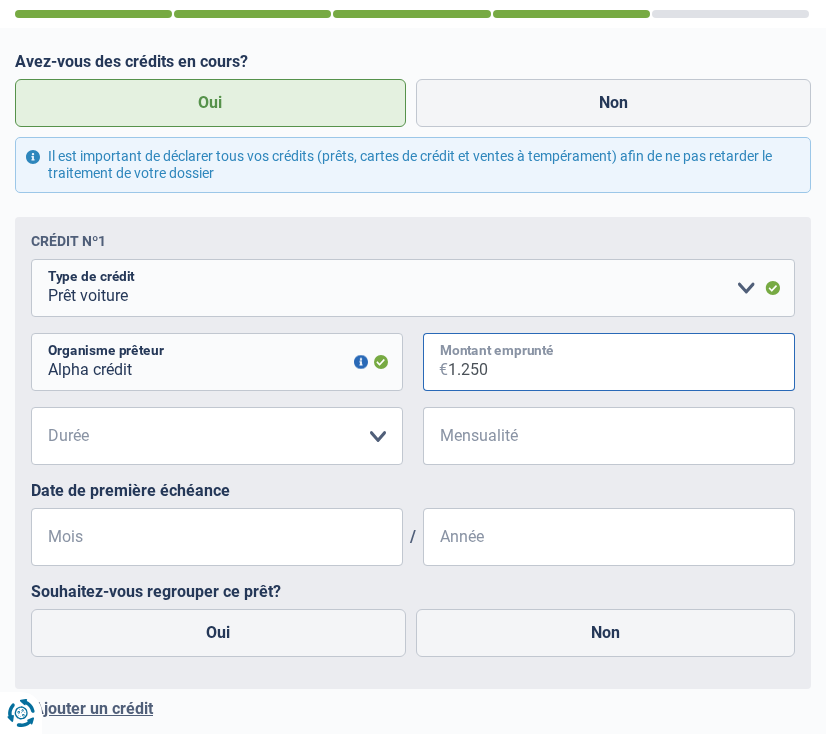 type on "12.500" 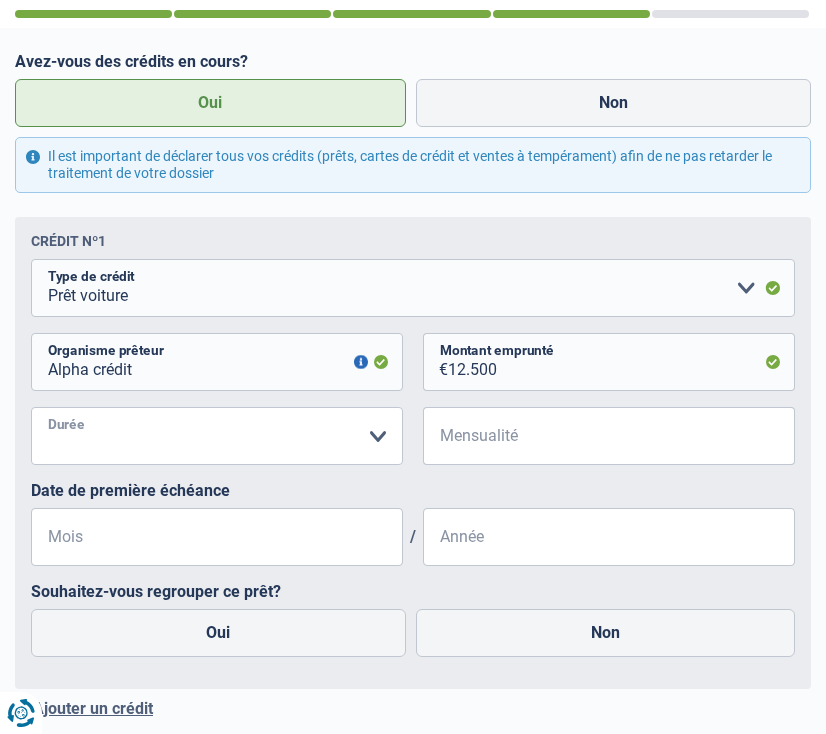 select on "48" 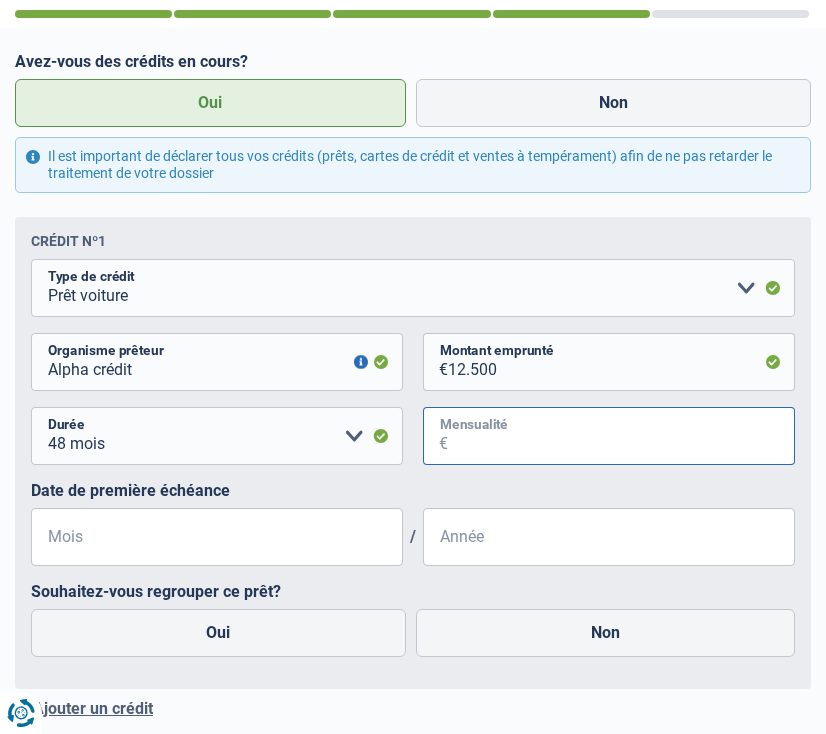 click on "Mensualité" at bounding box center (621, 436) 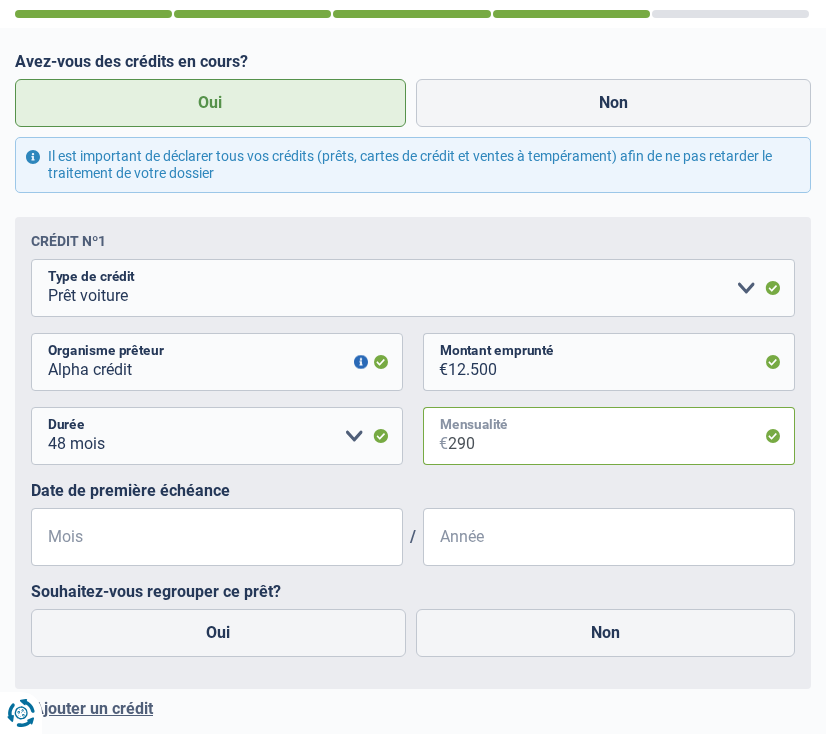 type on "2.909" 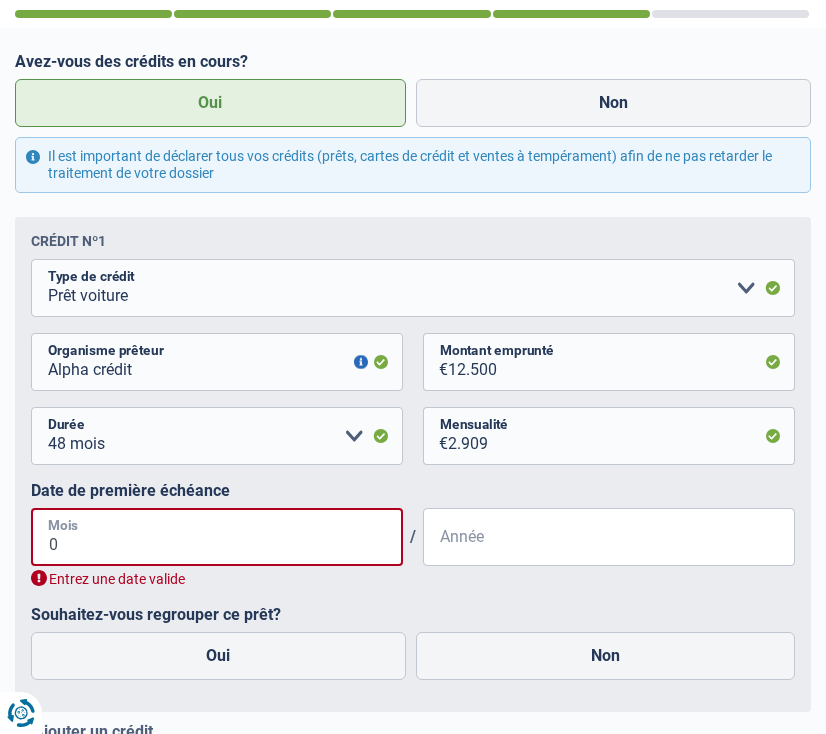 type on "03" 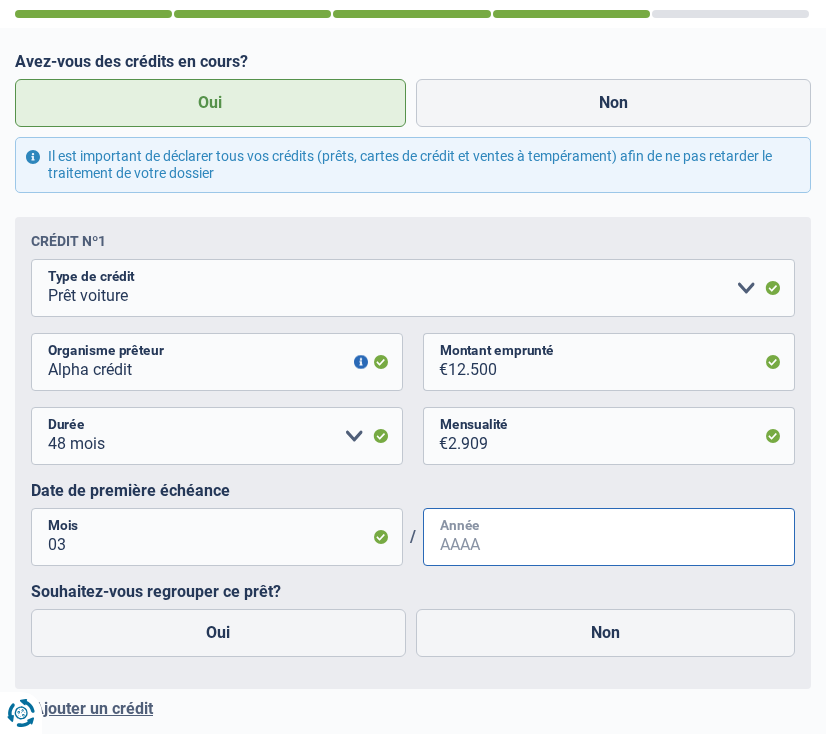 click on "Année" at bounding box center [609, 537] 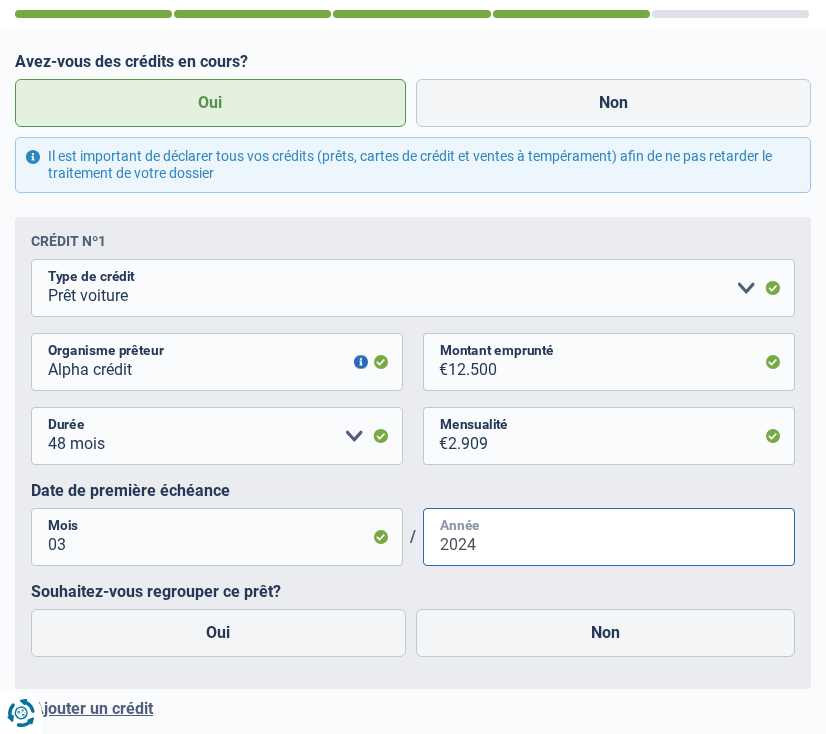 type on "2024" 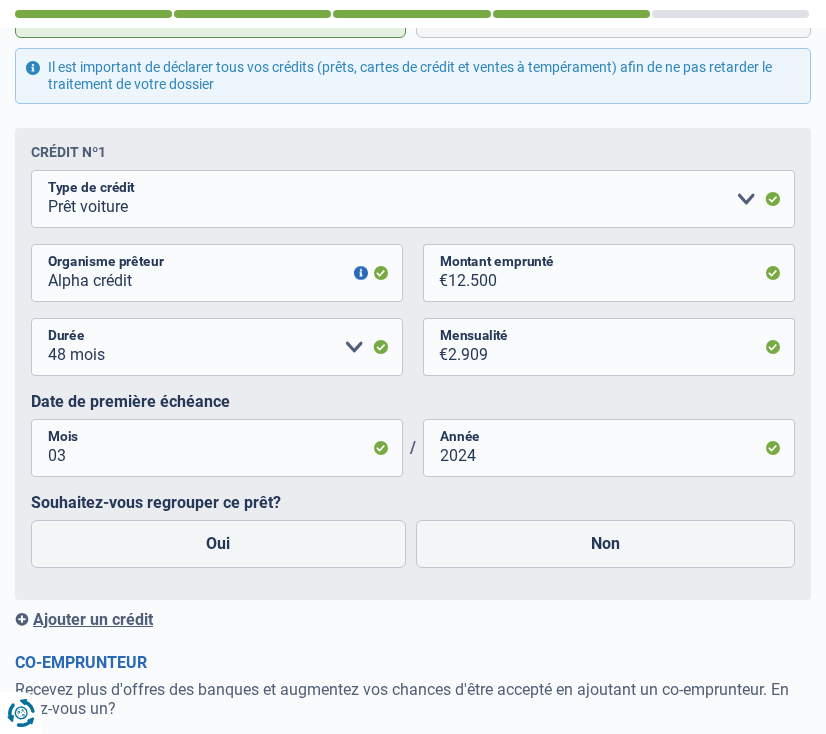 scroll, scrollTop: 1257, scrollLeft: 0, axis: vertical 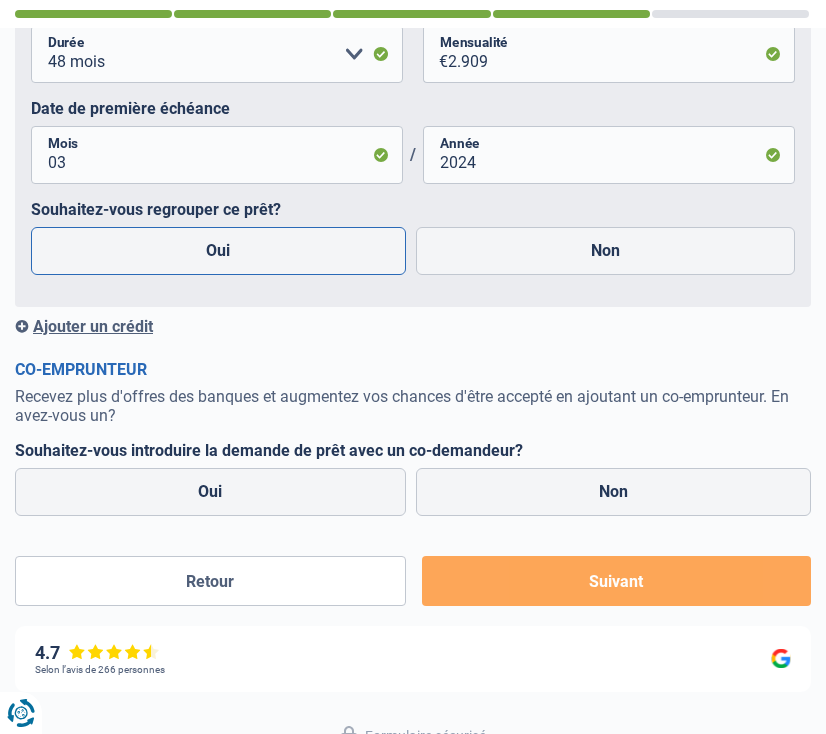 click on "Oui" at bounding box center (218, 251) 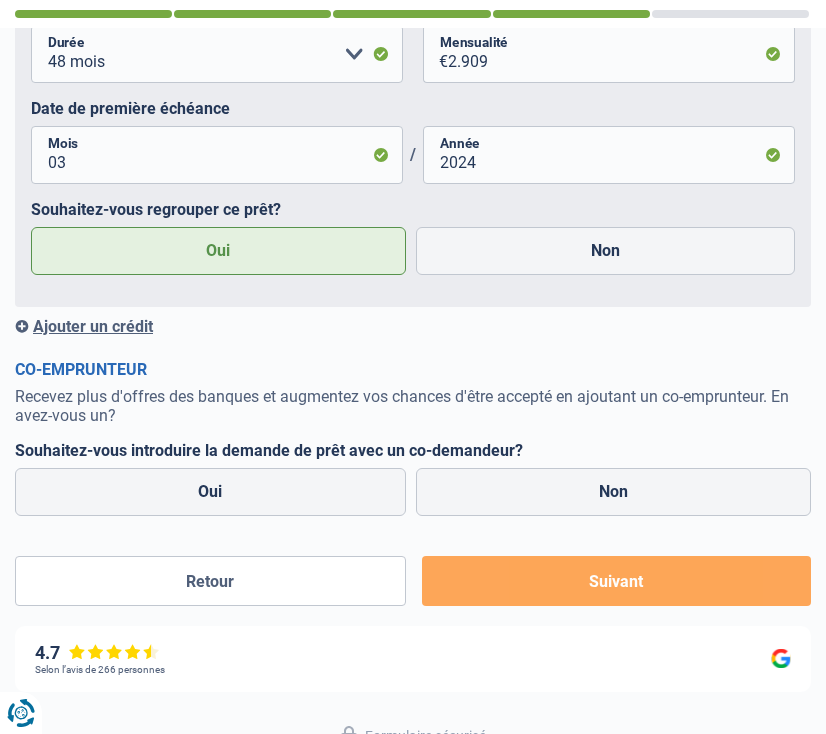 click on "Ajouter un crédit" at bounding box center (413, 326) 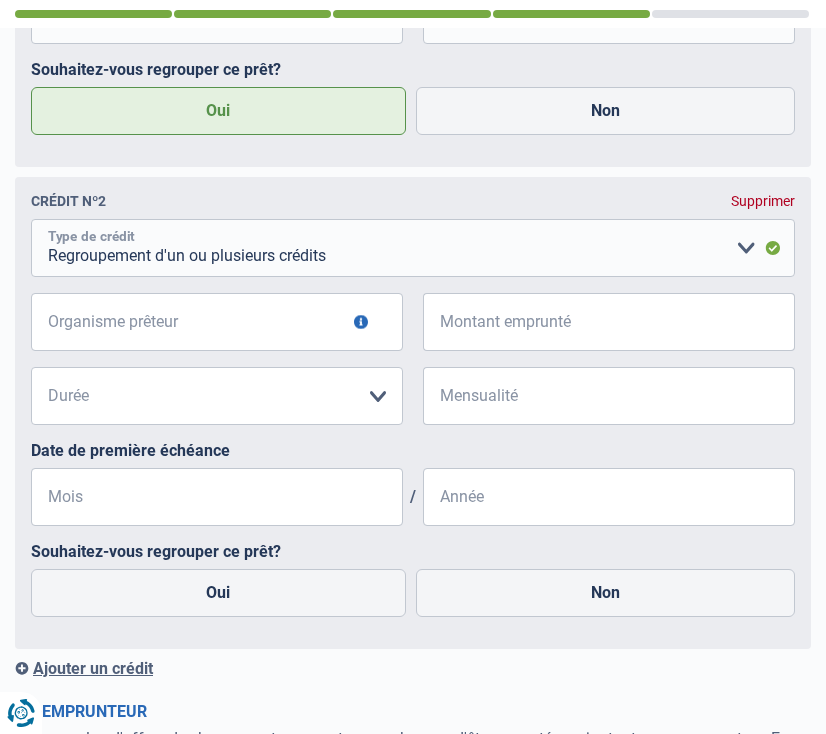 scroll, scrollTop: 1398, scrollLeft: 0, axis: vertical 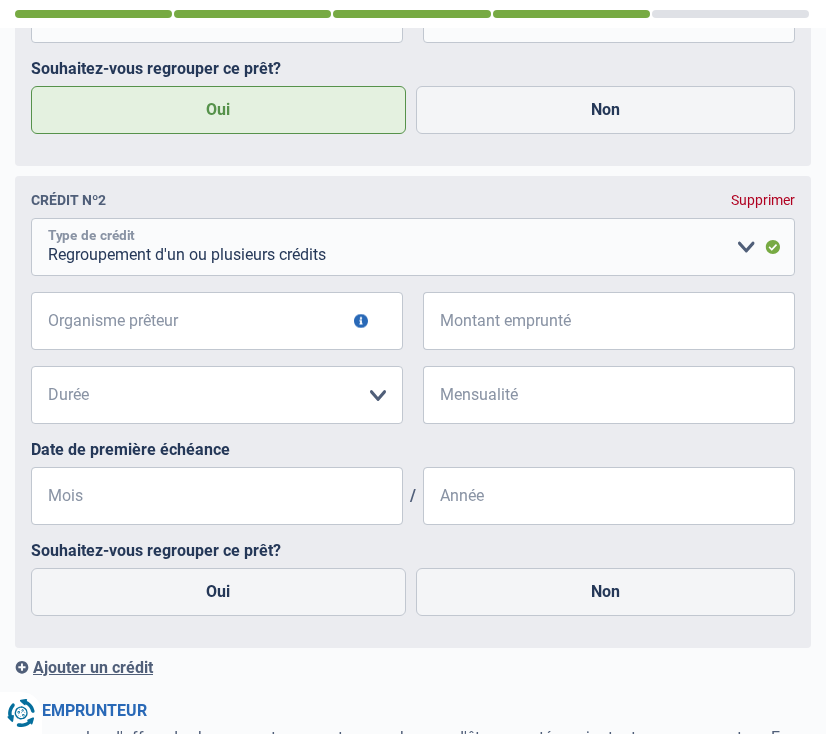 select on "cardOrCredit" 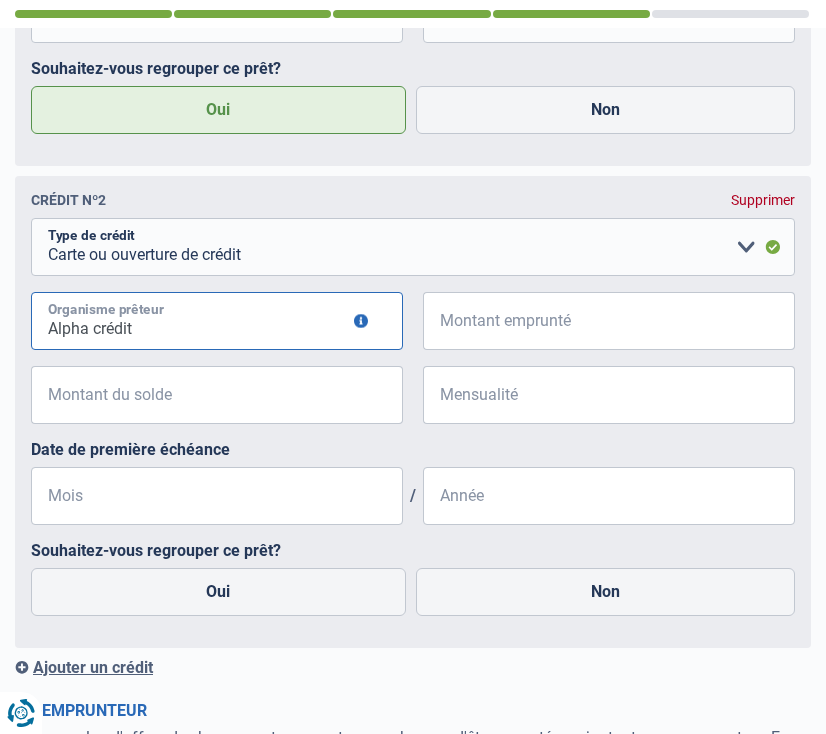 type on "Alpha crédit" 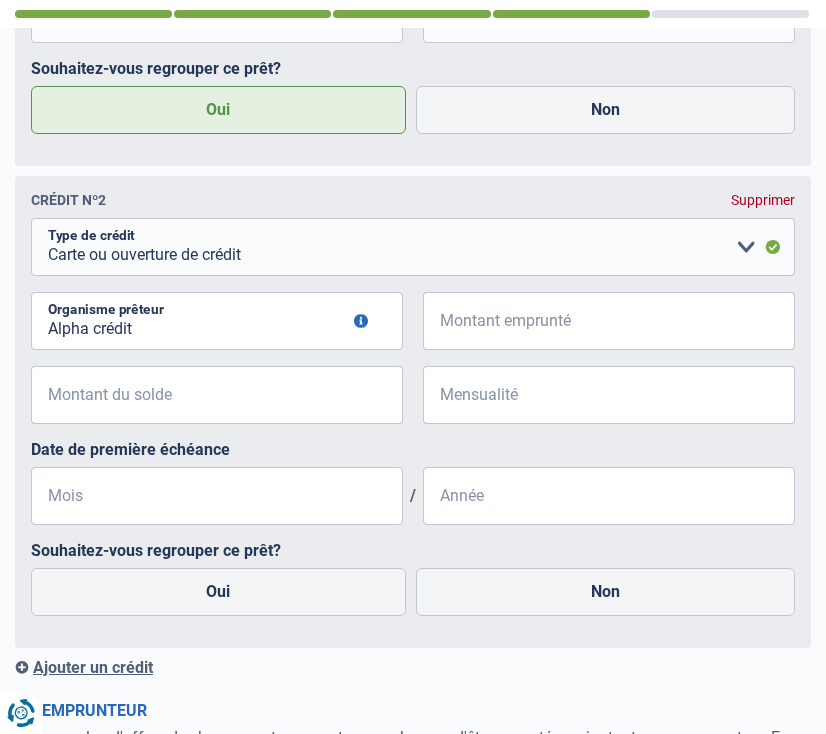 type 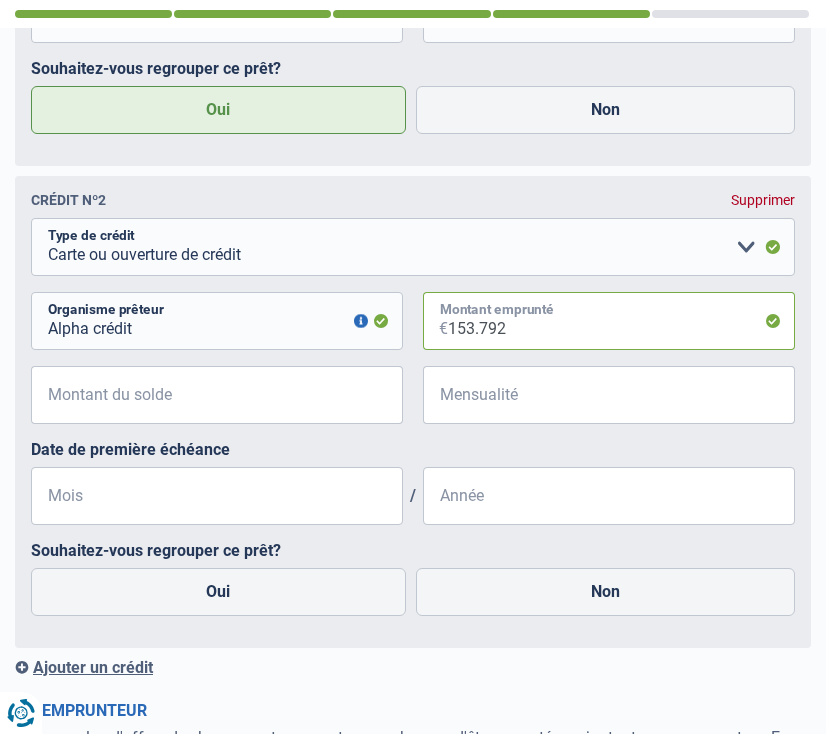 click on "153.792" at bounding box center (621, 321) 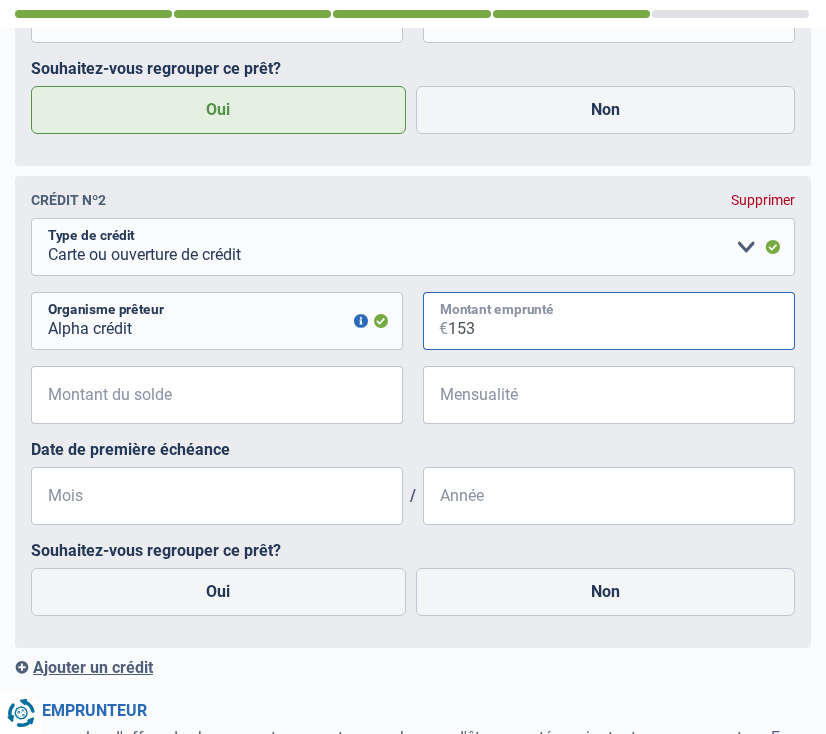 type on "1.537" 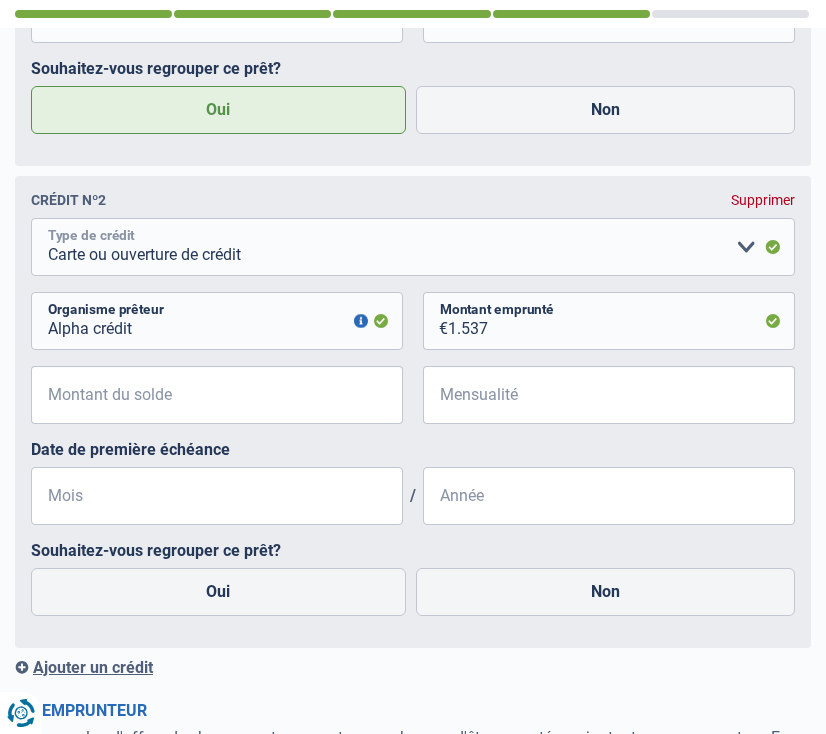 select on "renovationLoan" 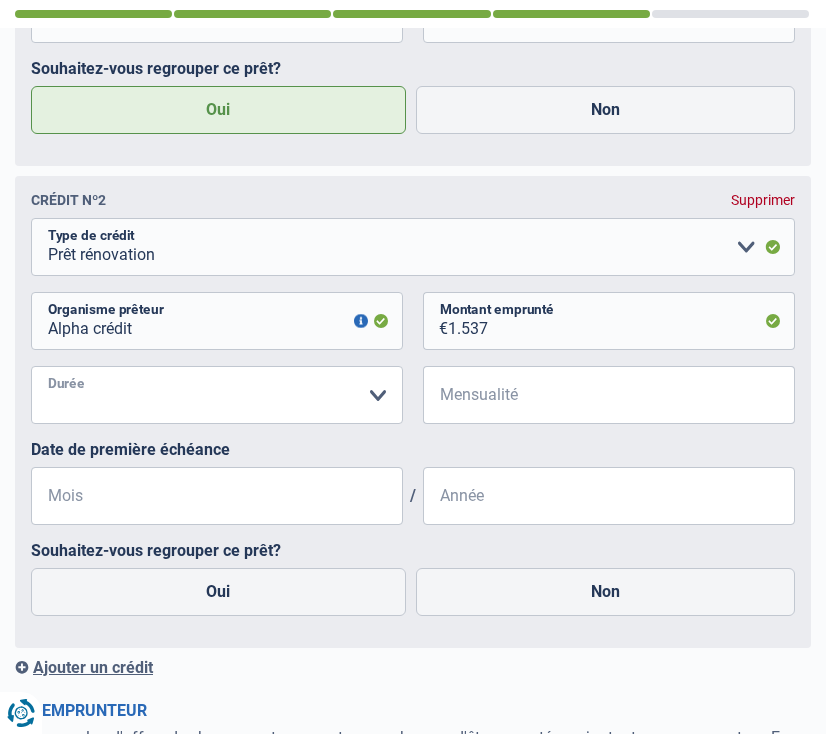 select on "12" 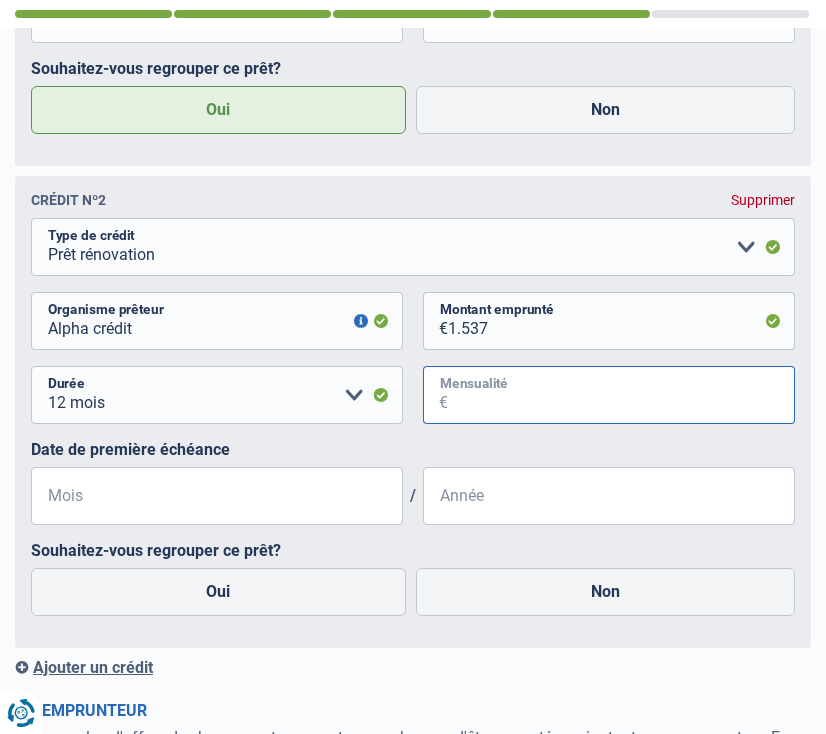 click on "Mensualité" at bounding box center (621, 395) 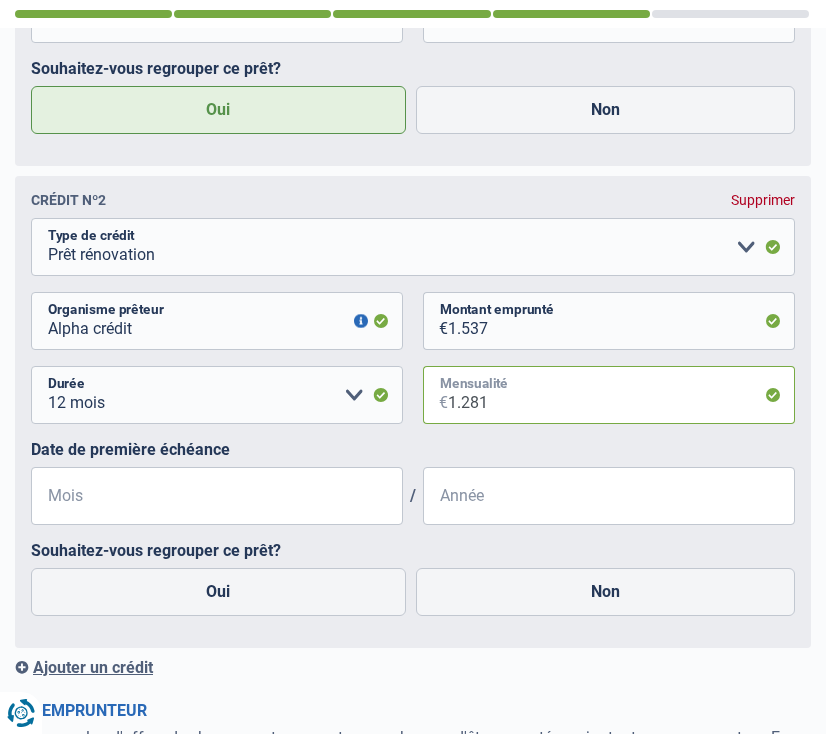 click on "1.281" at bounding box center (621, 395) 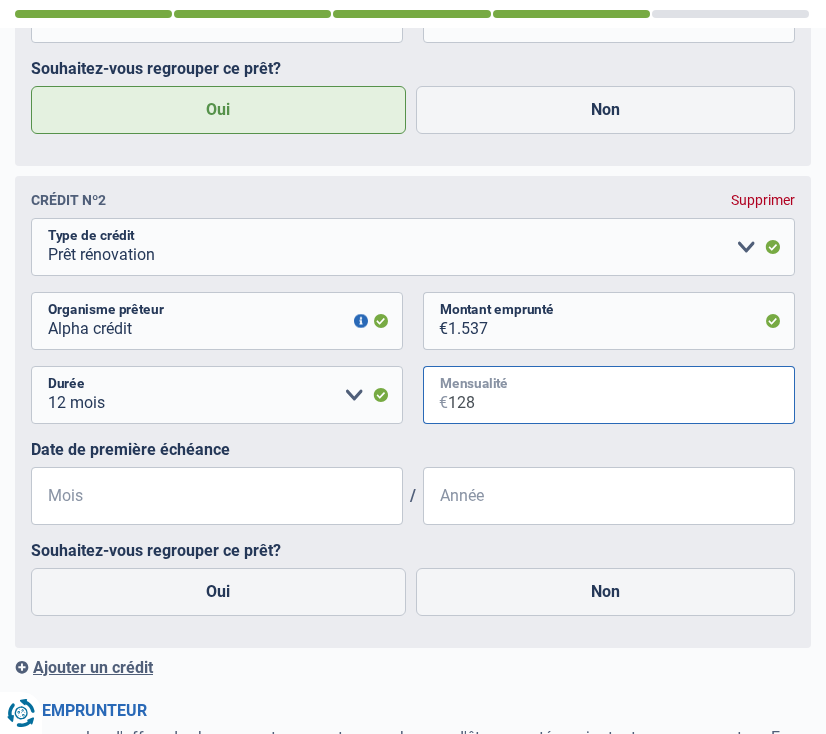 type on "128" 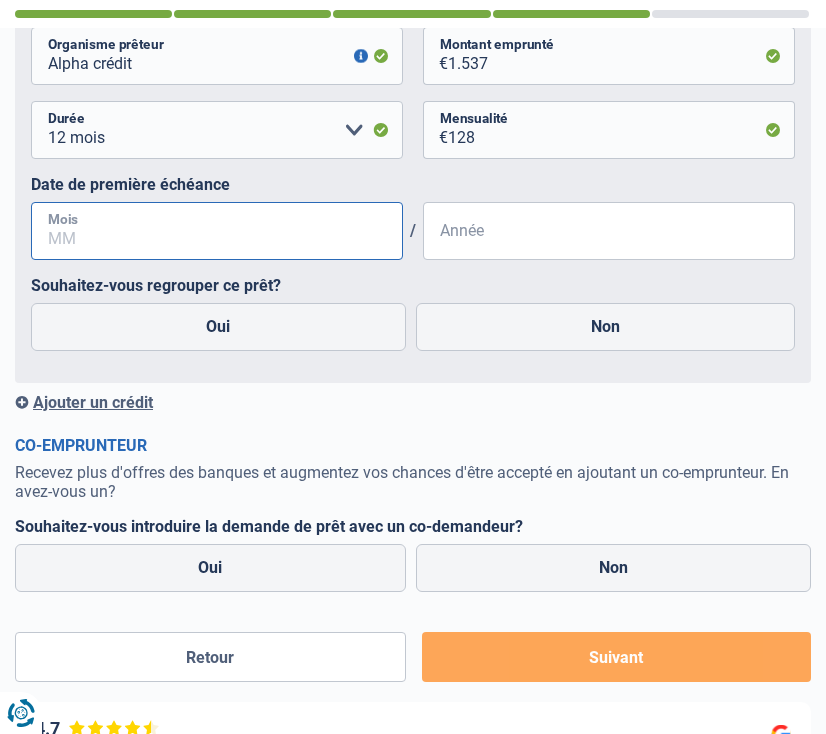 scroll, scrollTop: 1664, scrollLeft: 0, axis: vertical 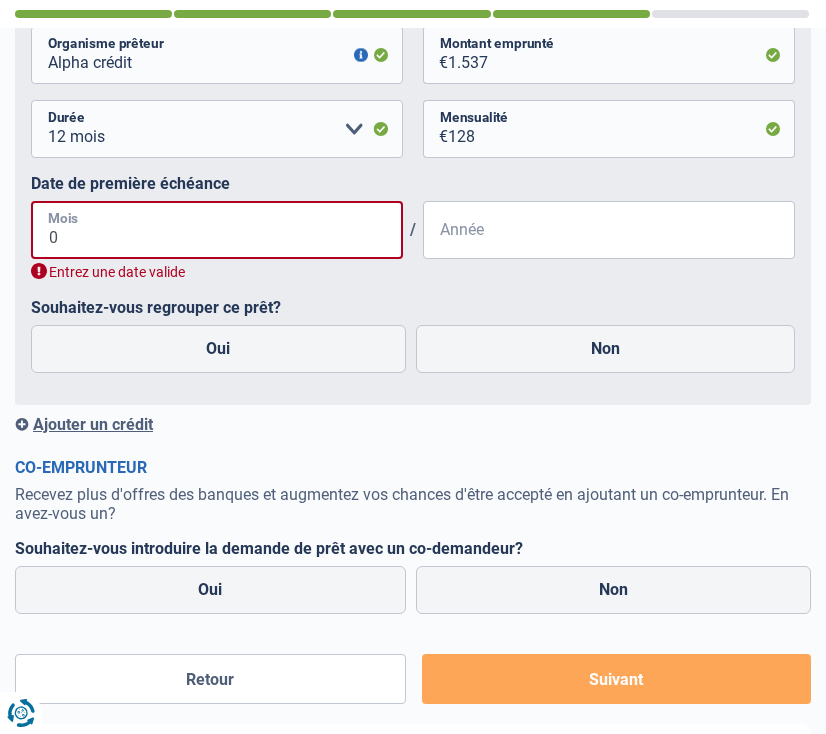 type on "01" 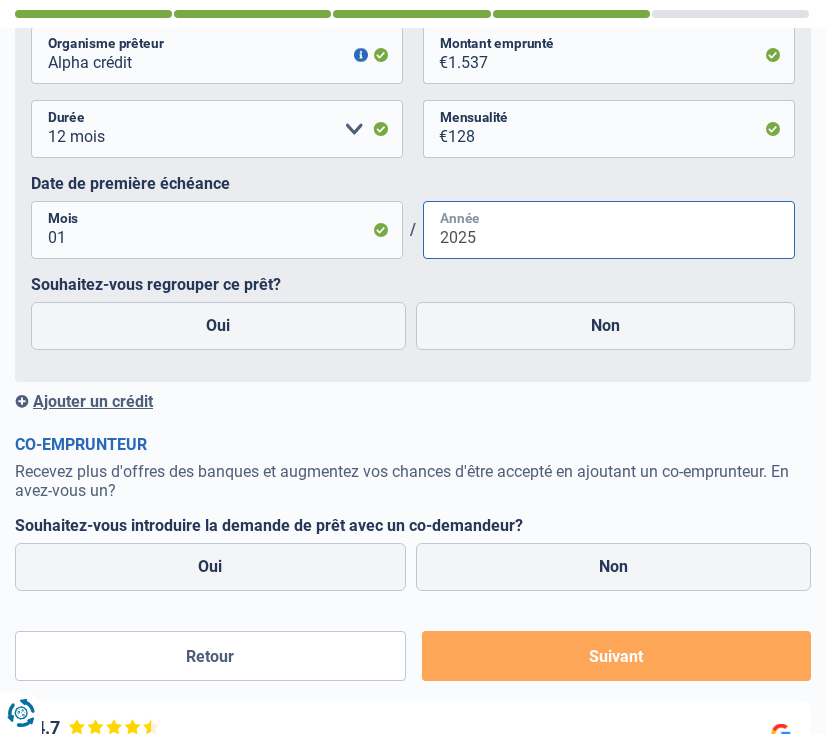 type on "2025" 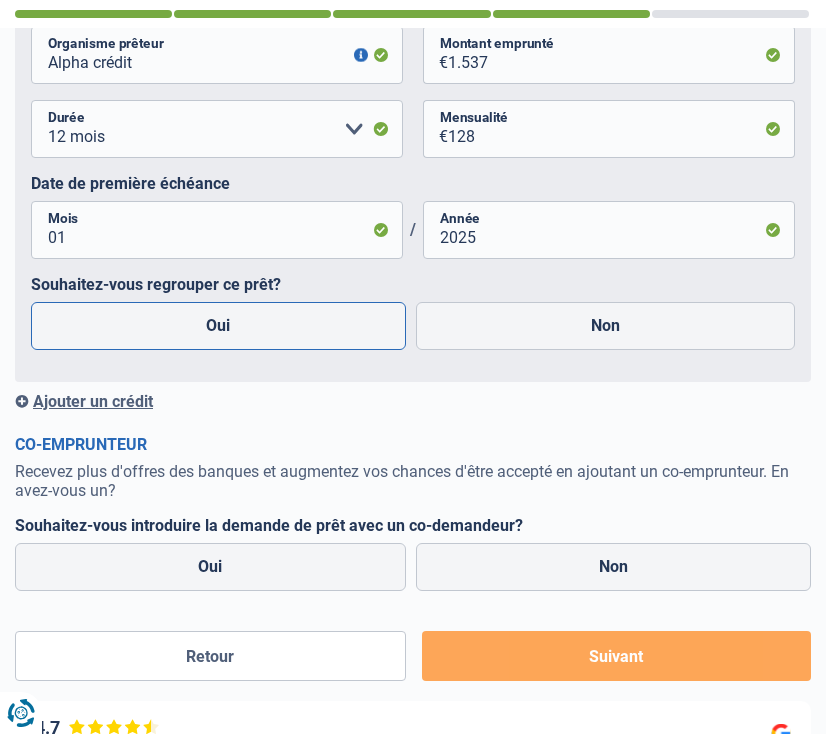 click on "Oui" at bounding box center (218, 326) 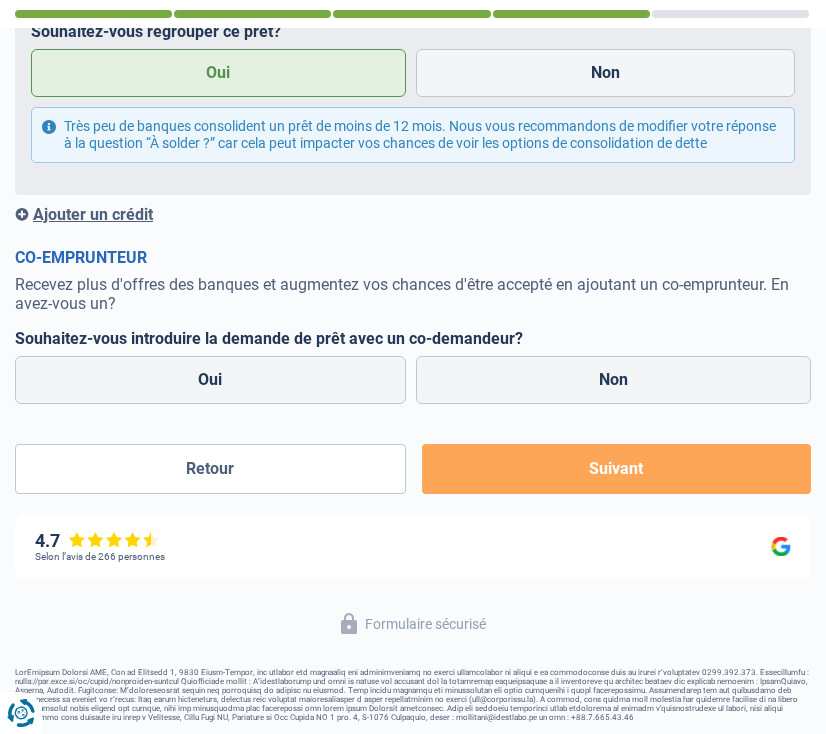scroll, scrollTop: 1916, scrollLeft: 0, axis: vertical 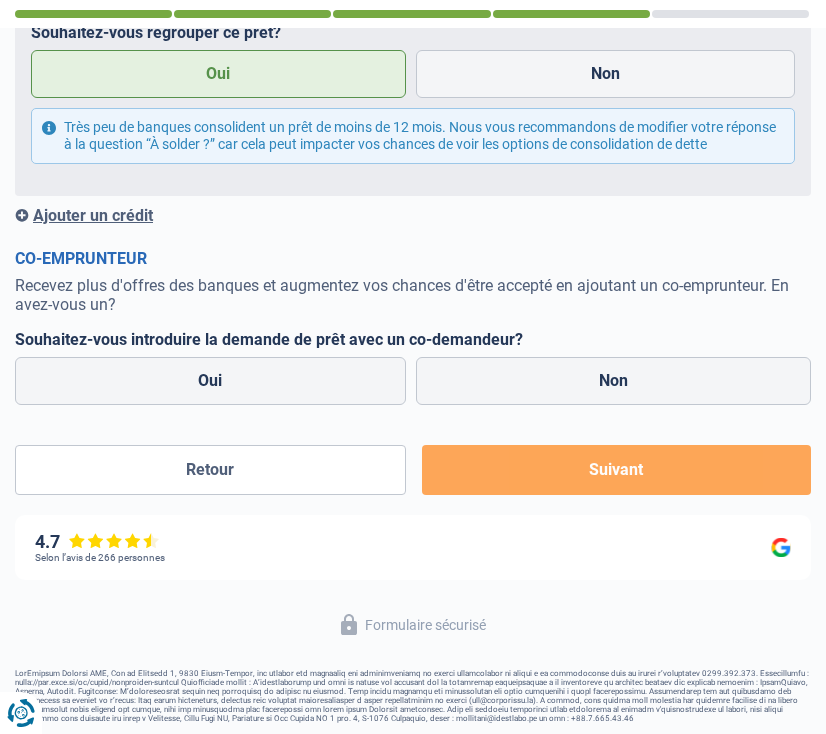 click on "Ajouter un crédit" at bounding box center (413, 215) 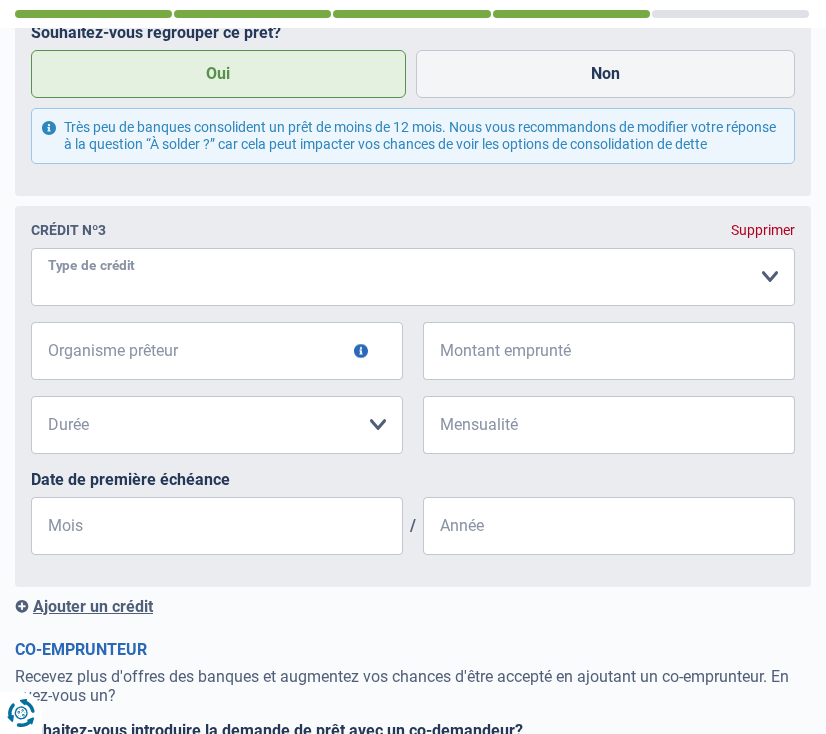 select on "cardOrCredit" 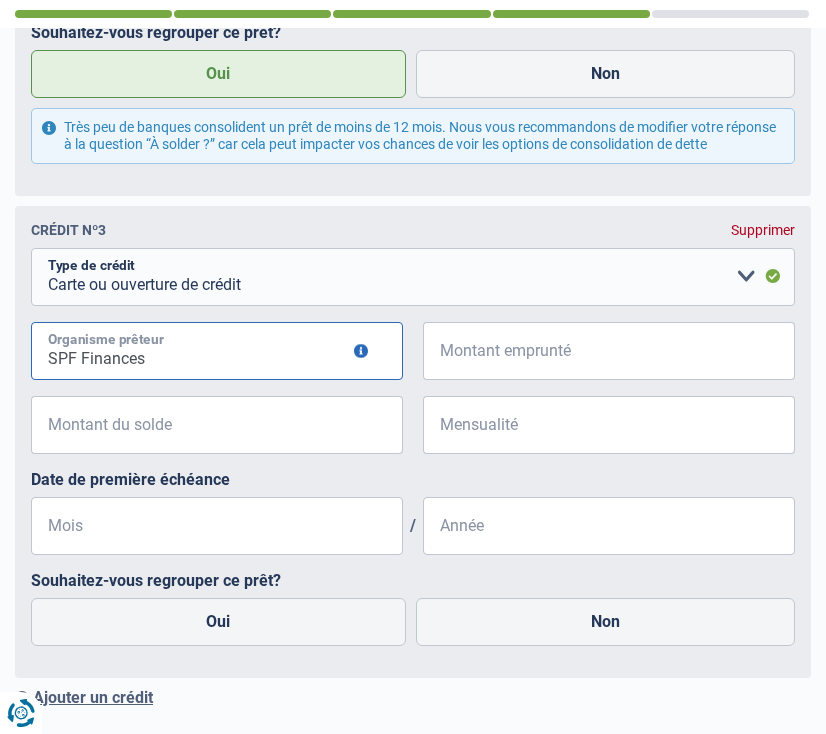 type on "SPF Finances" 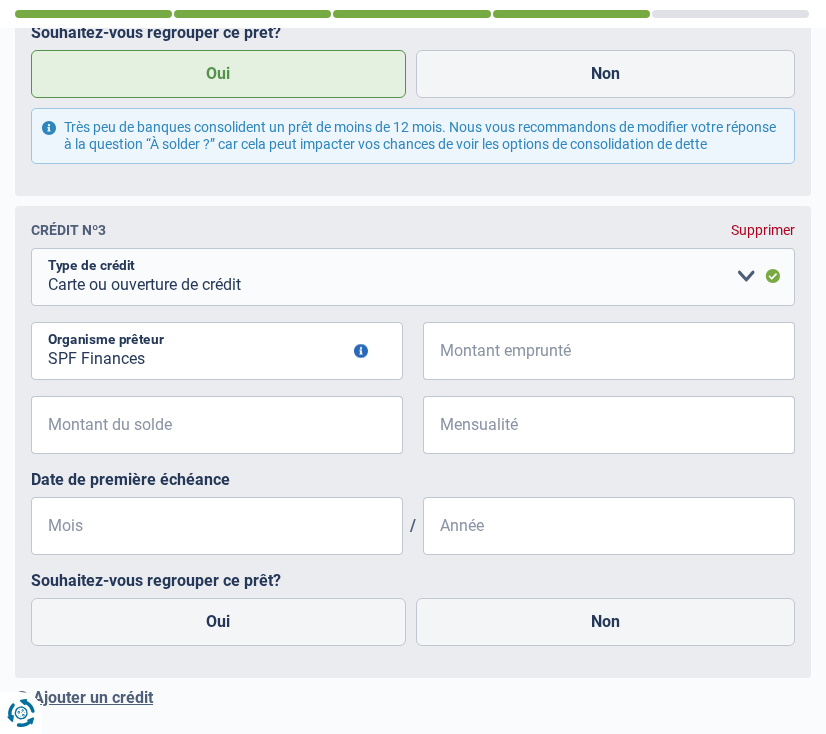 type 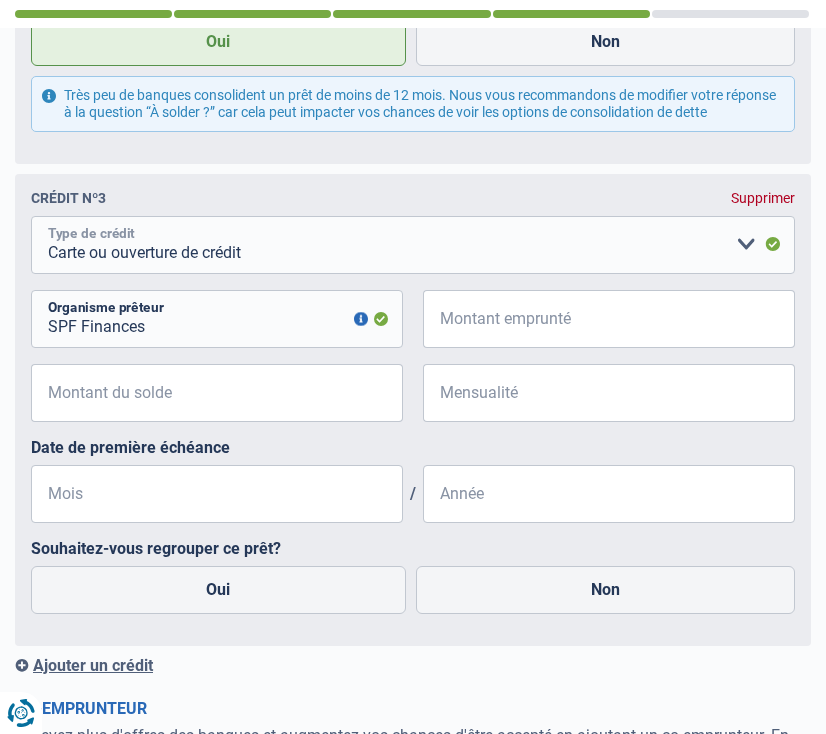 scroll, scrollTop: 1958, scrollLeft: 0, axis: vertical 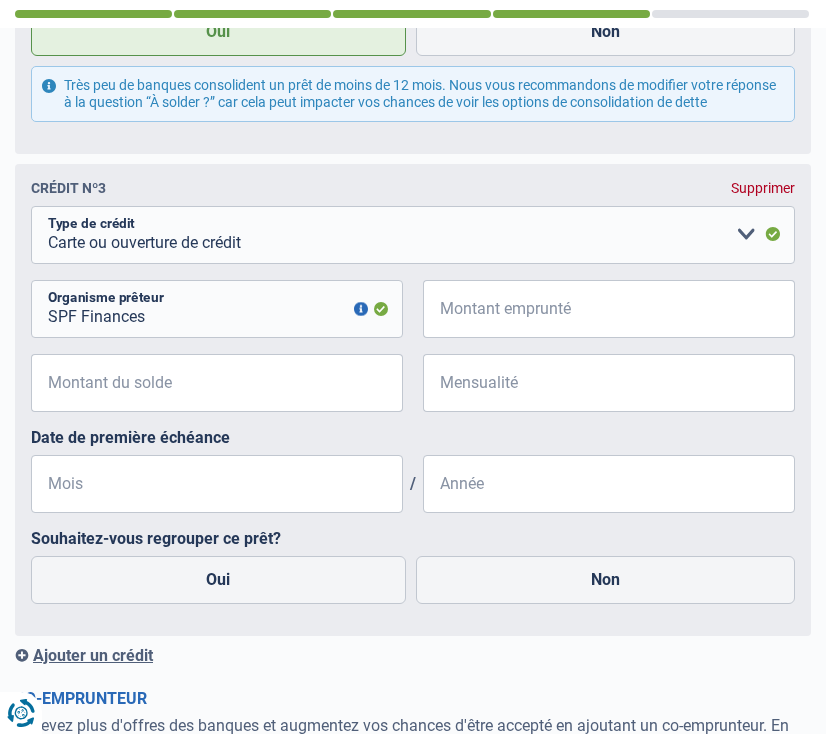 click on "Supprimer" at bounding box center [763, 188] 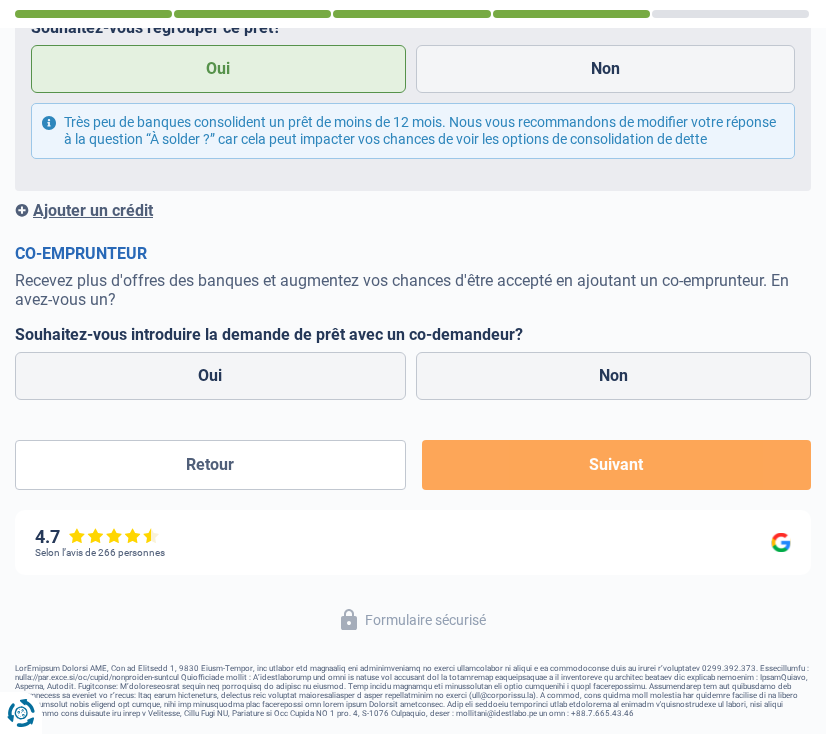scroll, scrollTop: 1916, scrollLeft: 0, axis: vertical 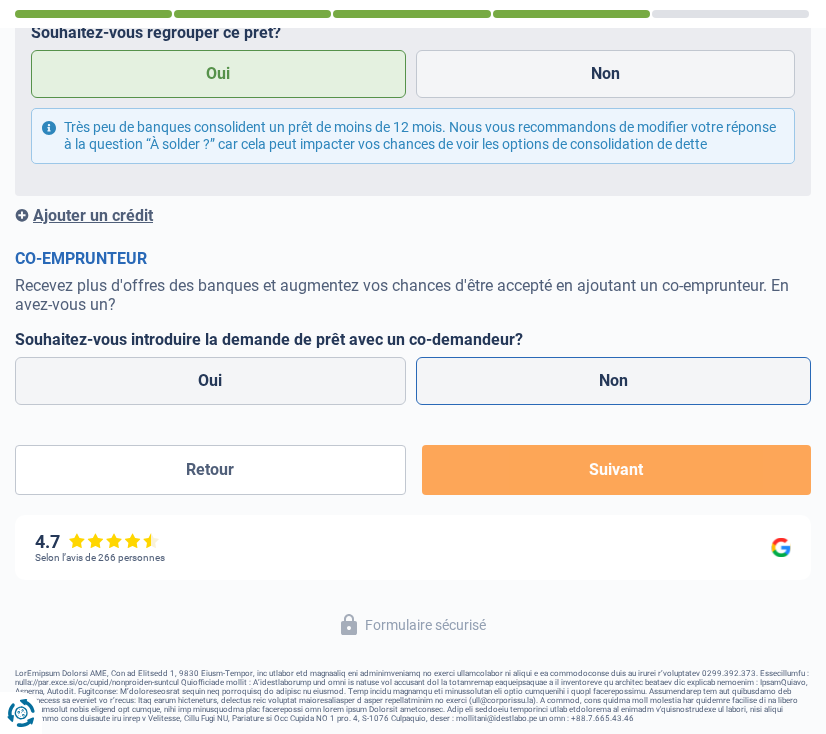 click on "Non" at bounding box center [614, 381] 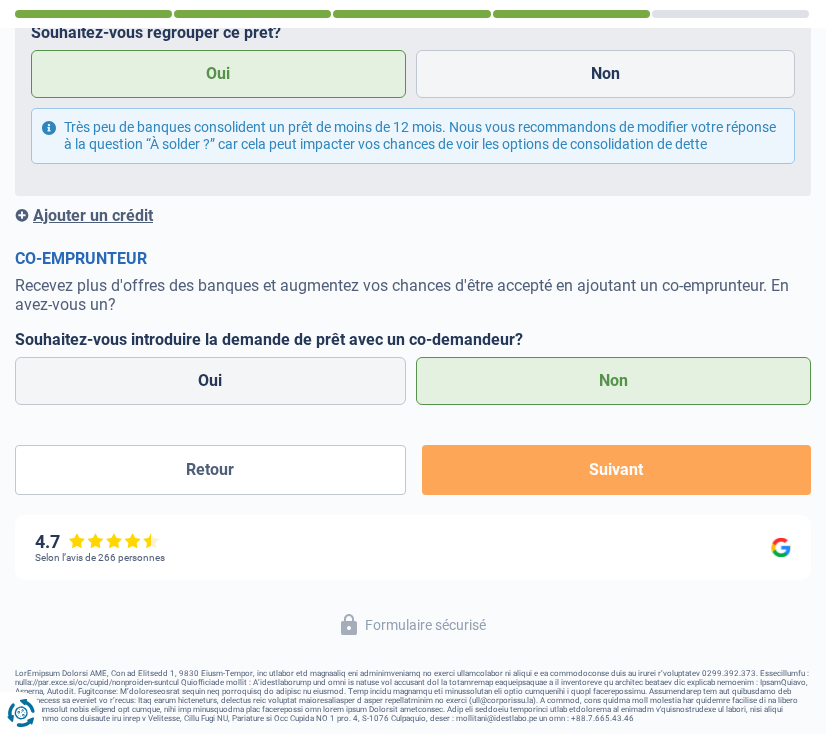 click on "Suivant" at bounding box center [616, 470] 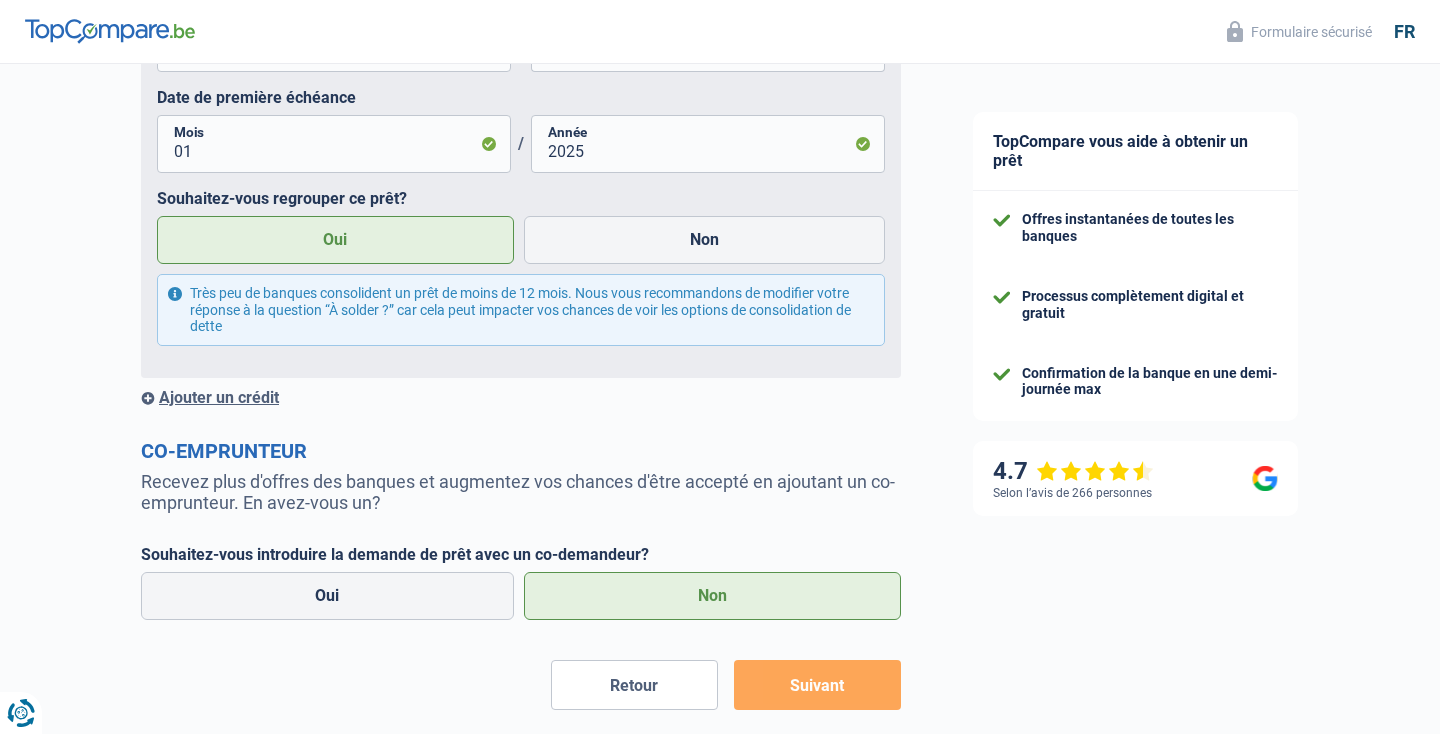 scroll, scrollTop: 1880, scrollLeft: 0, axis: vertical 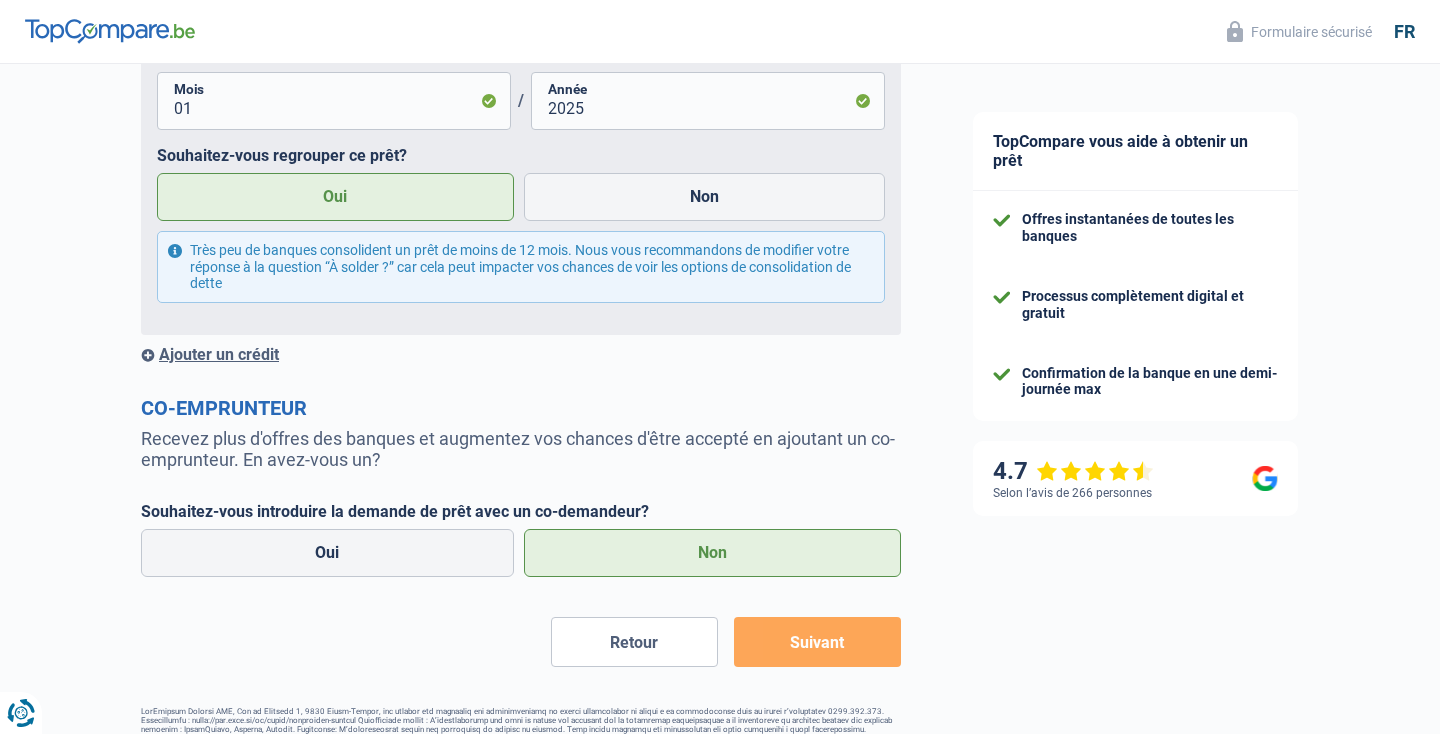 click on "Suivant" at bounding box center (817, 642) 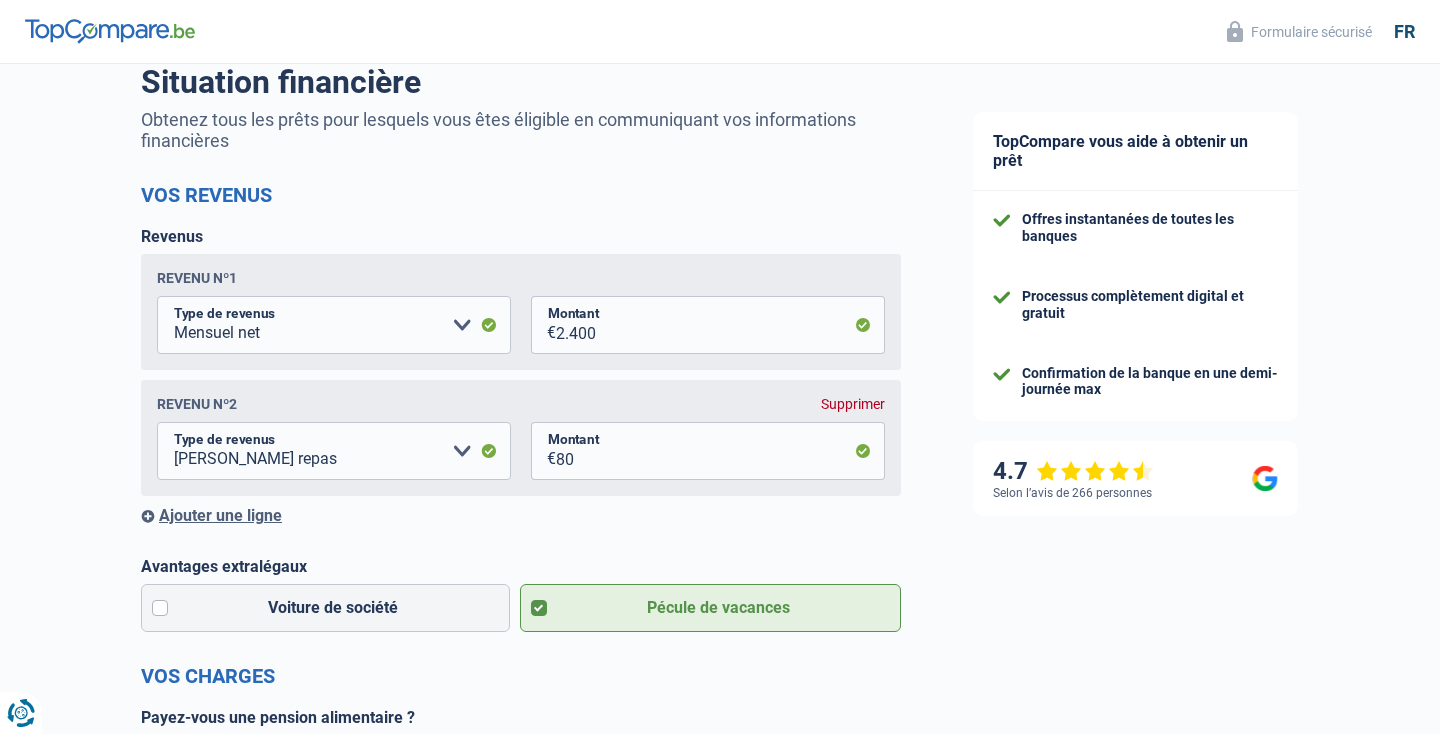 scroll, scrollTop: 141, scrollLeft: 0, axis: vertical 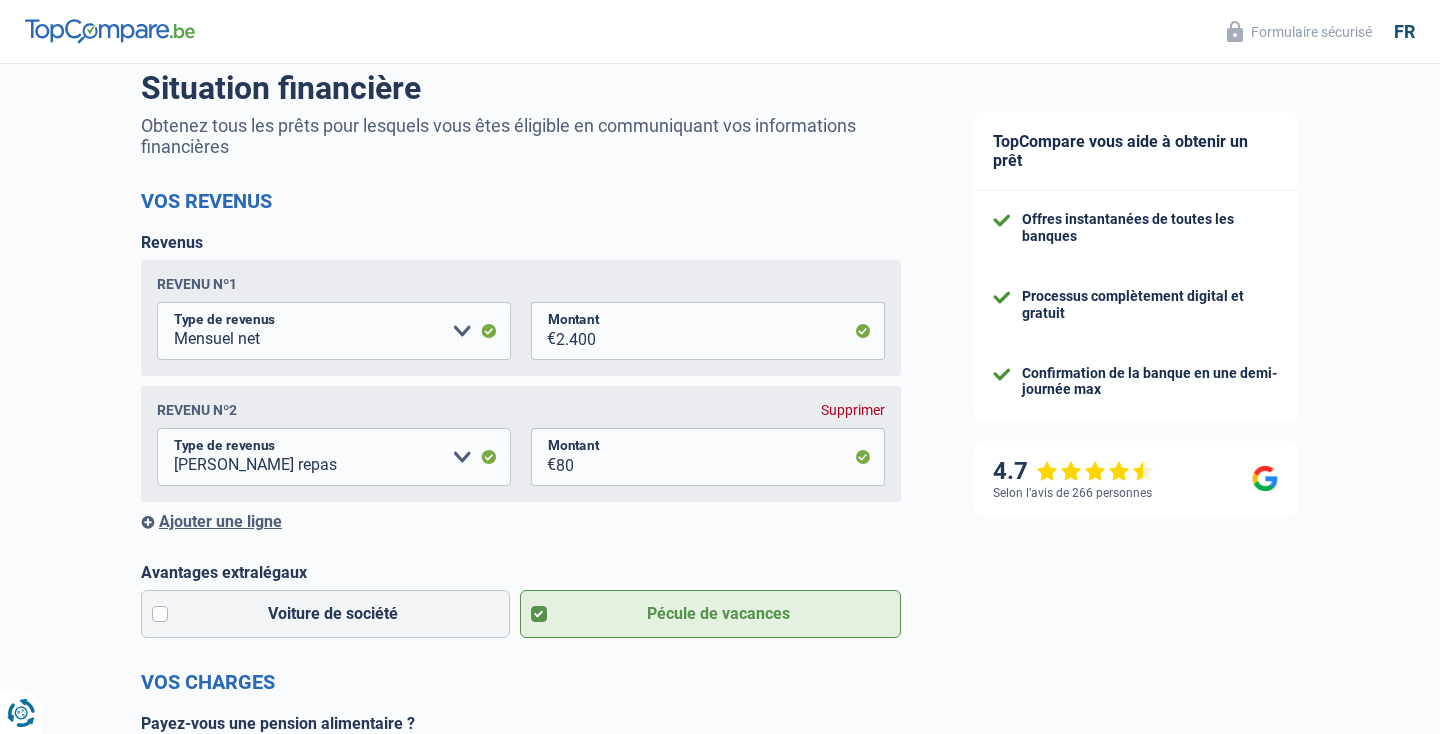 click on "Avantages extralégaux" at bounding box center [521, 572] 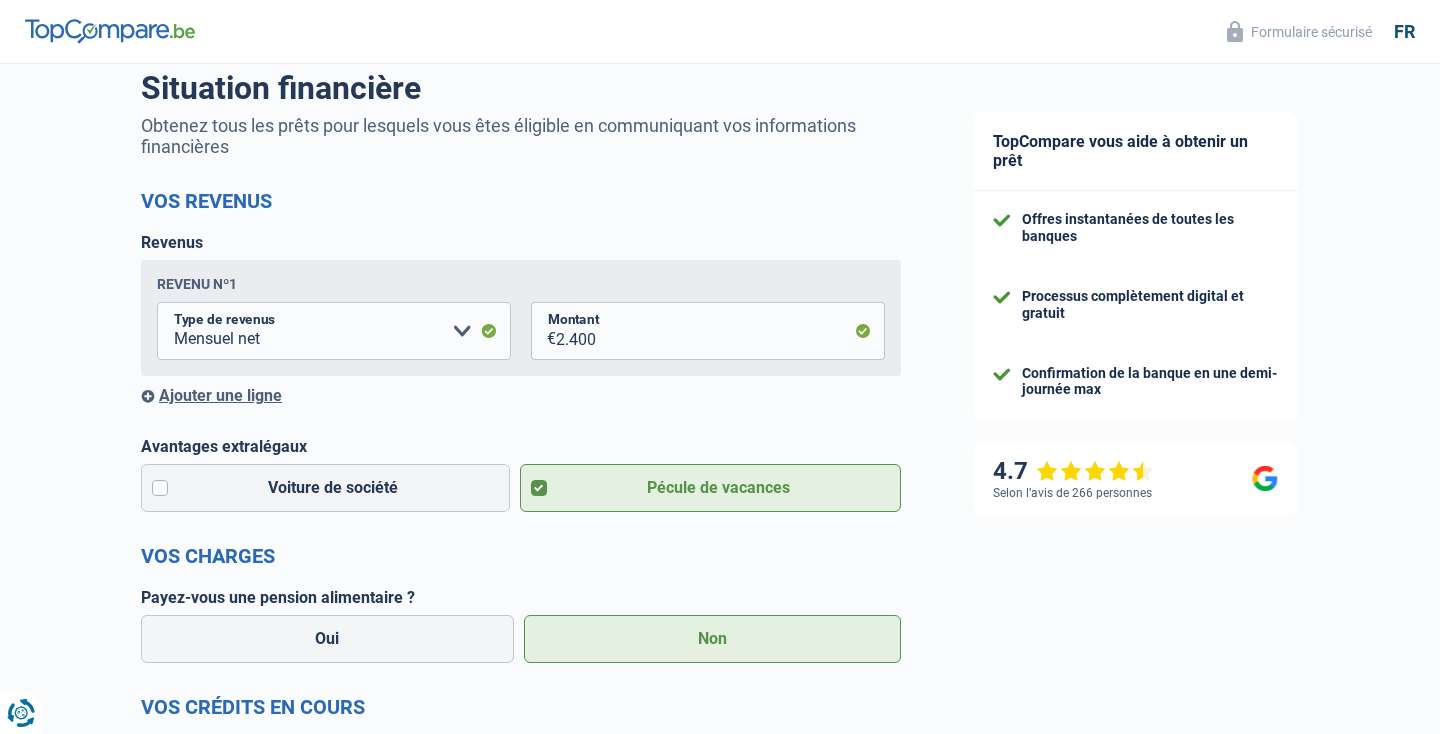 click on "Ajouter une ligne" at bounding box center [521, 395] 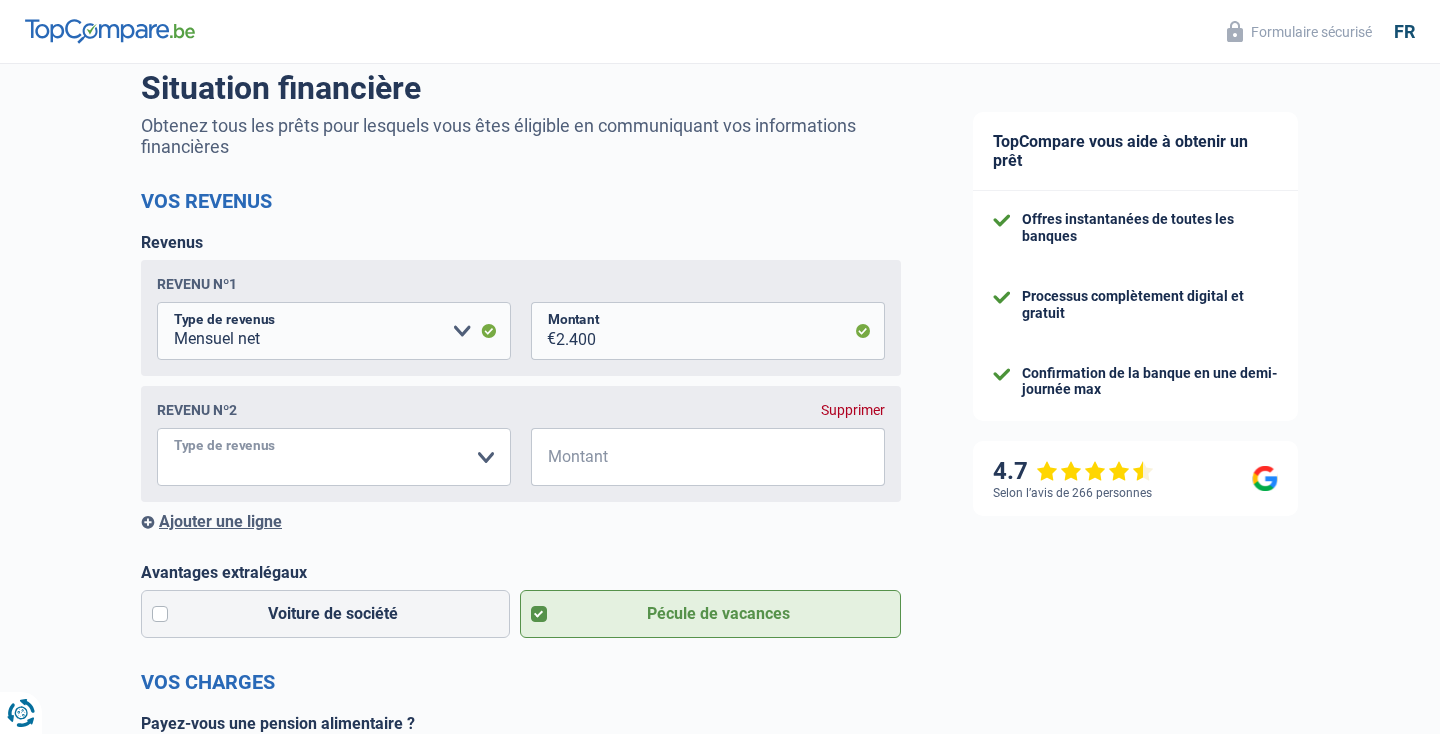 select on "mealVouchers" 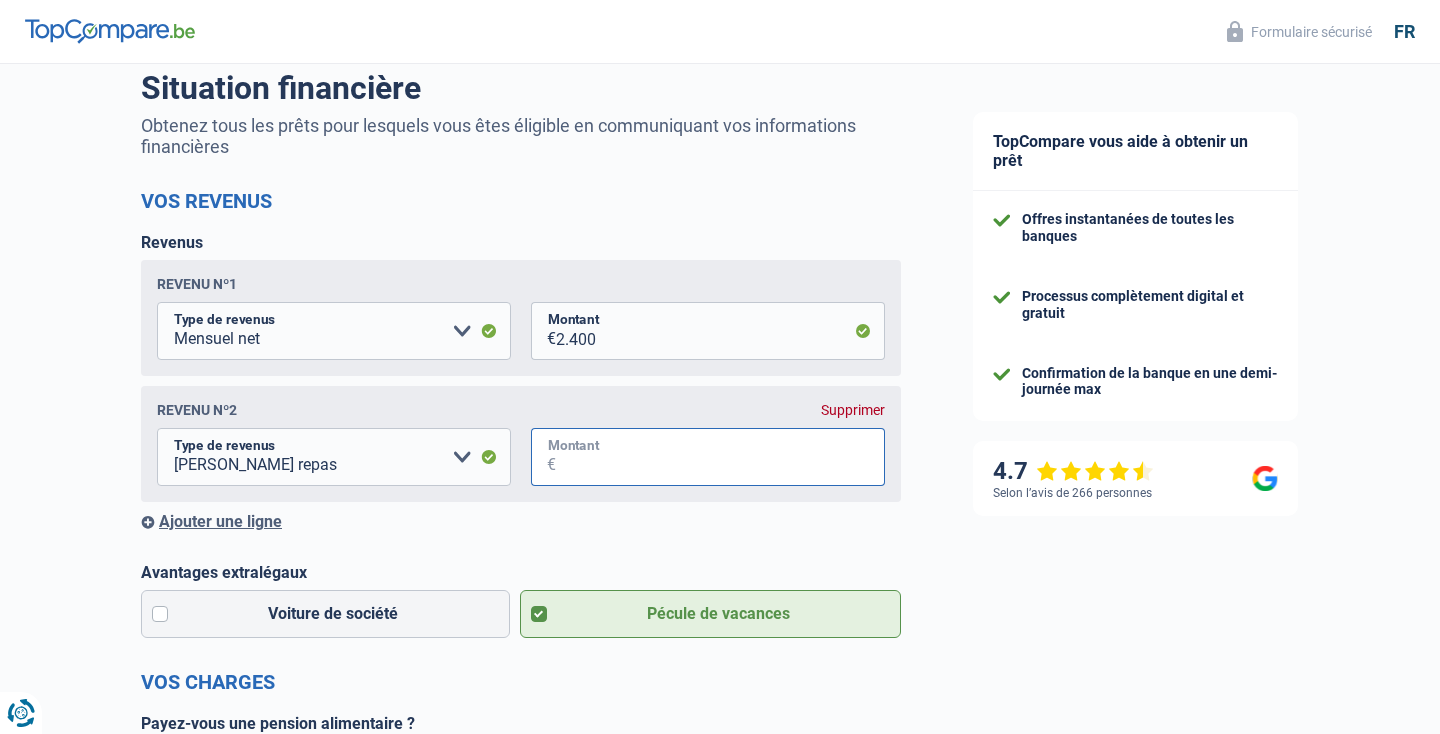 click on "Montant" at bounding box center [720, 457] 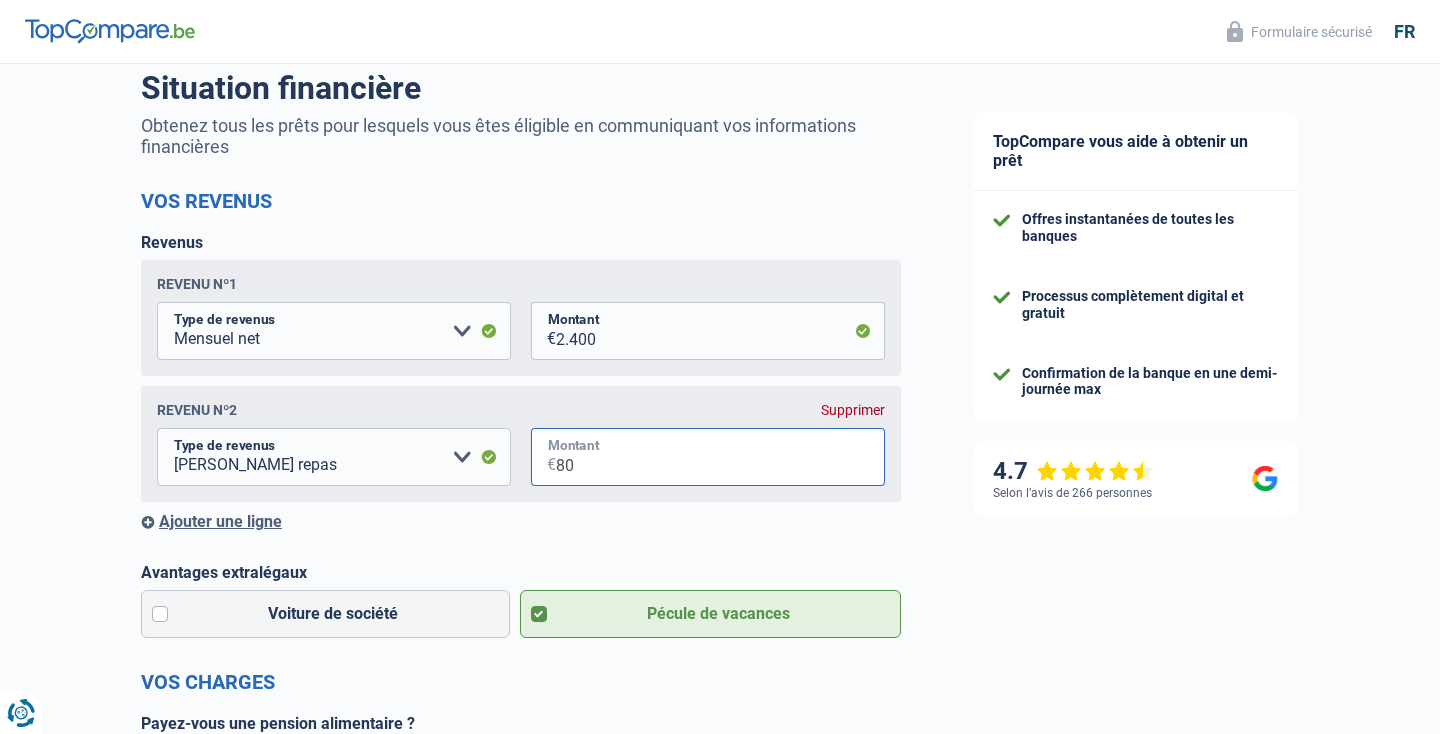 type on "80" 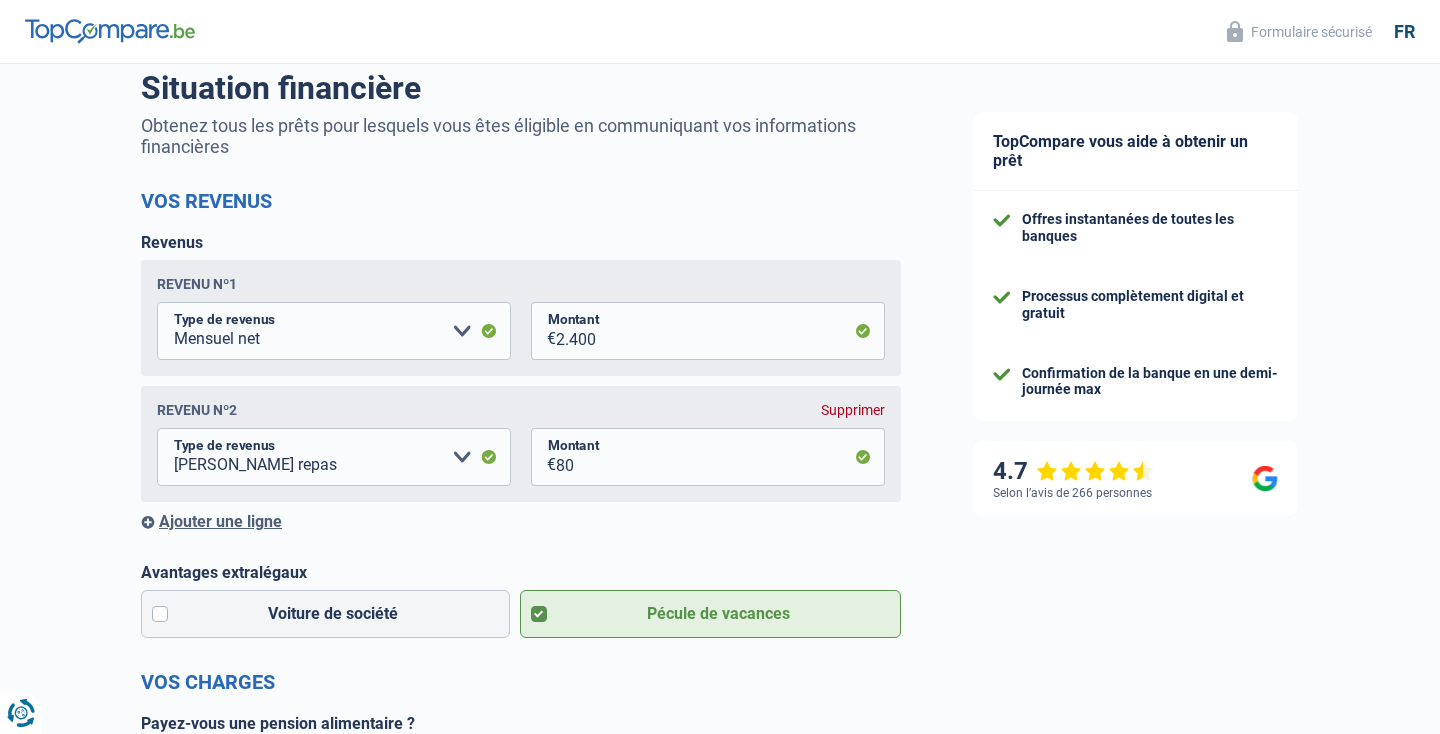 click on "Ajouter une ligne" at bounding box center [521, 521] 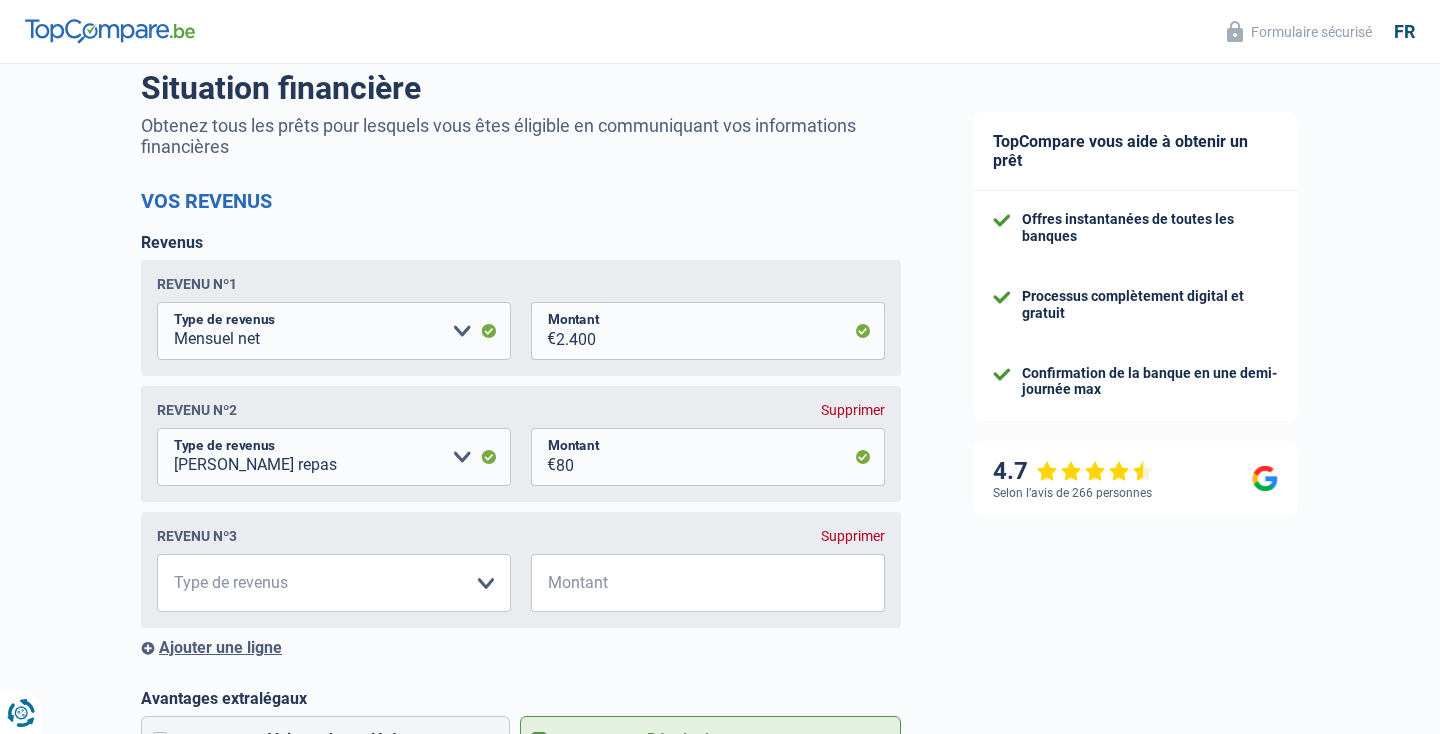 click on "Supprimer" at bounding box center [853, 536] 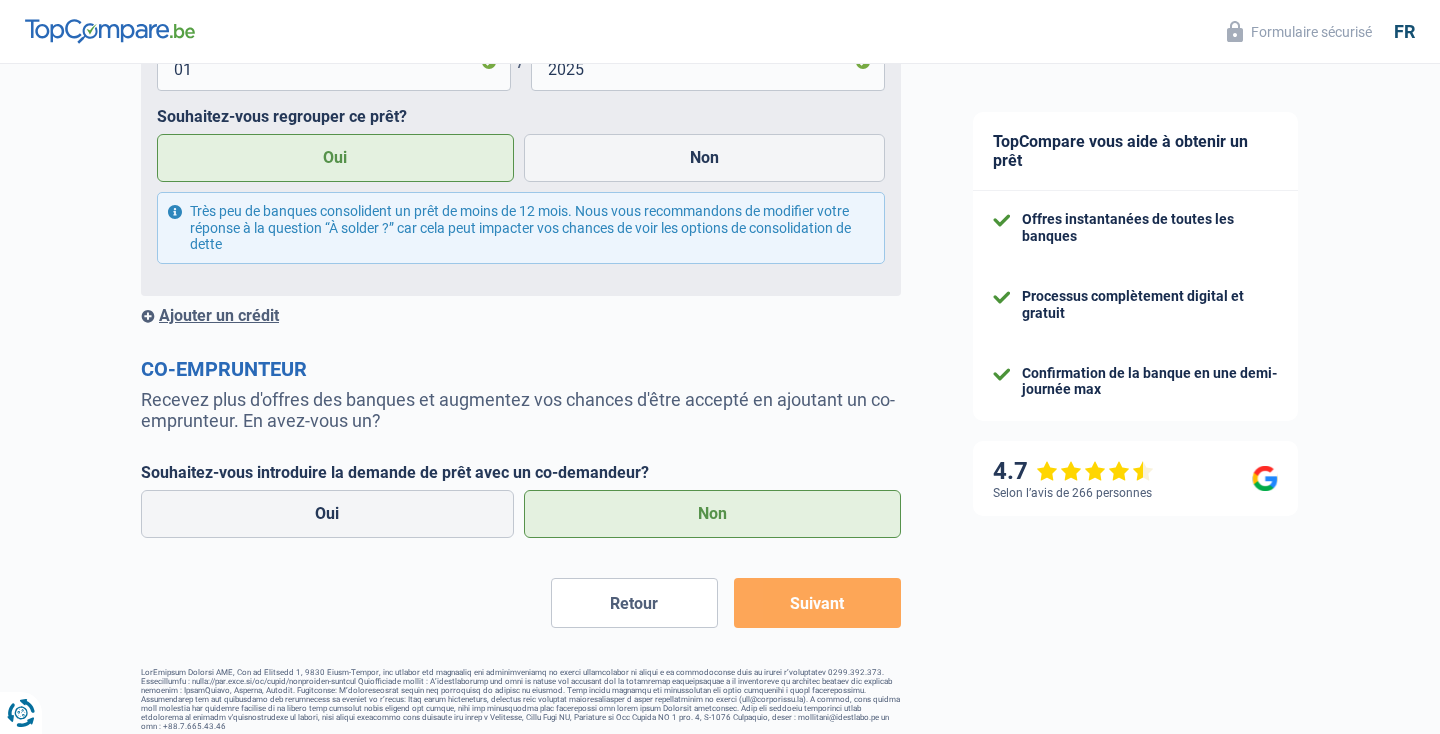 scroll, scrollTop: 1918, scrollLeft: 0, axis: vertical 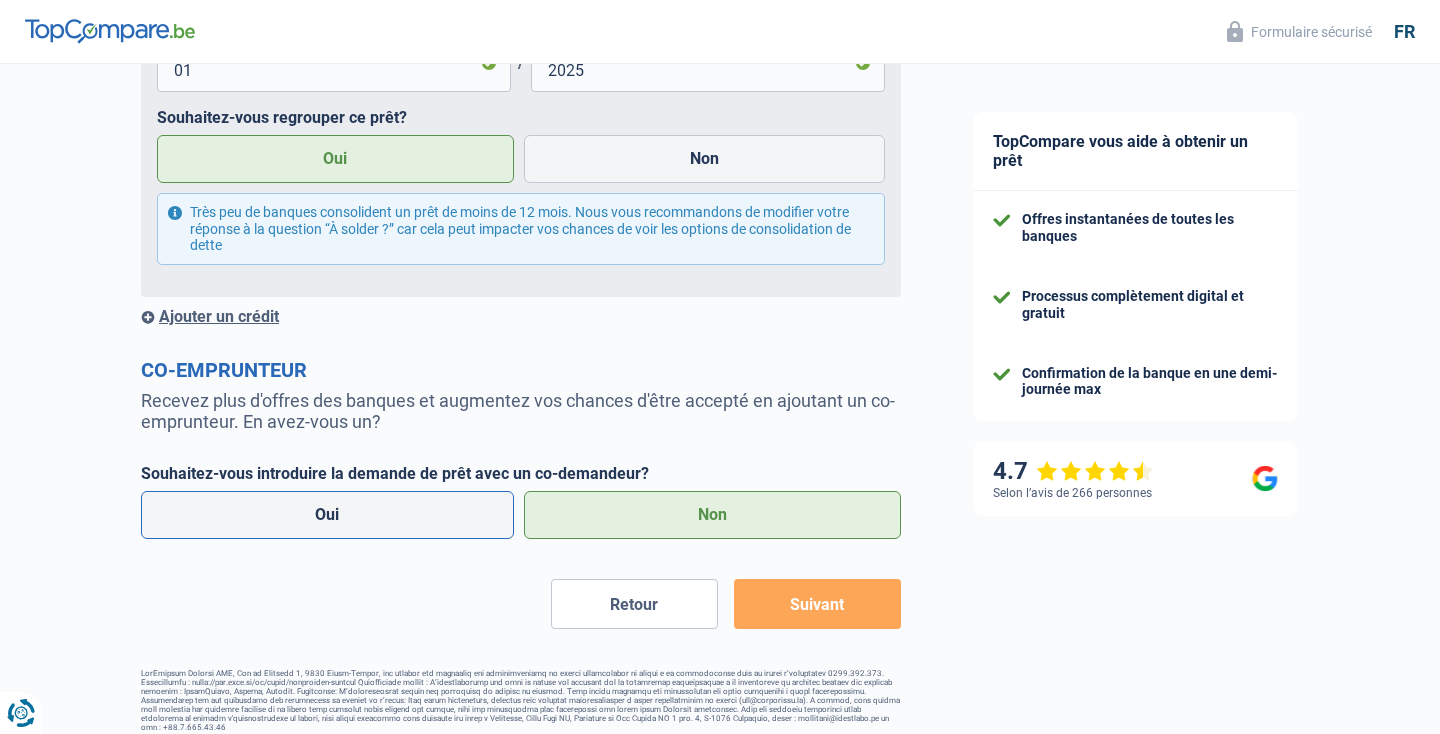 click on "Oui" at bounding box center [327, 515] 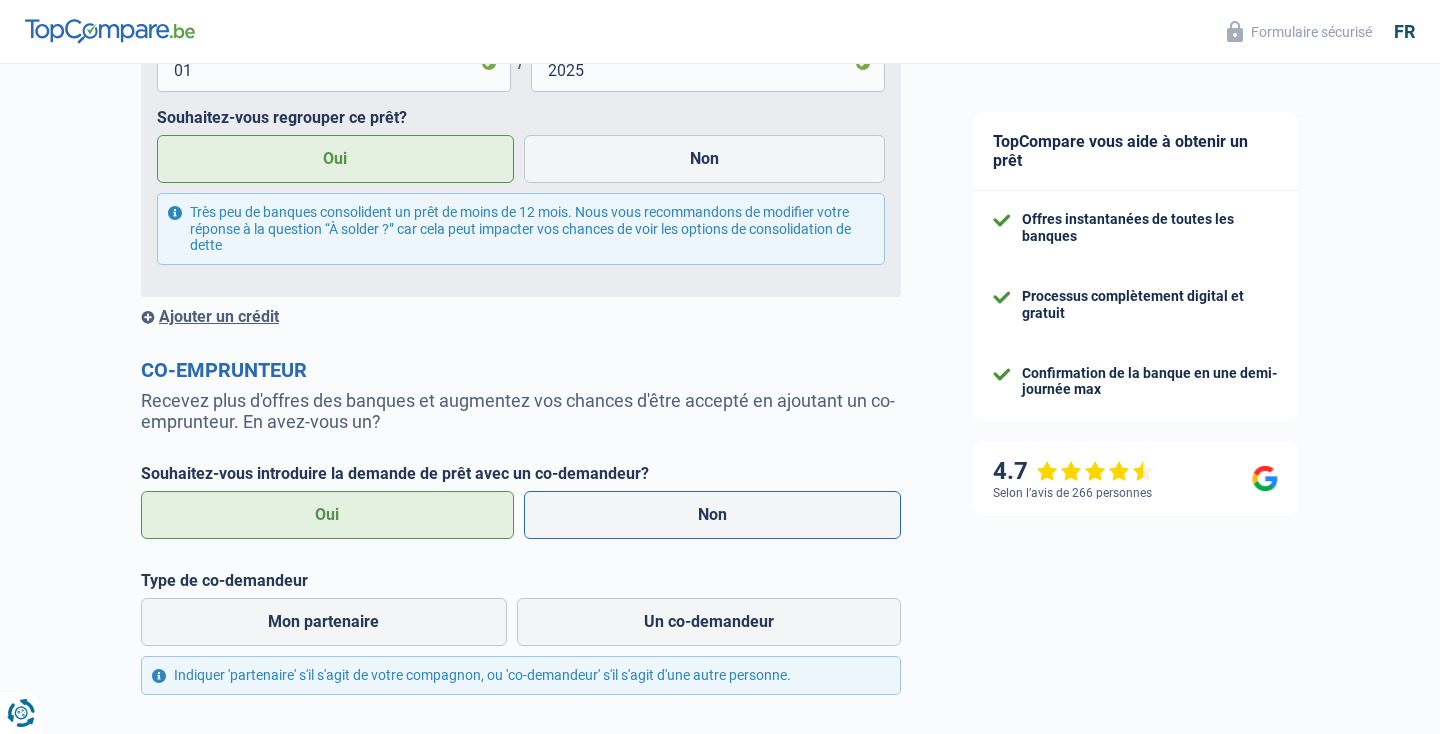 click on "Non" at bounding box center (713, 515) 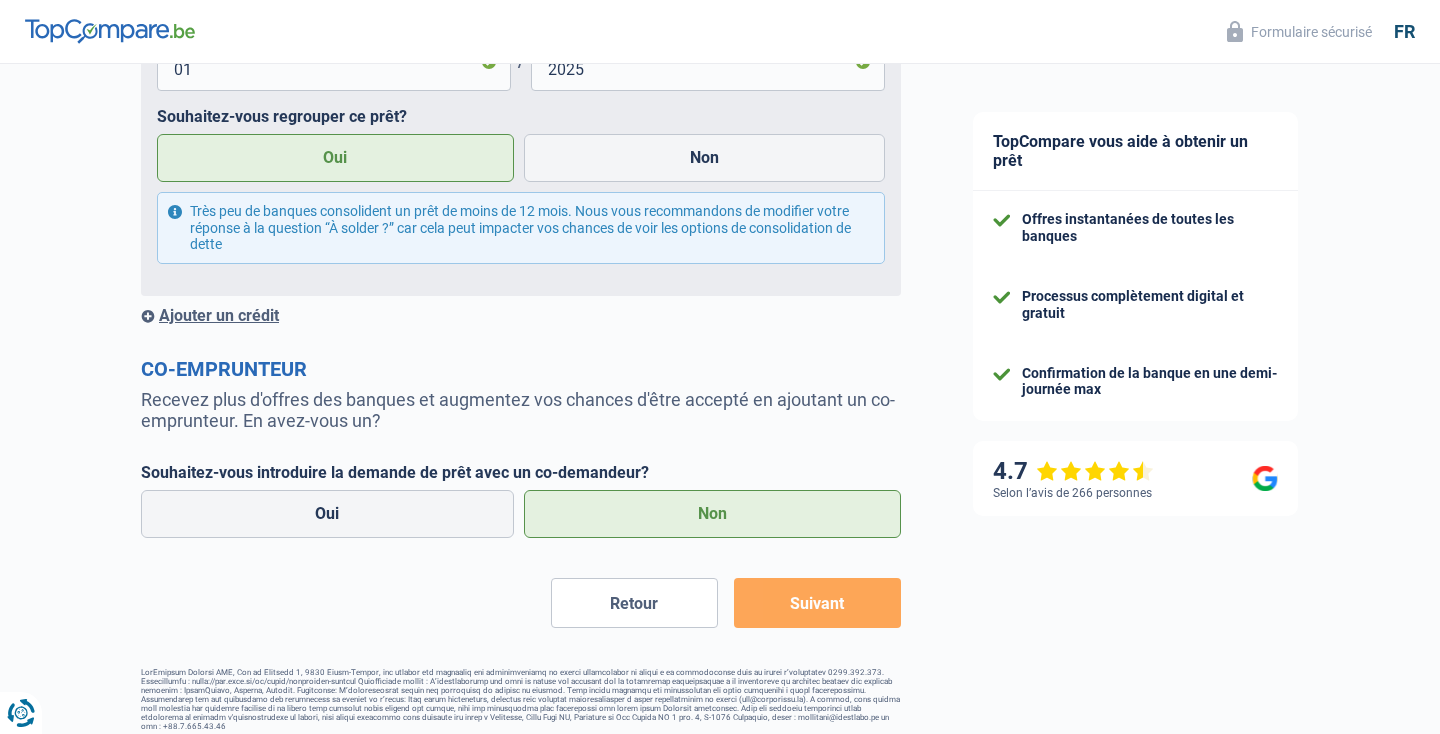 scroll, scrollTop: 1918, scrollLeft: 0, axis: vertical 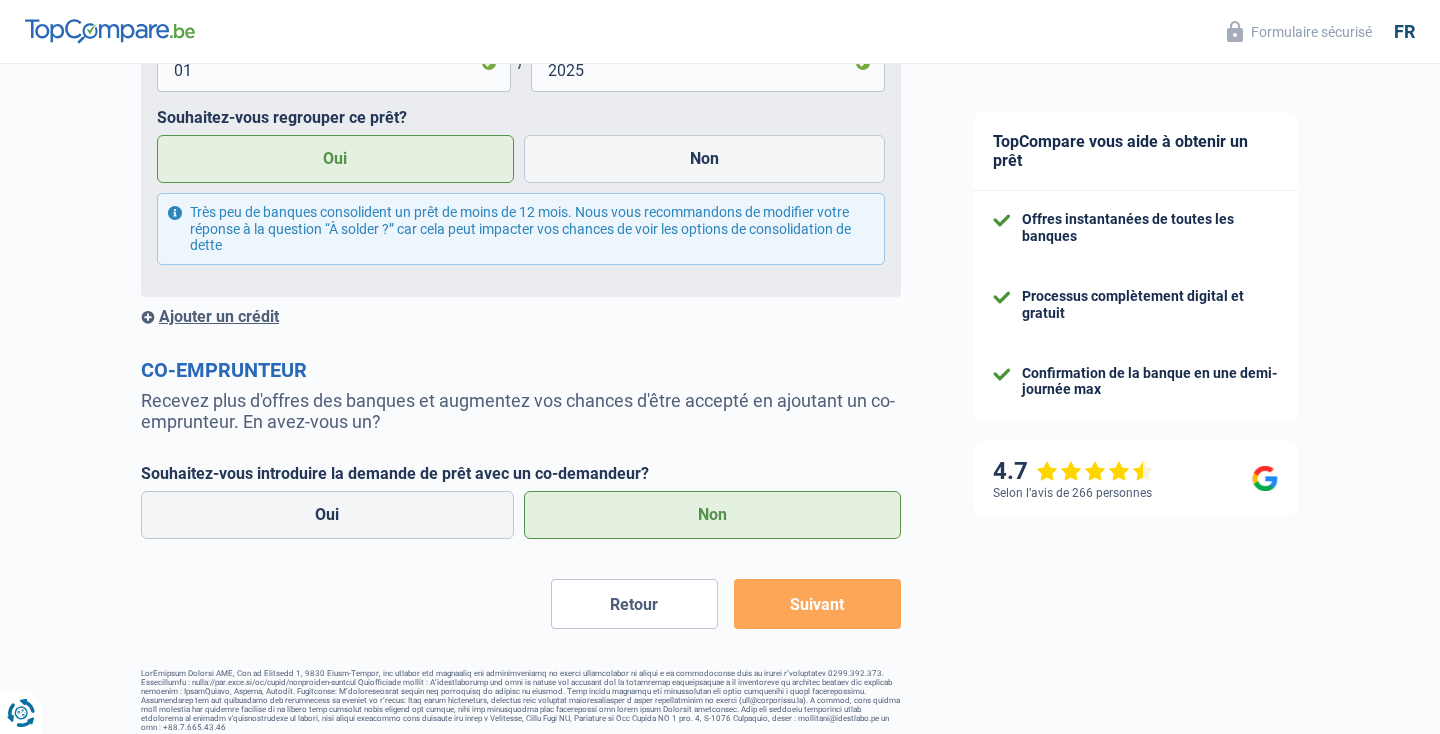 click on "Suivant" at bounding box center (817, 604) 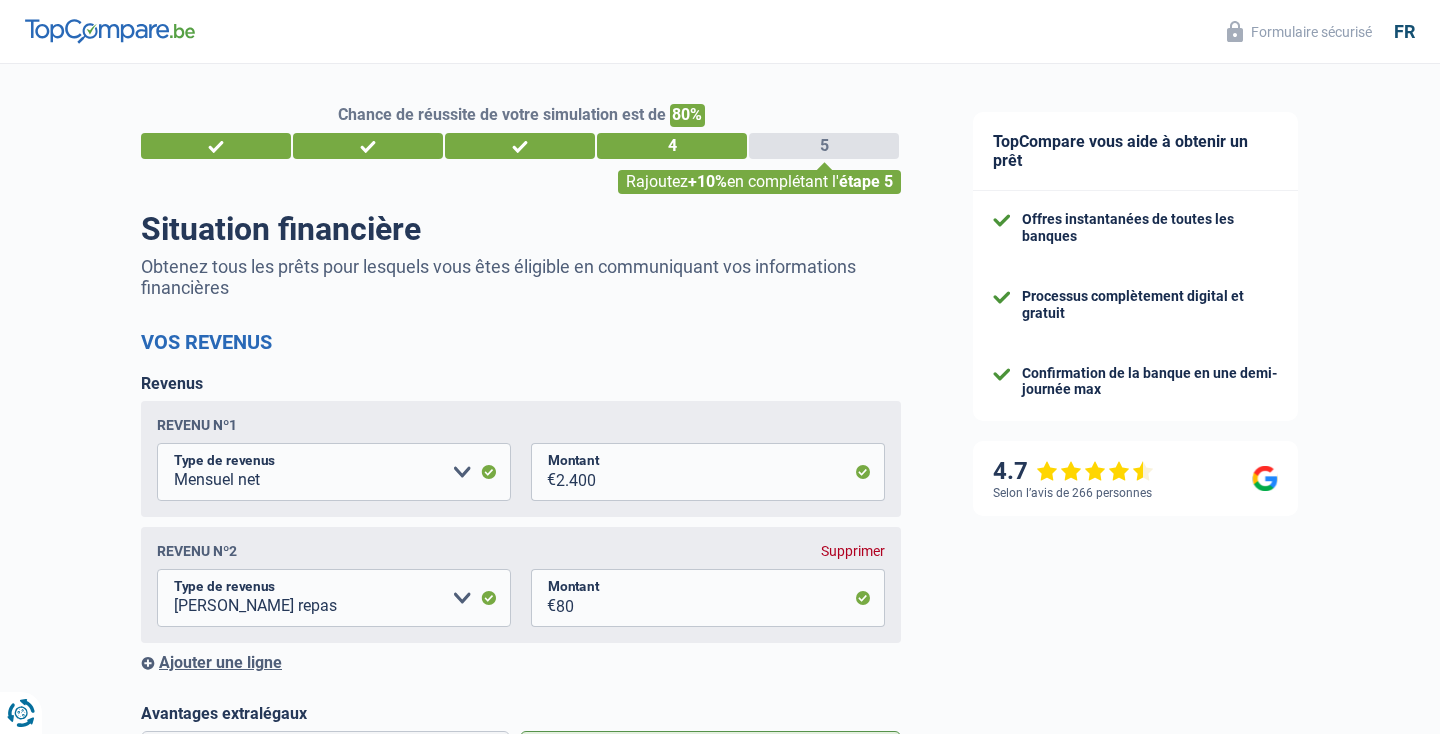 scroll, scrollTop: 0, scrollLeft: 0, axis: both 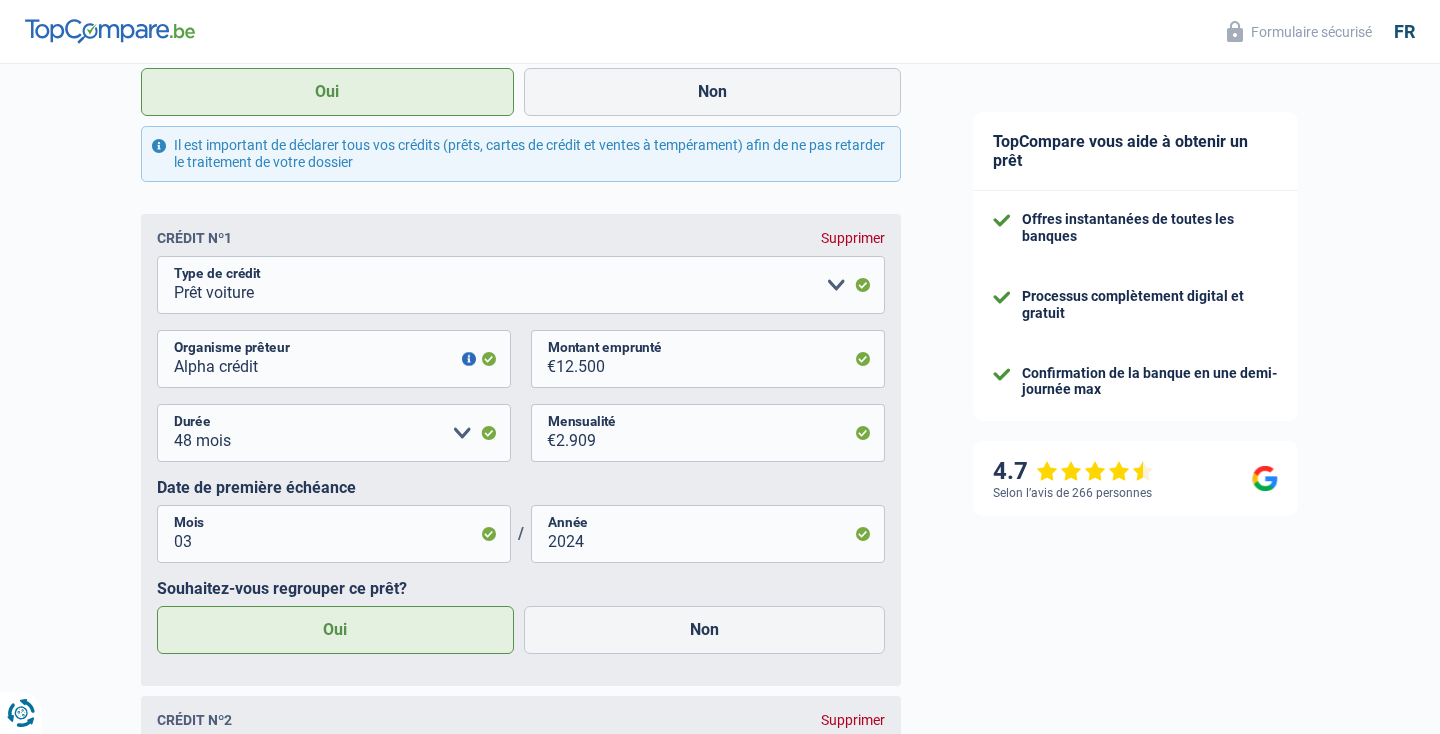 click at bounding box center (469, 359) 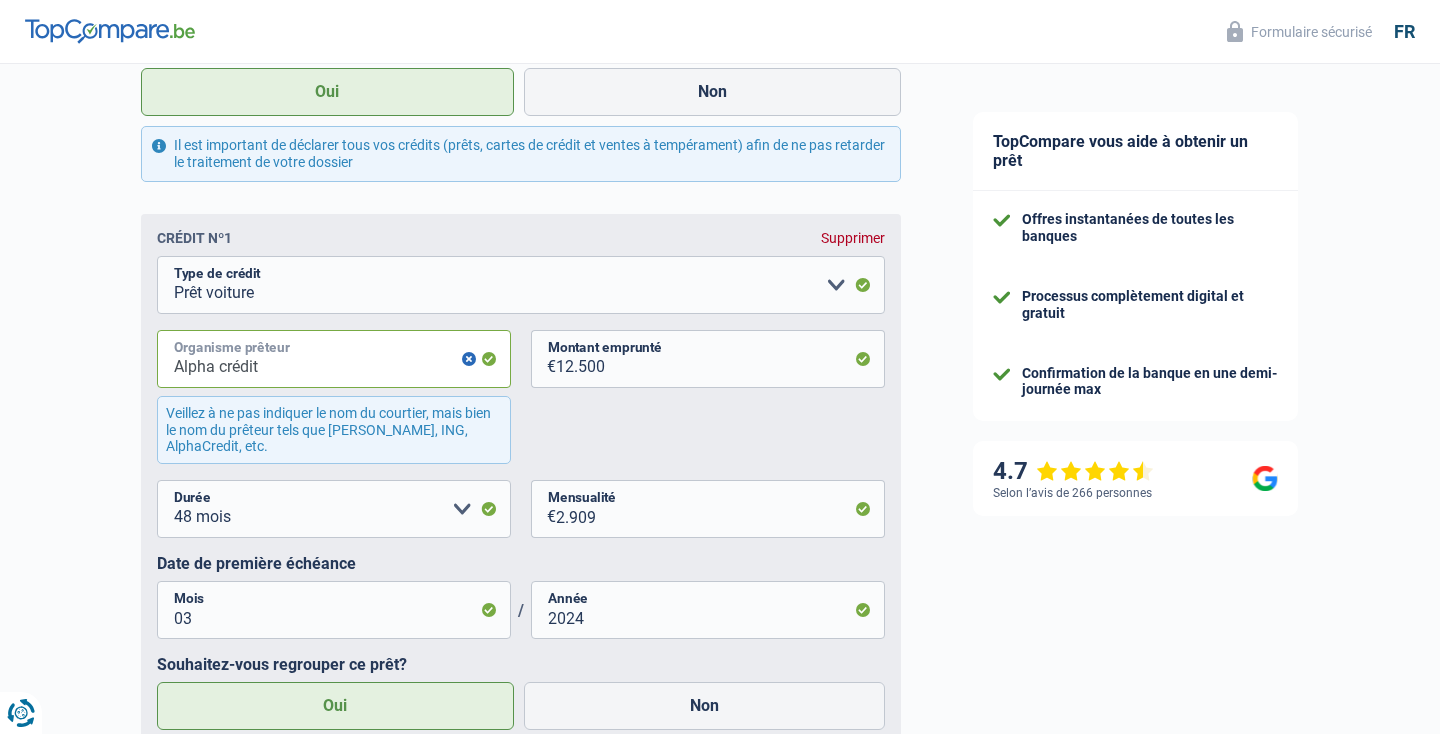 click on "Alpha crédit" at bounding box center [334, 359] 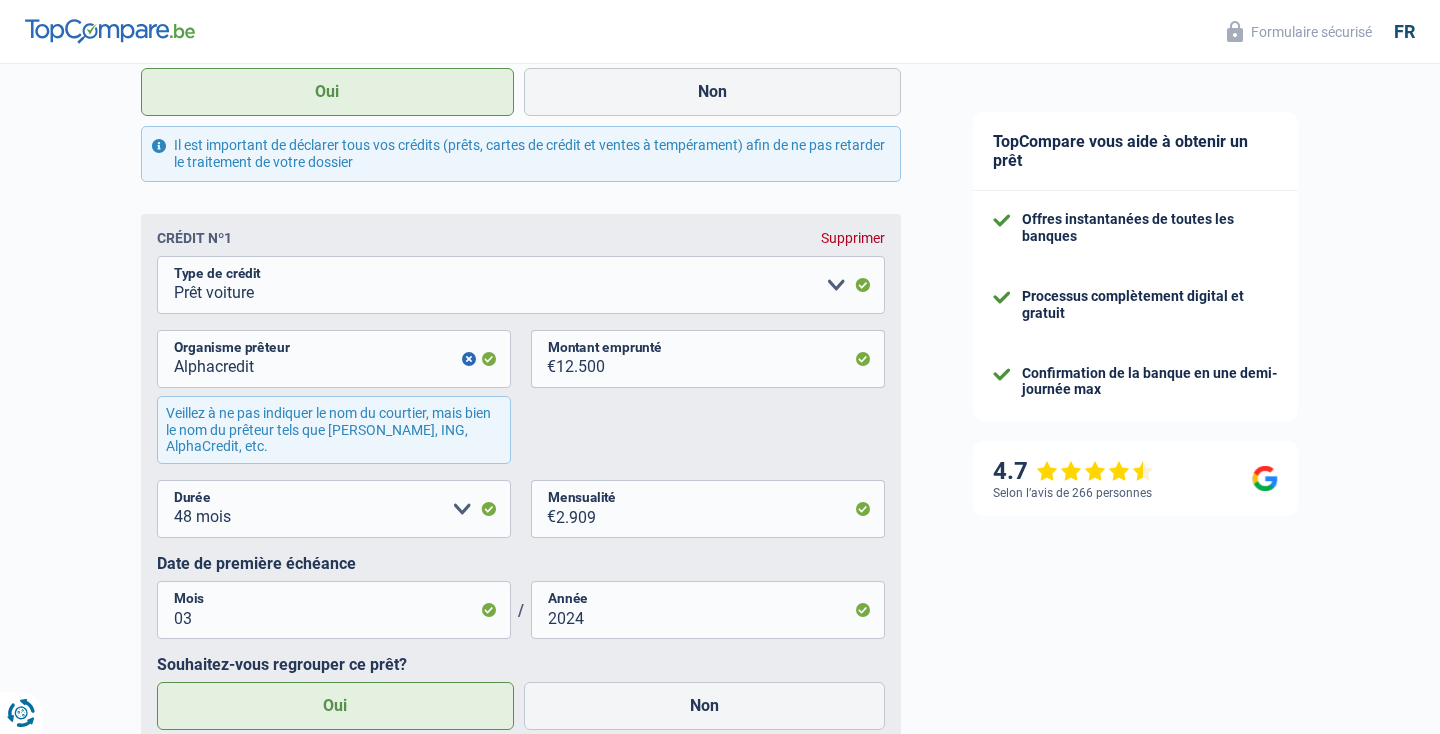 click on "Veillez à ne pas indiquer le nom du courtier, mais bien le nom du prêteur tels que Buyway, ING, AlphaCredit, etc." at bounding box center (334, 430) 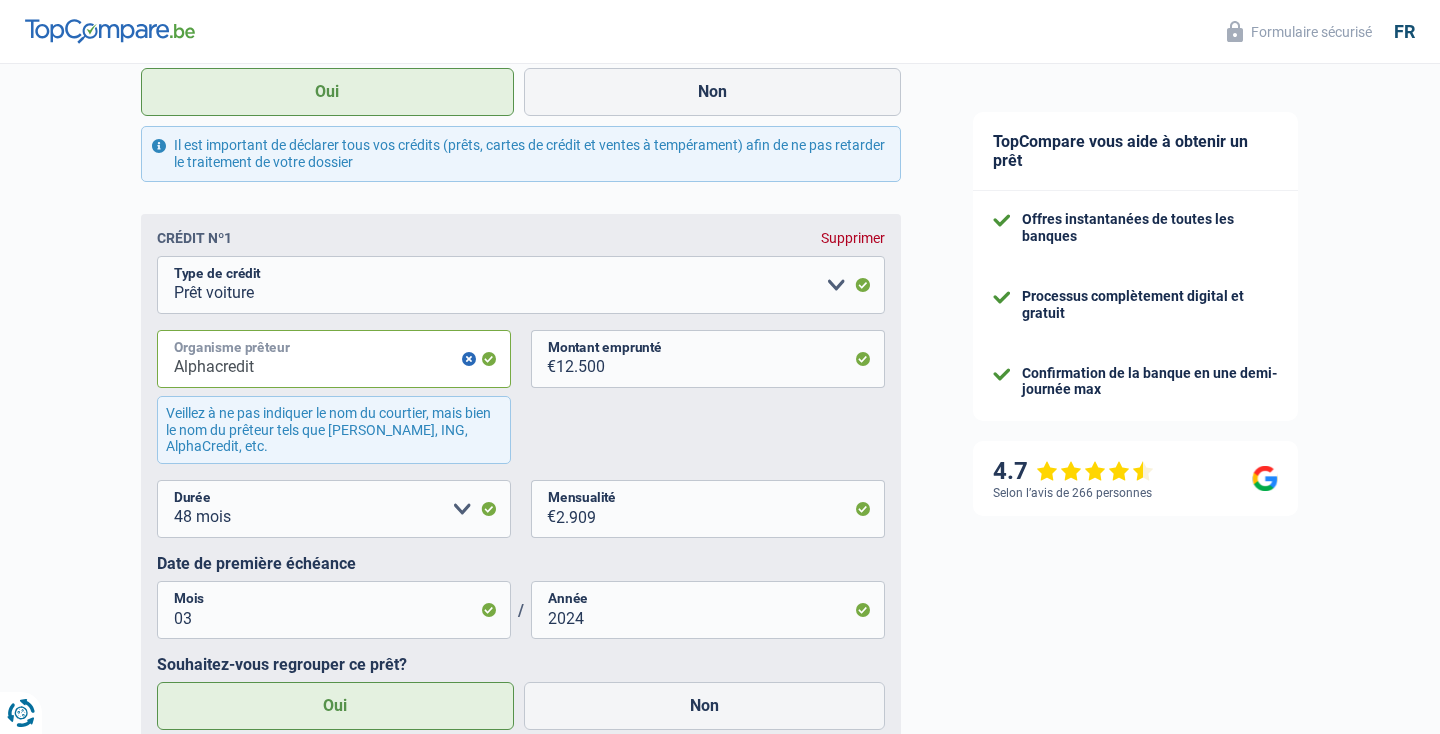 drag, startPoint x: 366, startPoint y: 358, endPoint x: 97, endPoint y: 352, distance: 269.0669 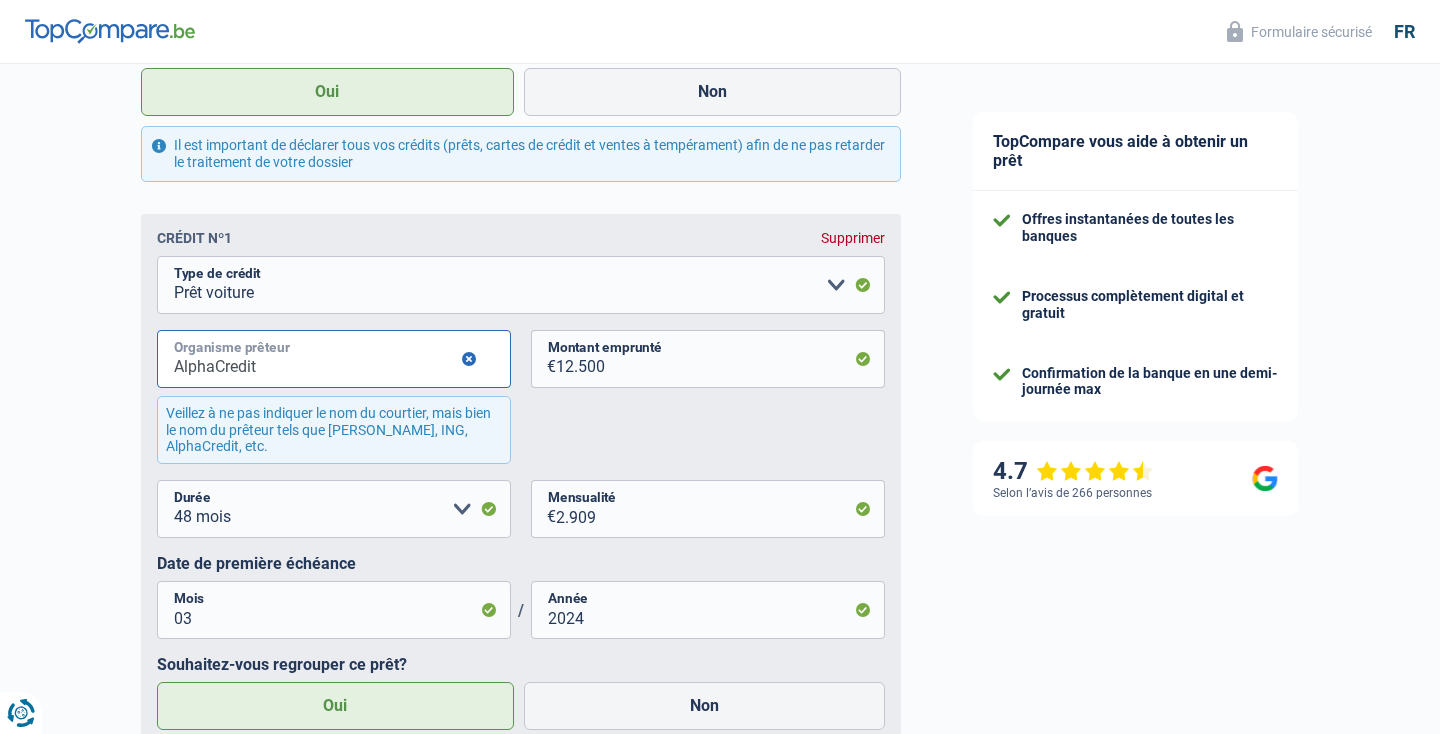 click on "AlphaCredit" at bounding box center [334, 359] 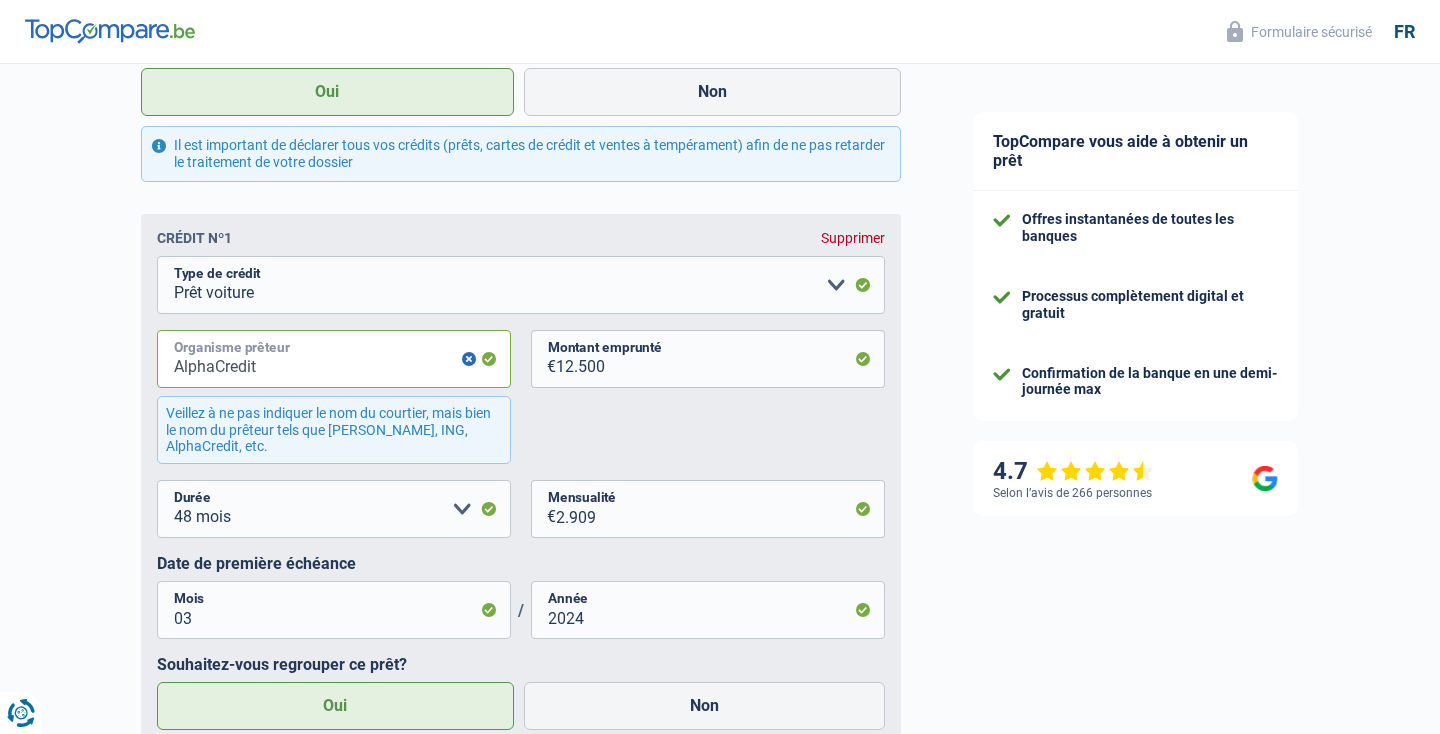 click on "AlphaCredit" at bounding box center [334, 359] 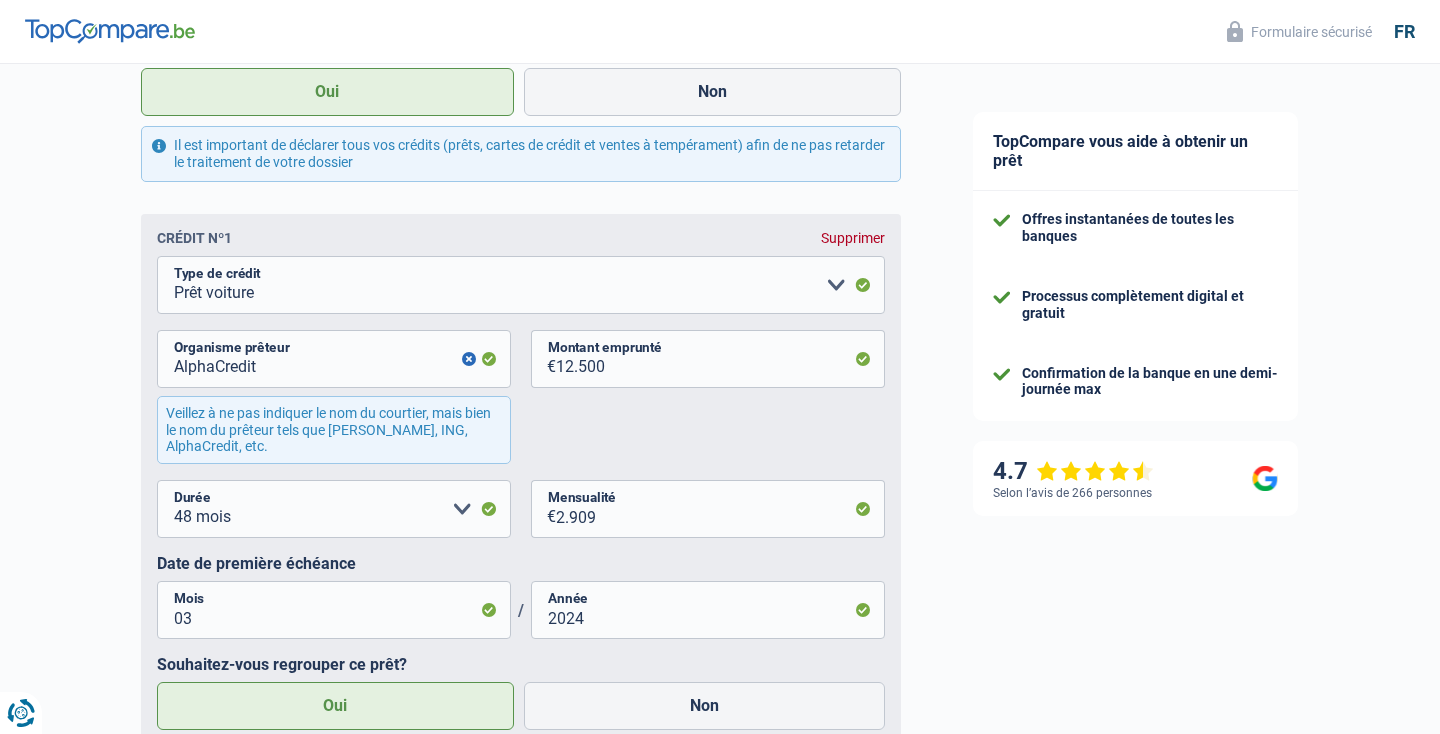 click on "AlphaCredit
Organisme prêteur
Veillez à ne pas indiquer le nom du courtier, mais bien le nom du prêteur tels que Buyway, ING, AlphaCredit, etc.
12.500   €
Montant emprunté" at bounding box center [521, 405] 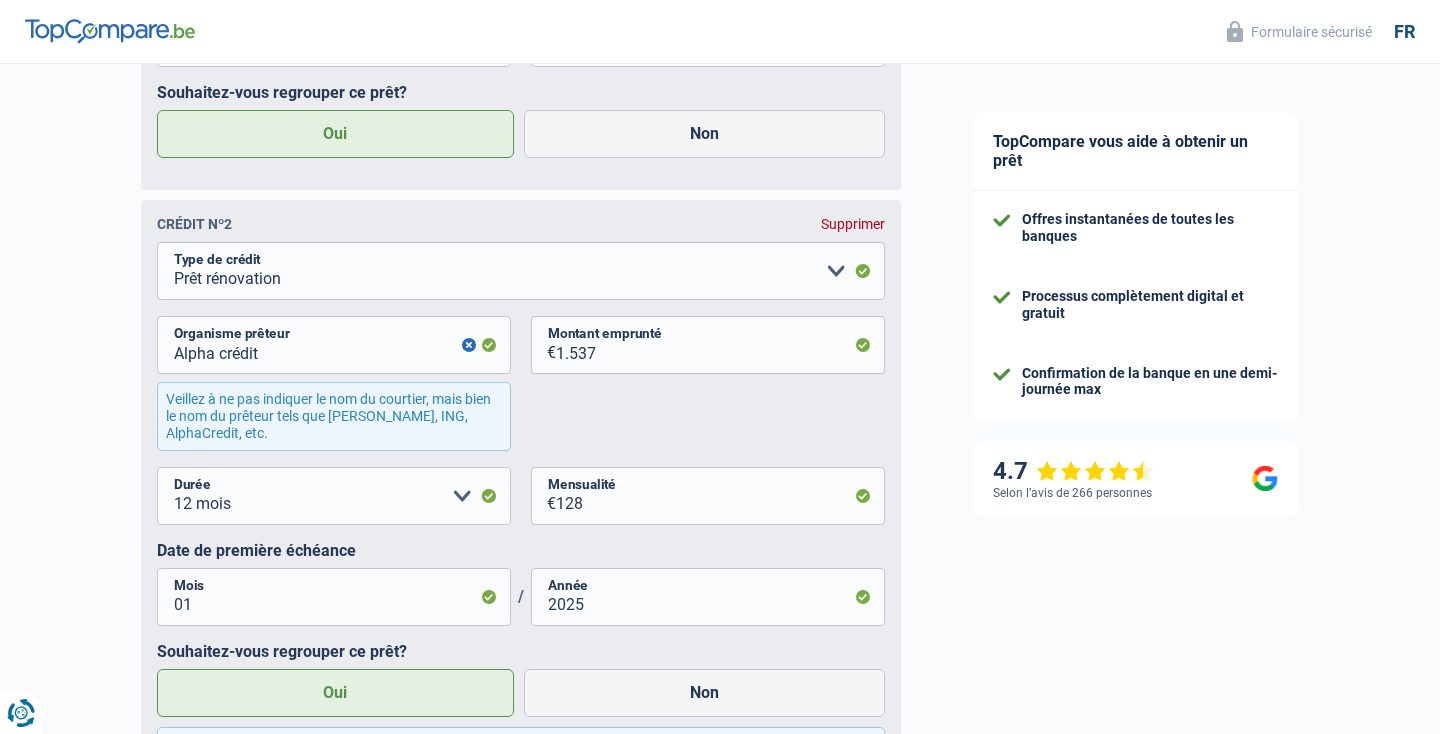 scroll, scrollTop: 1554, scrollLeft: 0, axis: vertical 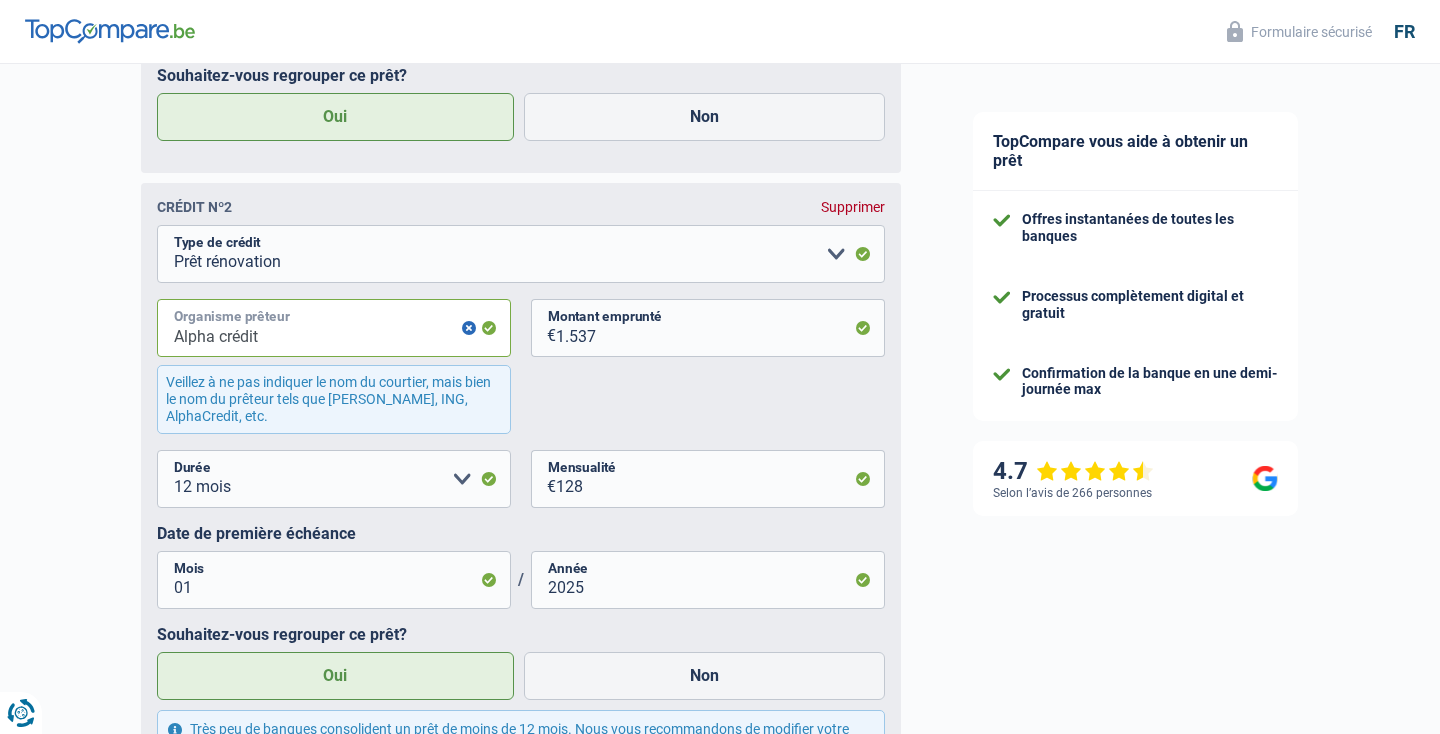 click on "Alpha crédit" at bounding box center [334, 328] 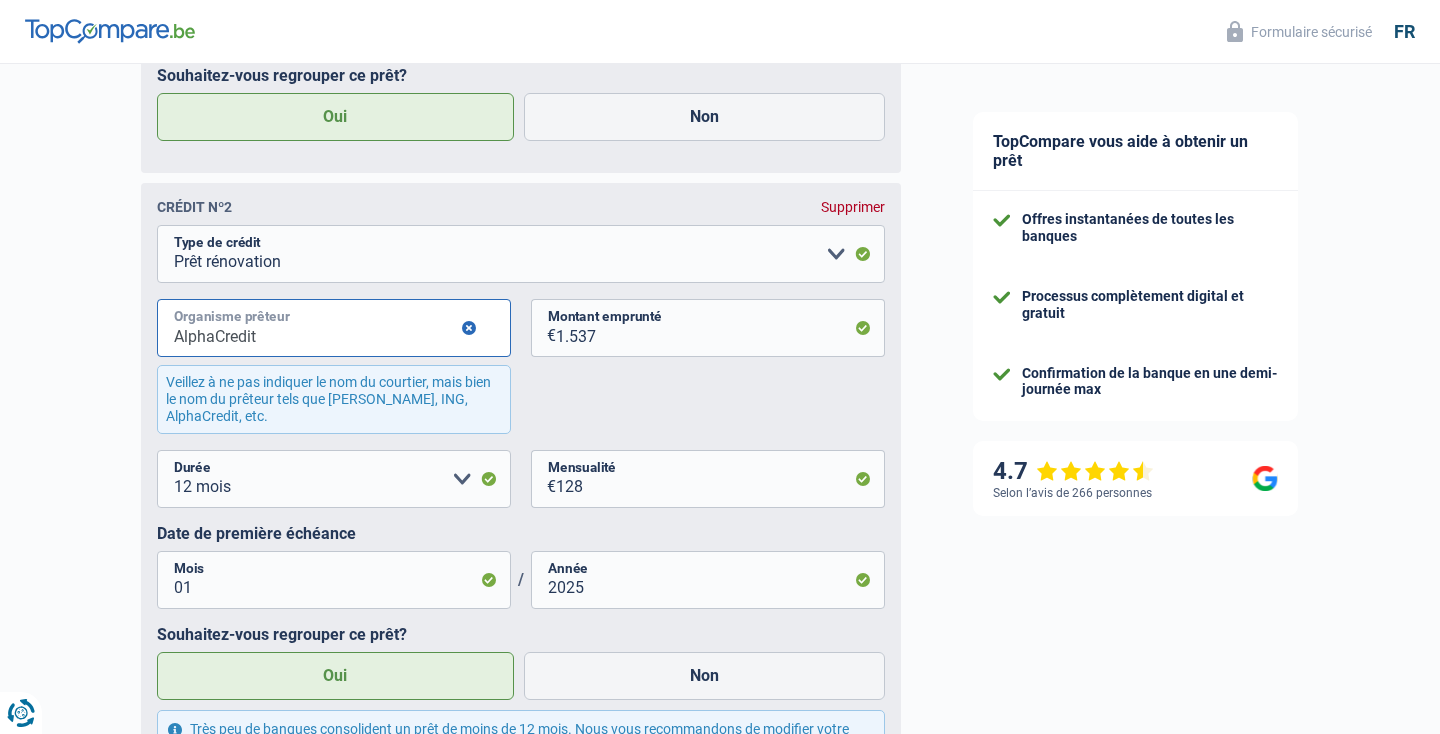 type on "AlphaCredit" 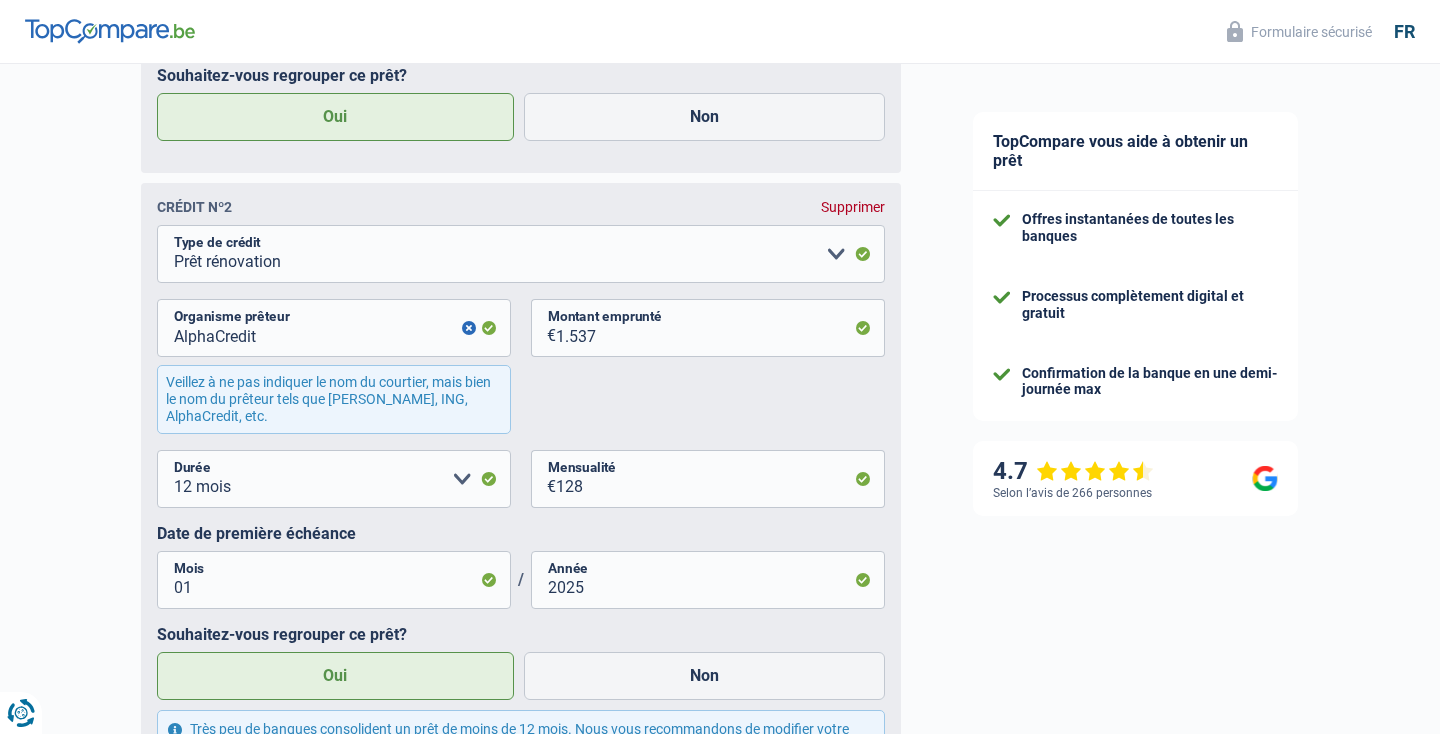 click on "AlphaCredit
Organisme prêteur
Veillez à ne pas indiquer le nom du courtier, mais bien le nom du prêteur tels que Buyway, ING, AlphaCredit, etc.
1.537   €
Montant emprunté" at bounding box center (521, 374) 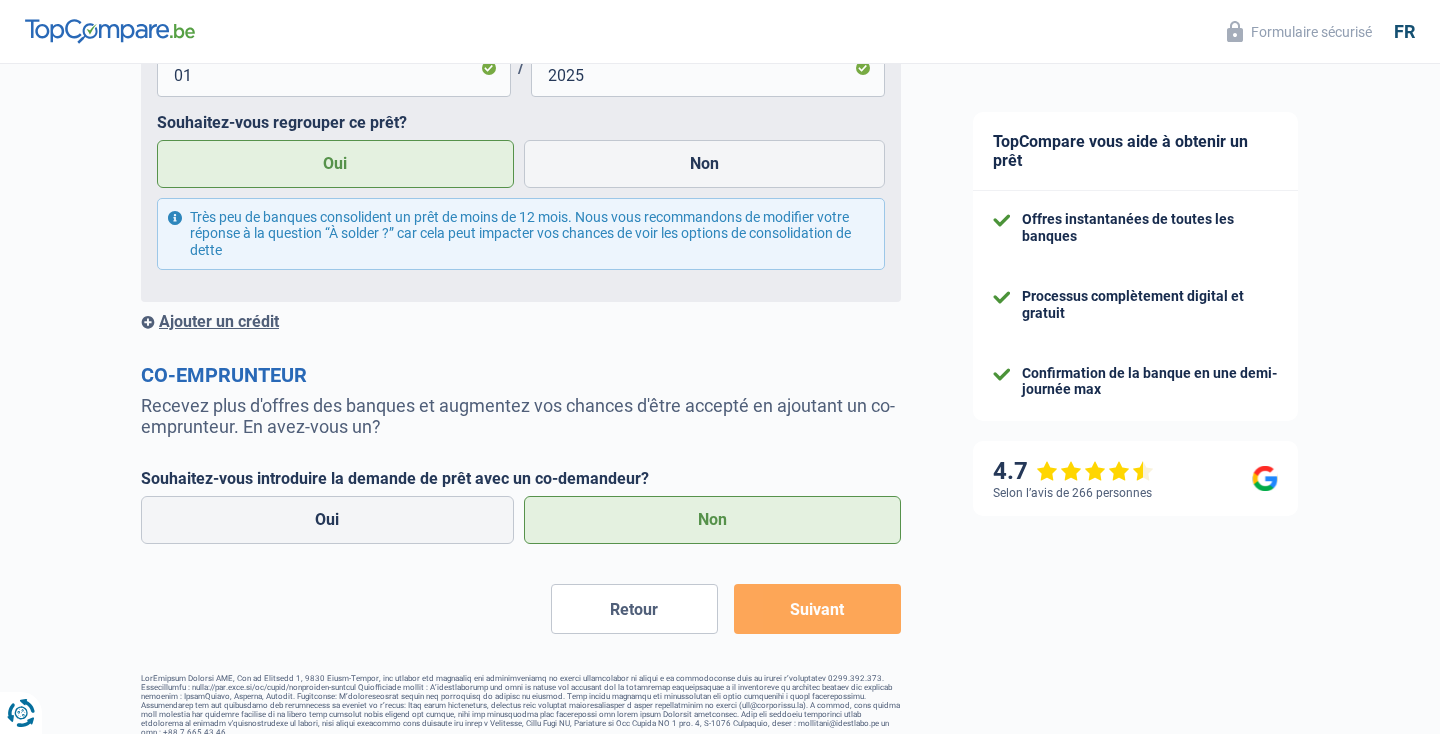 click on "Suivant" at bounding box center [817, 609] 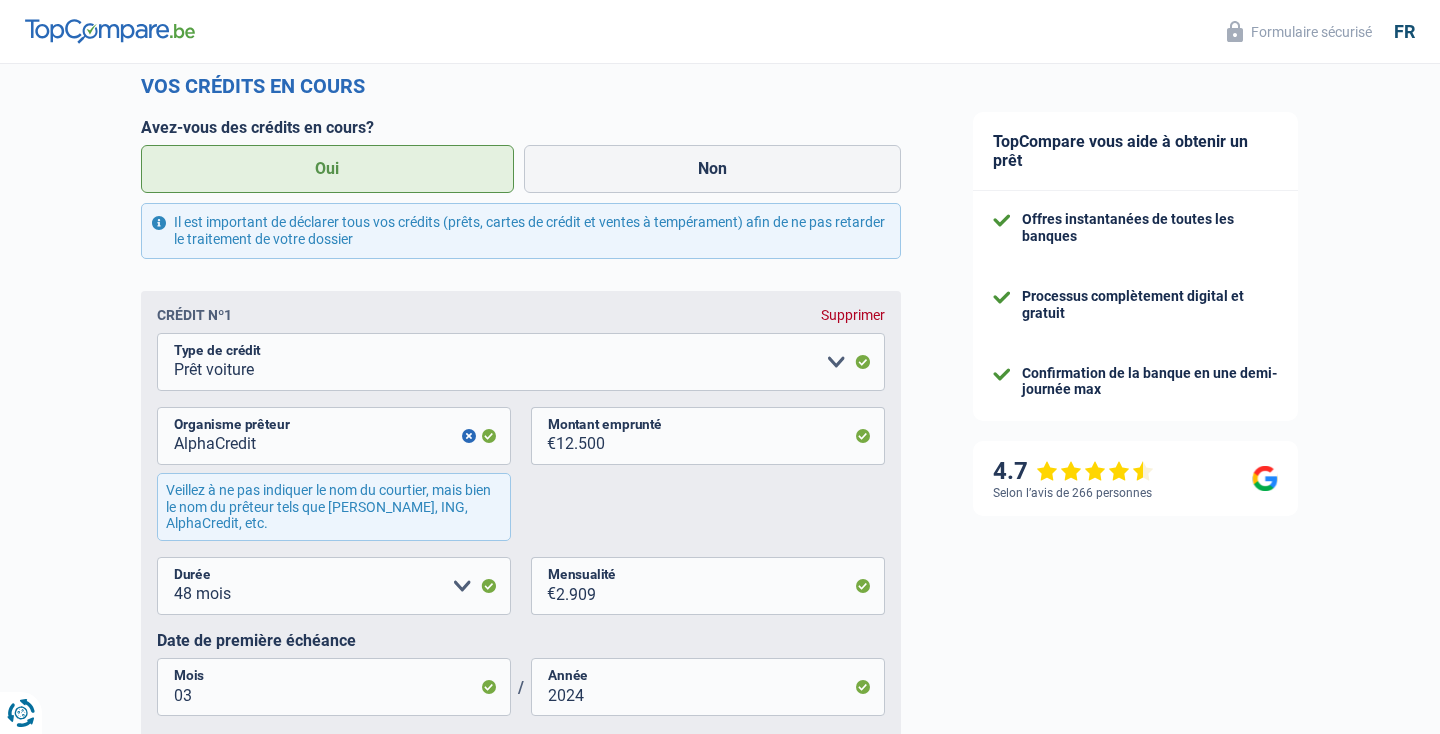 scroll, scrollTop: 899, scrollLeft: 0, axis: vertical 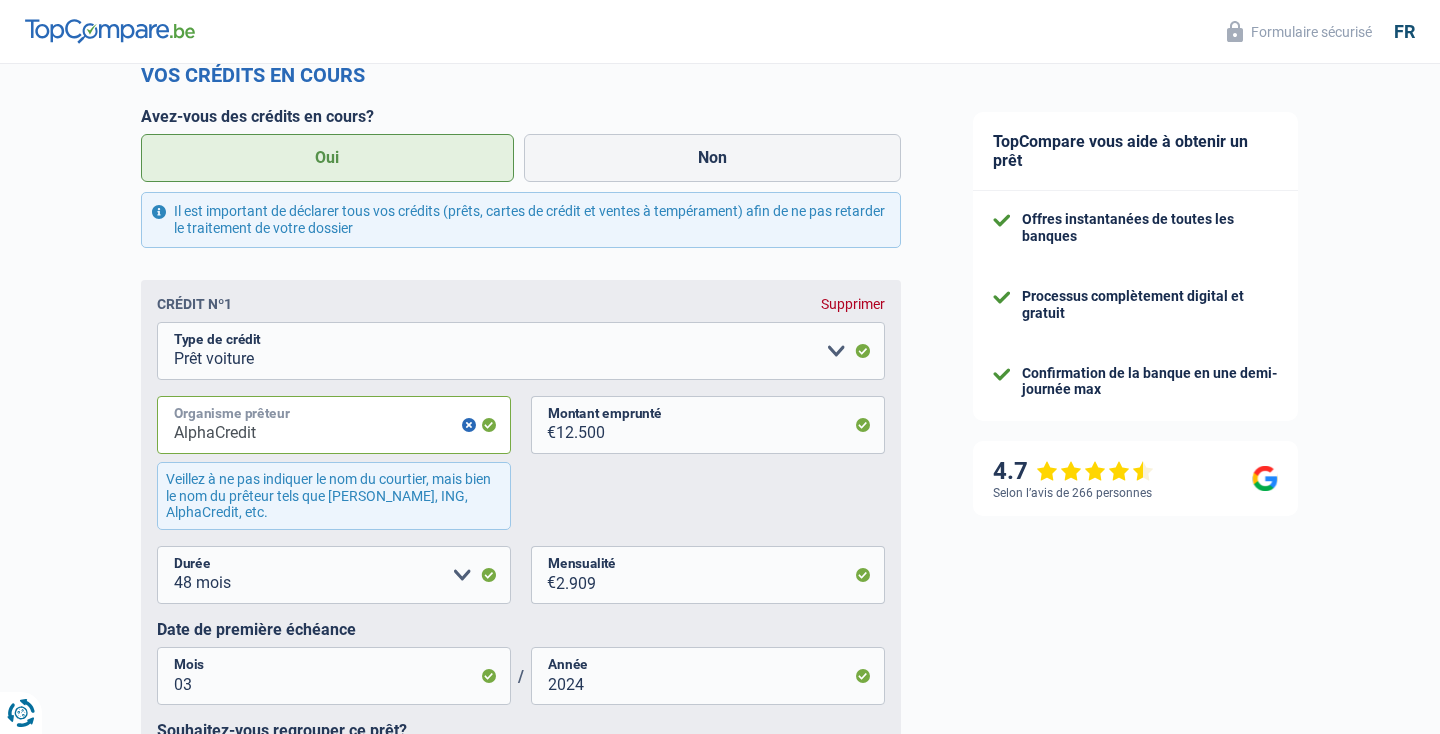 click on "AlphaCredit" at bounding box center (334, 425) 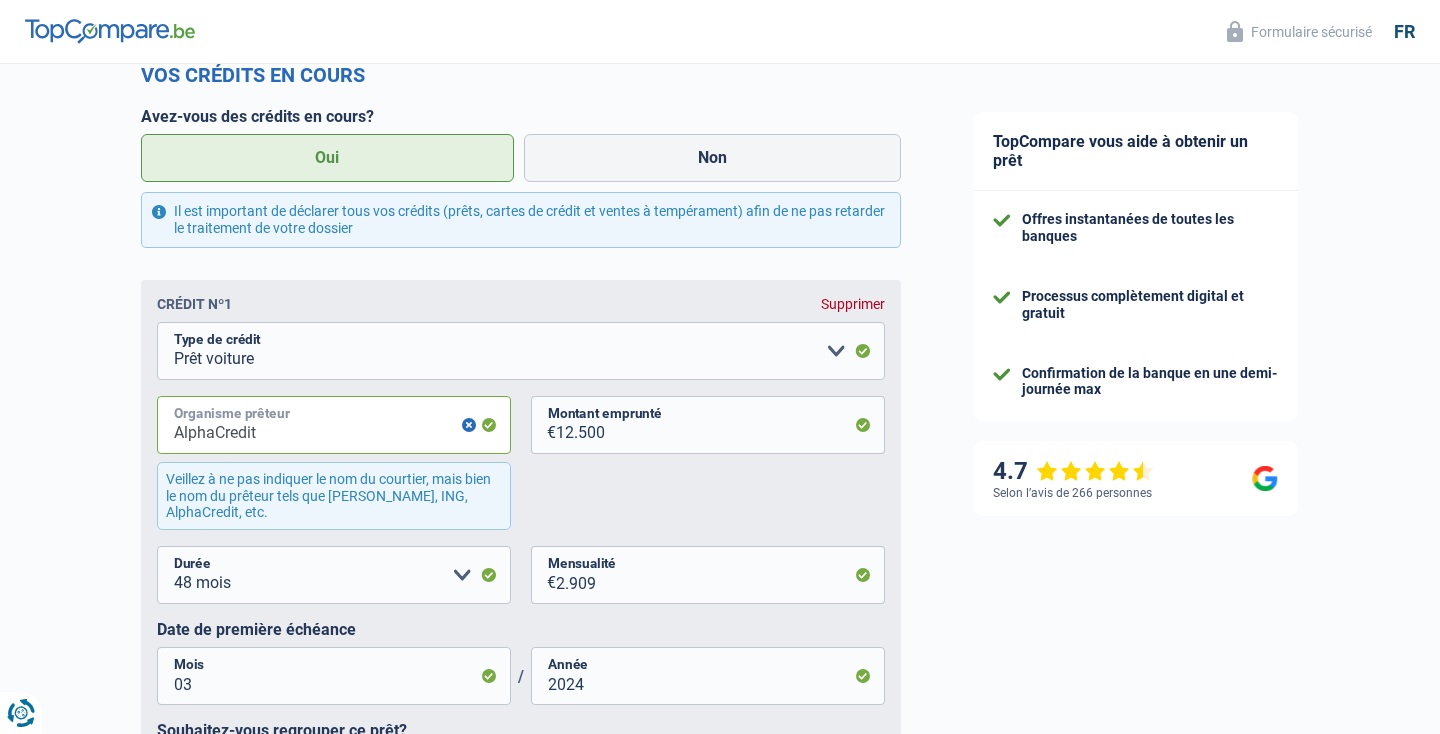 click on "AlphaCredit" at bounding box center [334, 425] 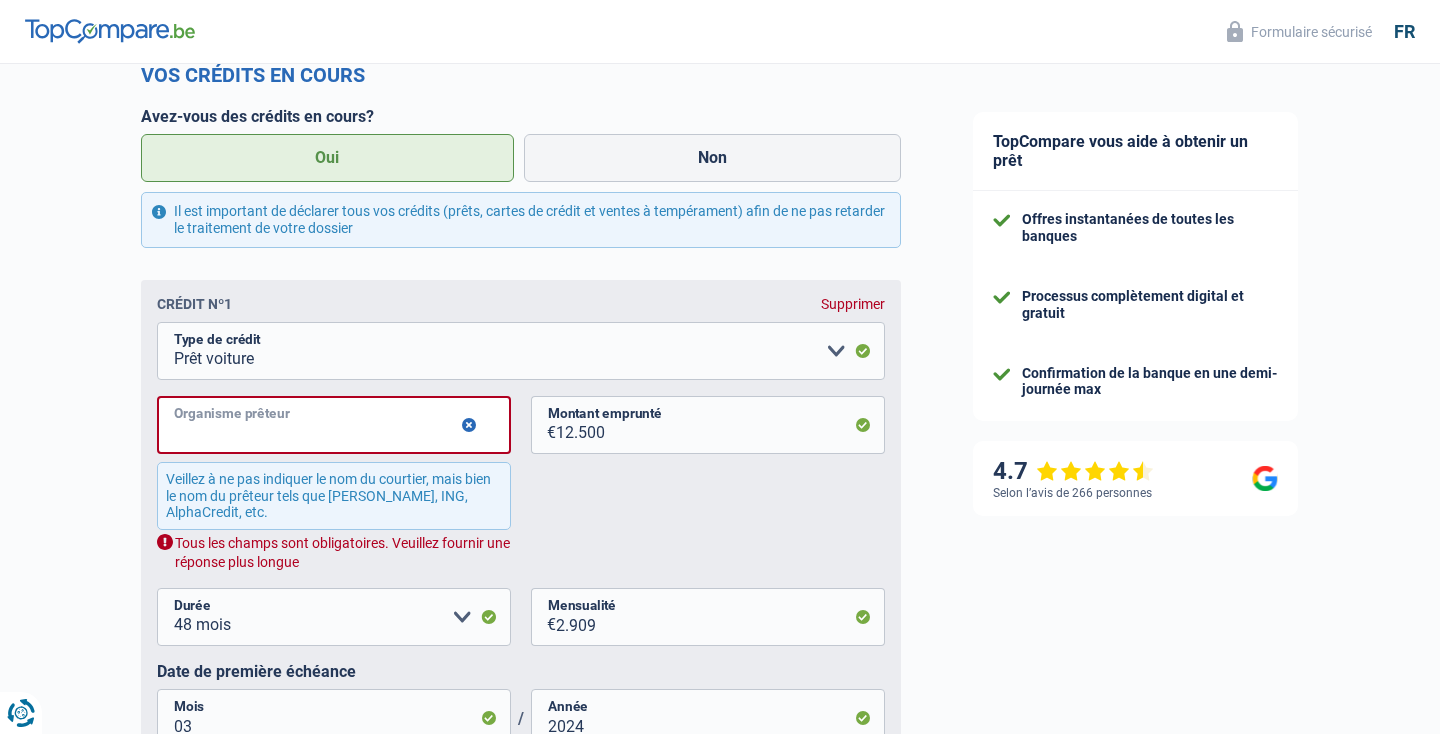 click on "Organisme prêteur" at bounding box center [334, 425] 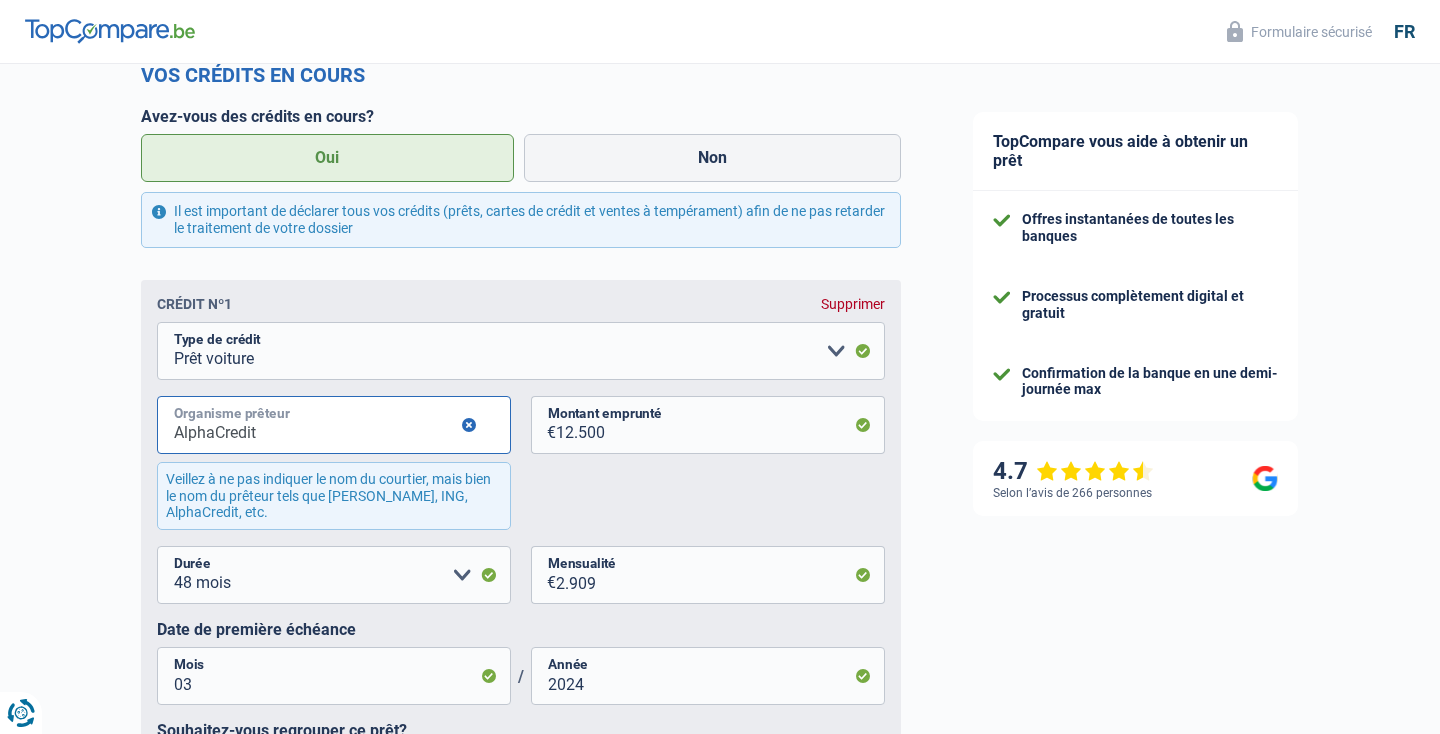 type on "AlphaCredit" 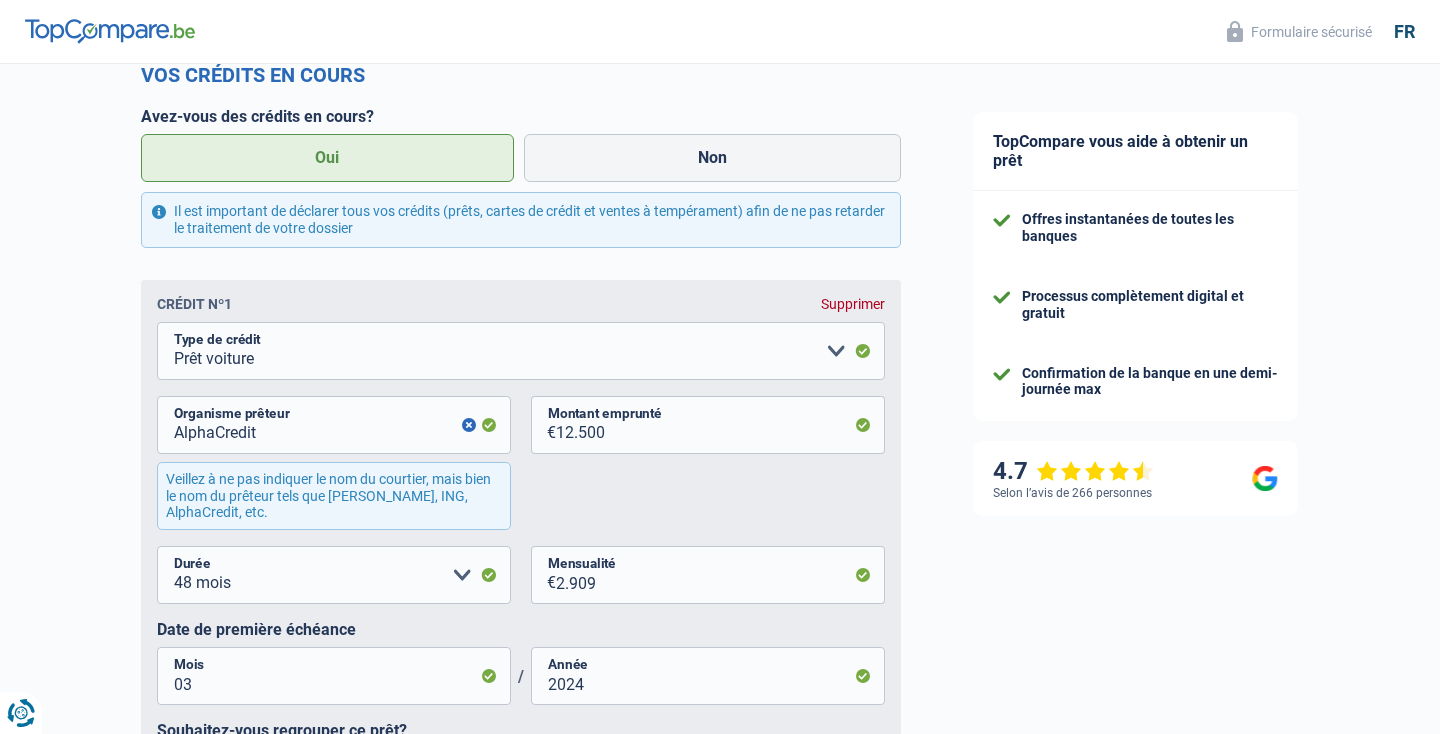 click on "AlphaCredit
Organisme prêteur
Veillez à ne pas indiquer le nom du courtier, mais bien le nom du prêteur tels que Buyway, ING, AlphaCredit, etc.
12.500   €
Montant emprunté" at bounding box center [521, 471] 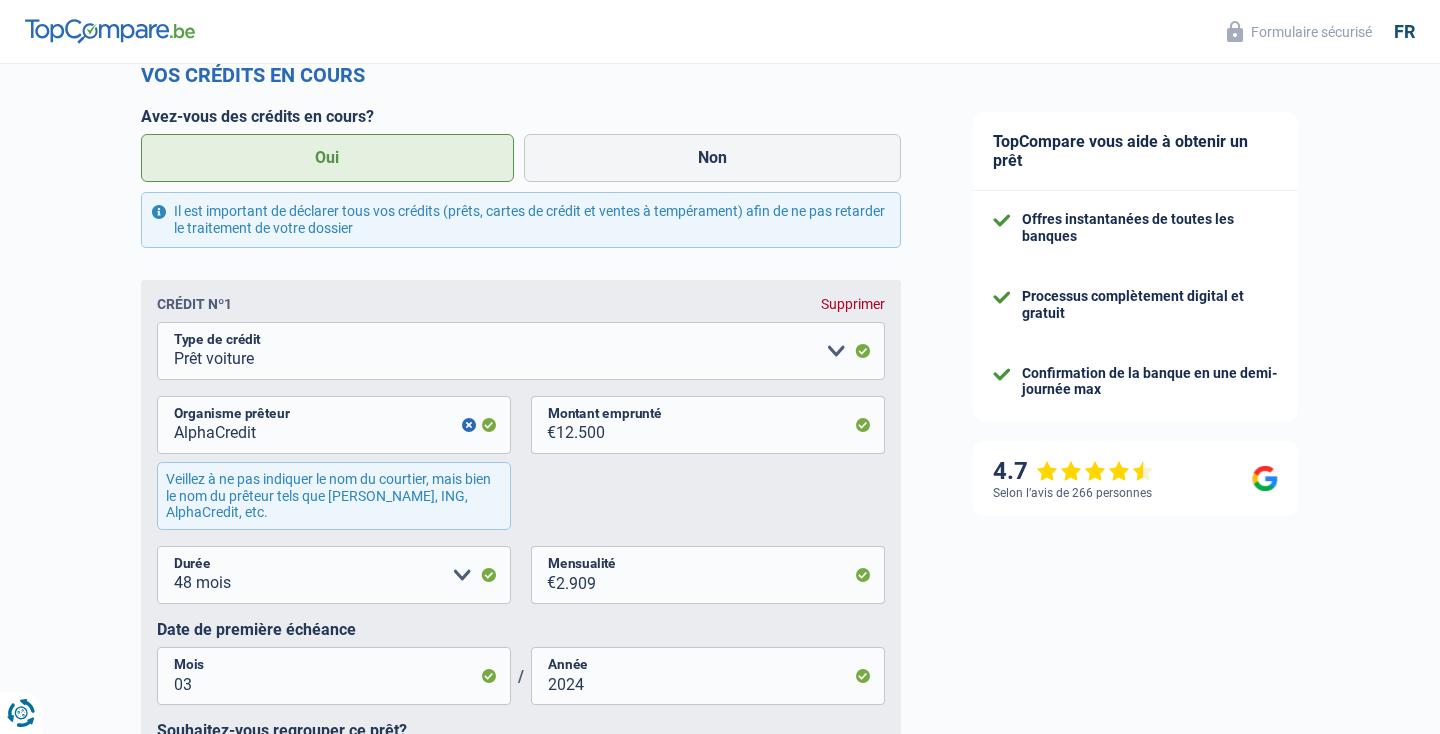 click at bounding box center (469, 425) 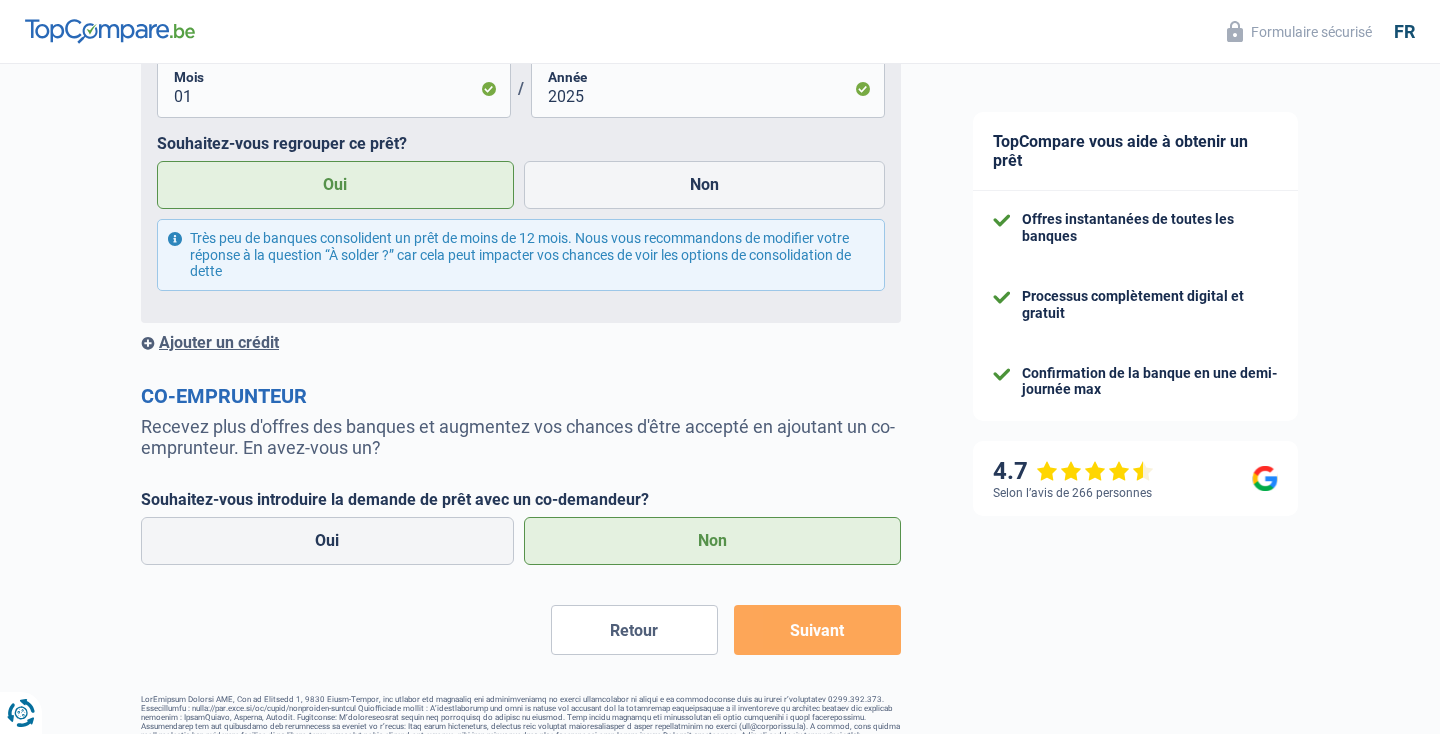 scroll, scrollTop: 1911, scrollLeft: 0, axis: vertical 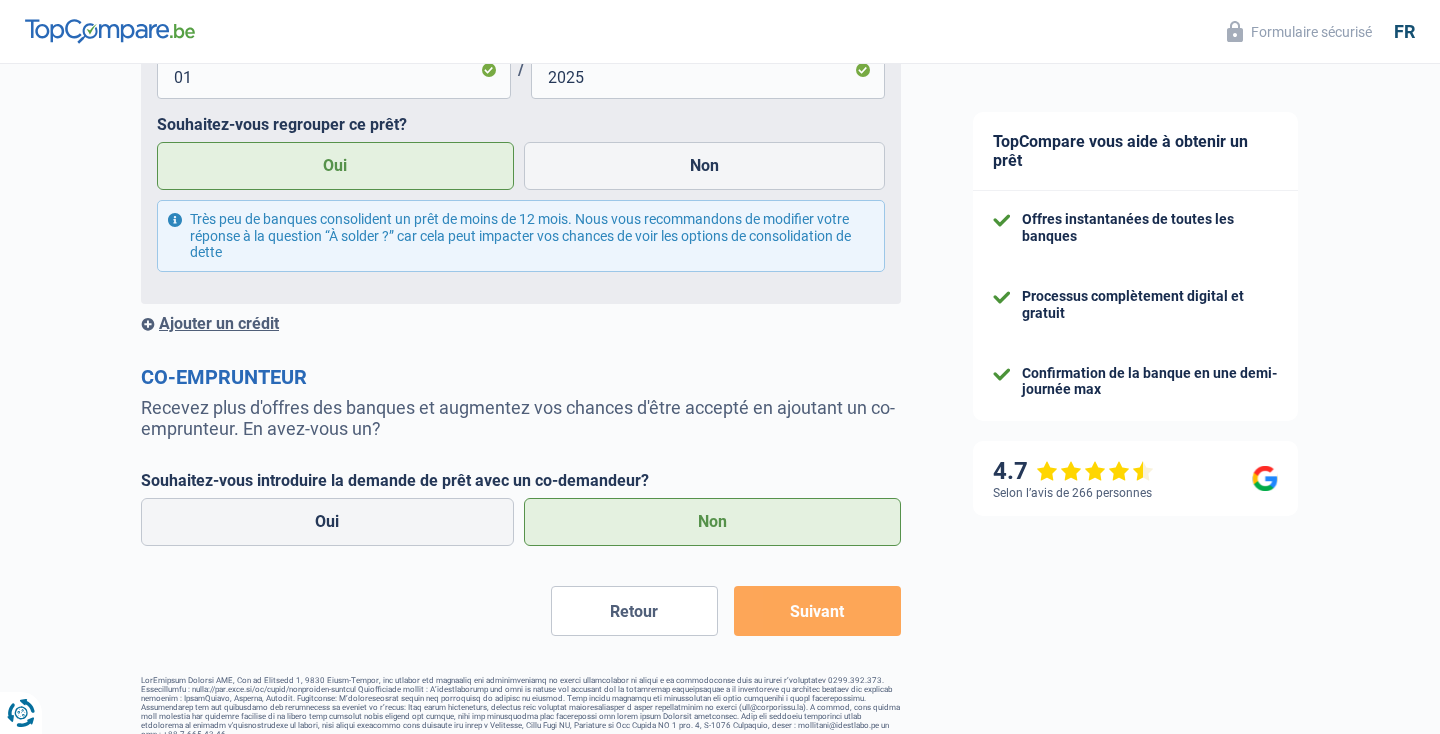 click on "Suivant" at bounding box center (817, 611) 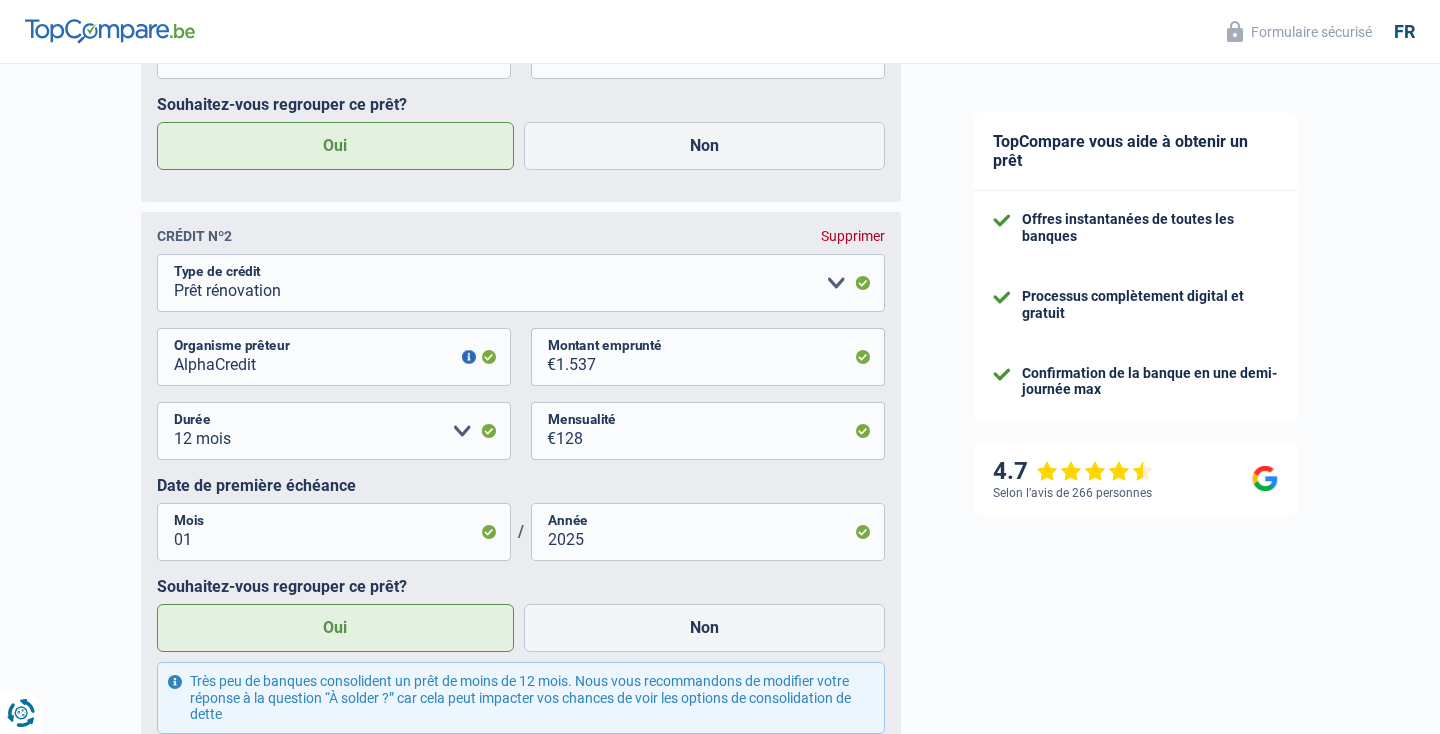 scroll, scrollTop: 1448, scrollLeft: 0, axis: vertical 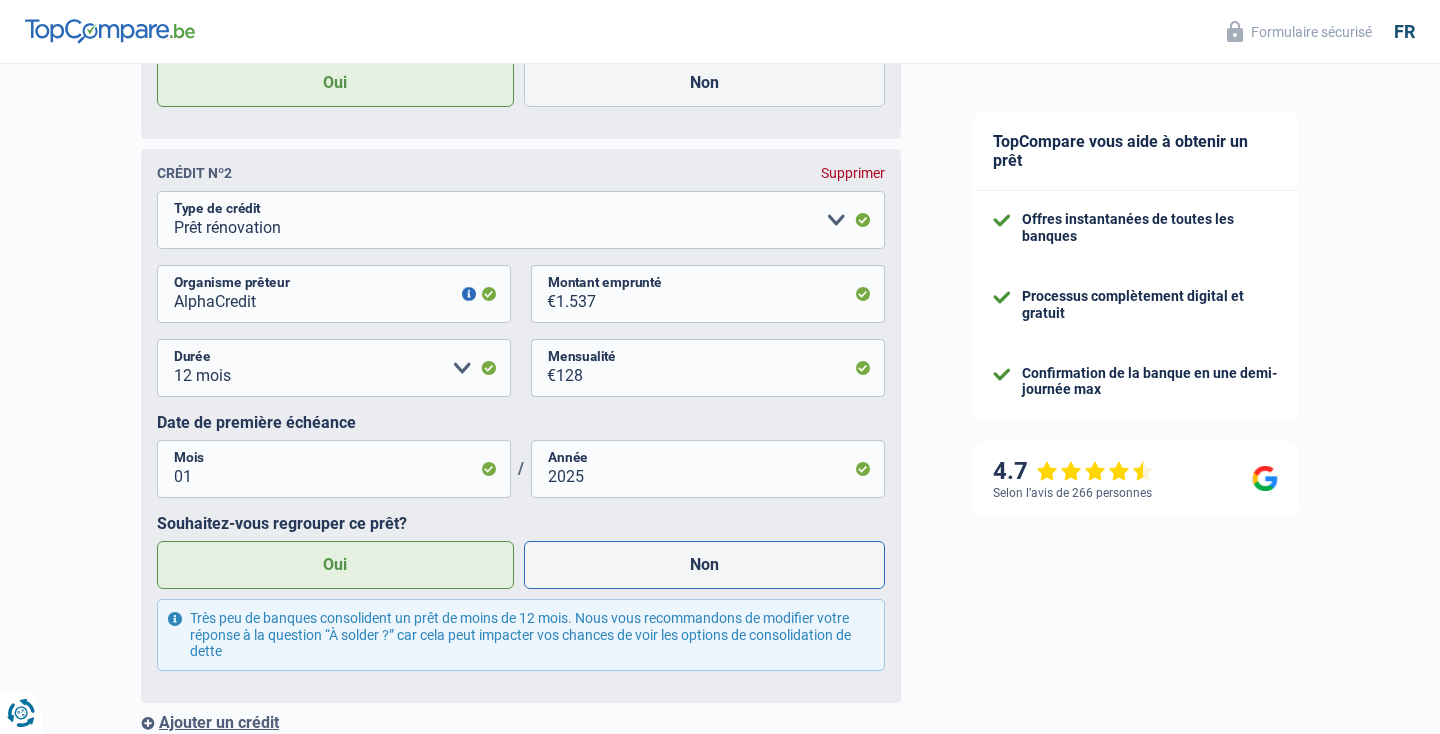 click on "Non" at bounding box center [705, 565] 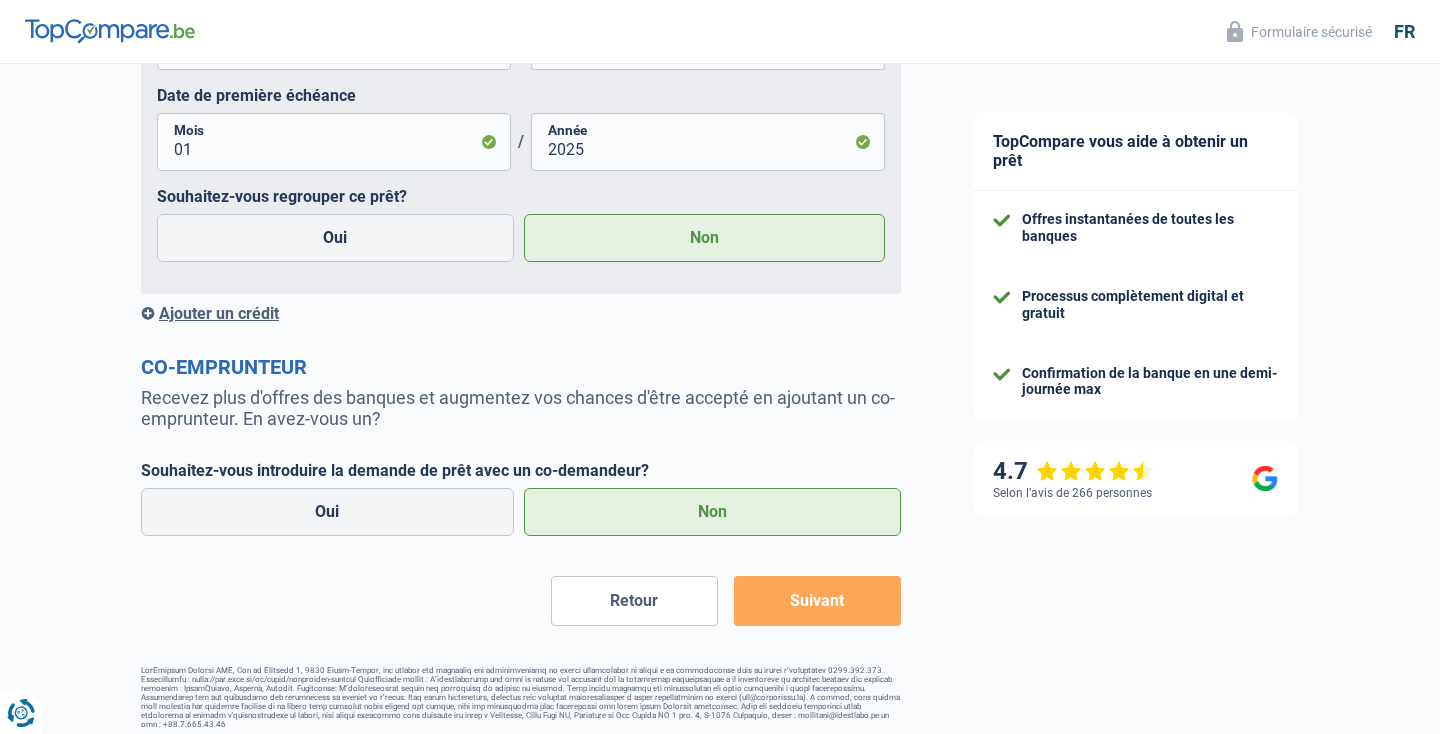 scroll, scrollTop: 1838, scrollLeft: 0, axis: vertical 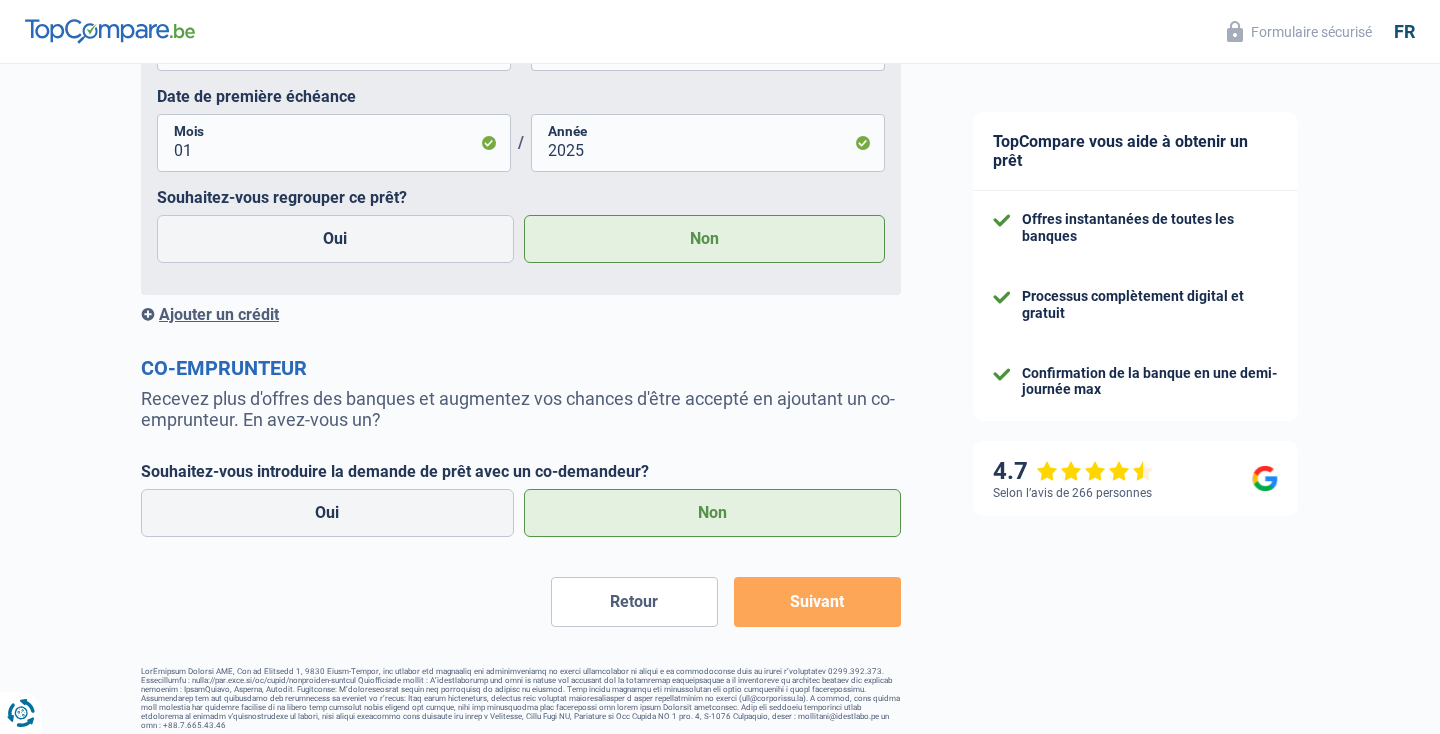 click on "Suivant" at bounding box center [817, 602] 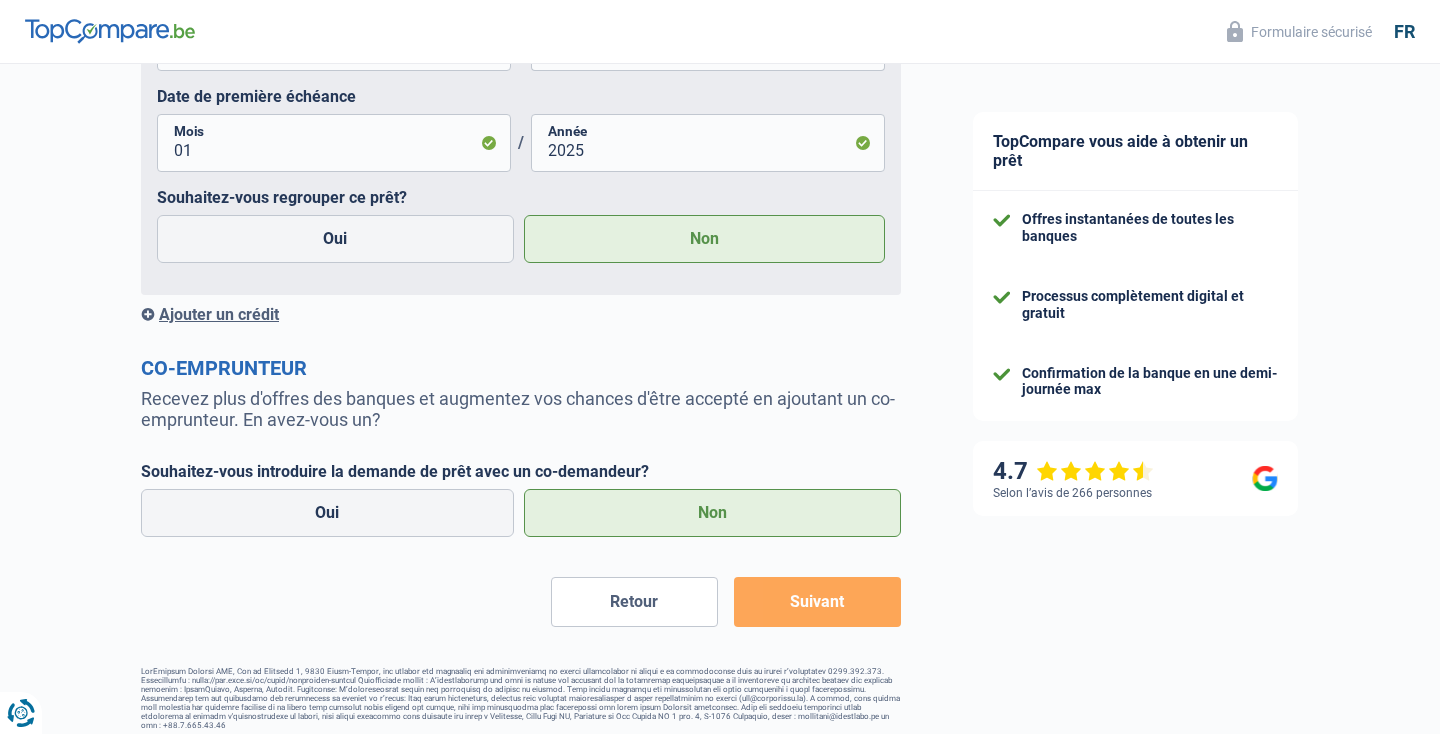 click on "Suivant" at bounding box center (817, 602) 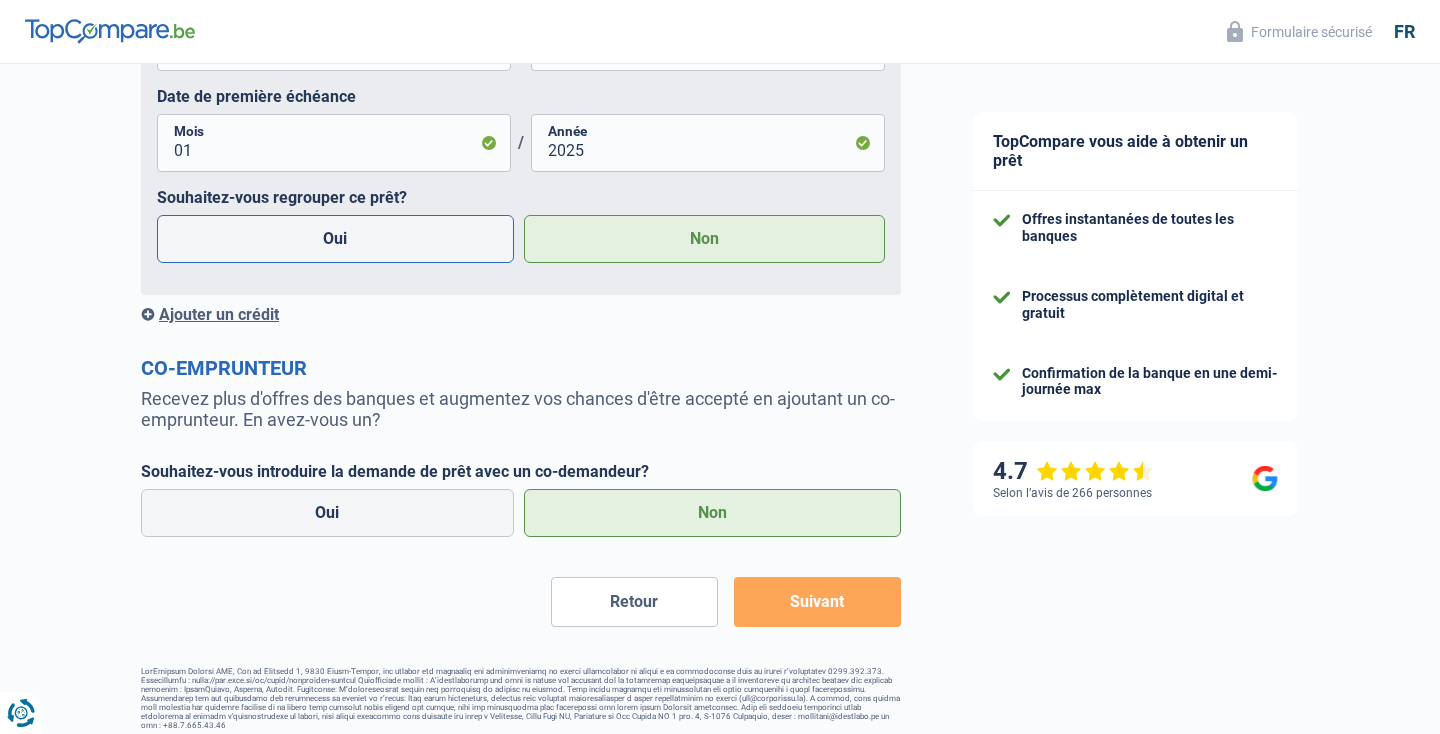 click on "Oui" at bounding box center [335, 239] 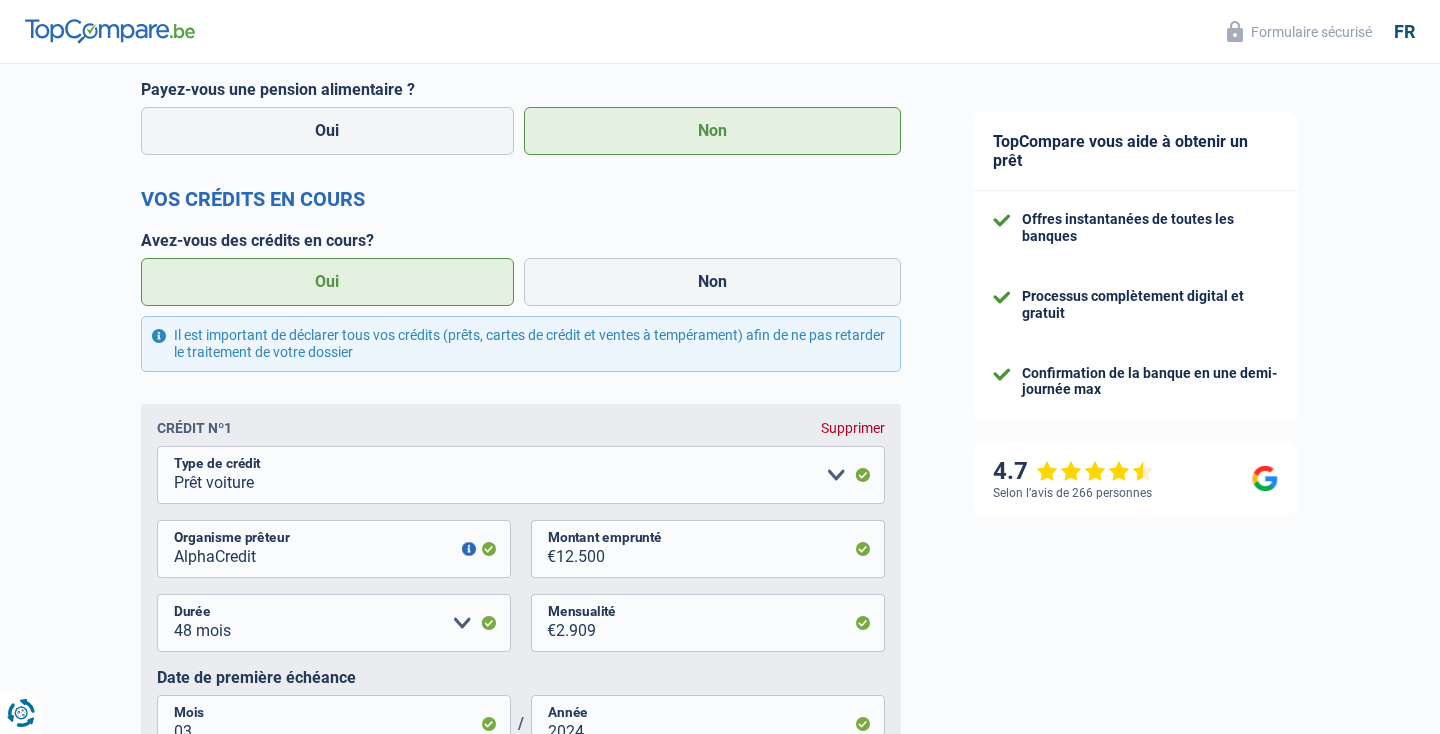 scroll, scrollTop: 775, scrollLeft: 0, axis: vertical 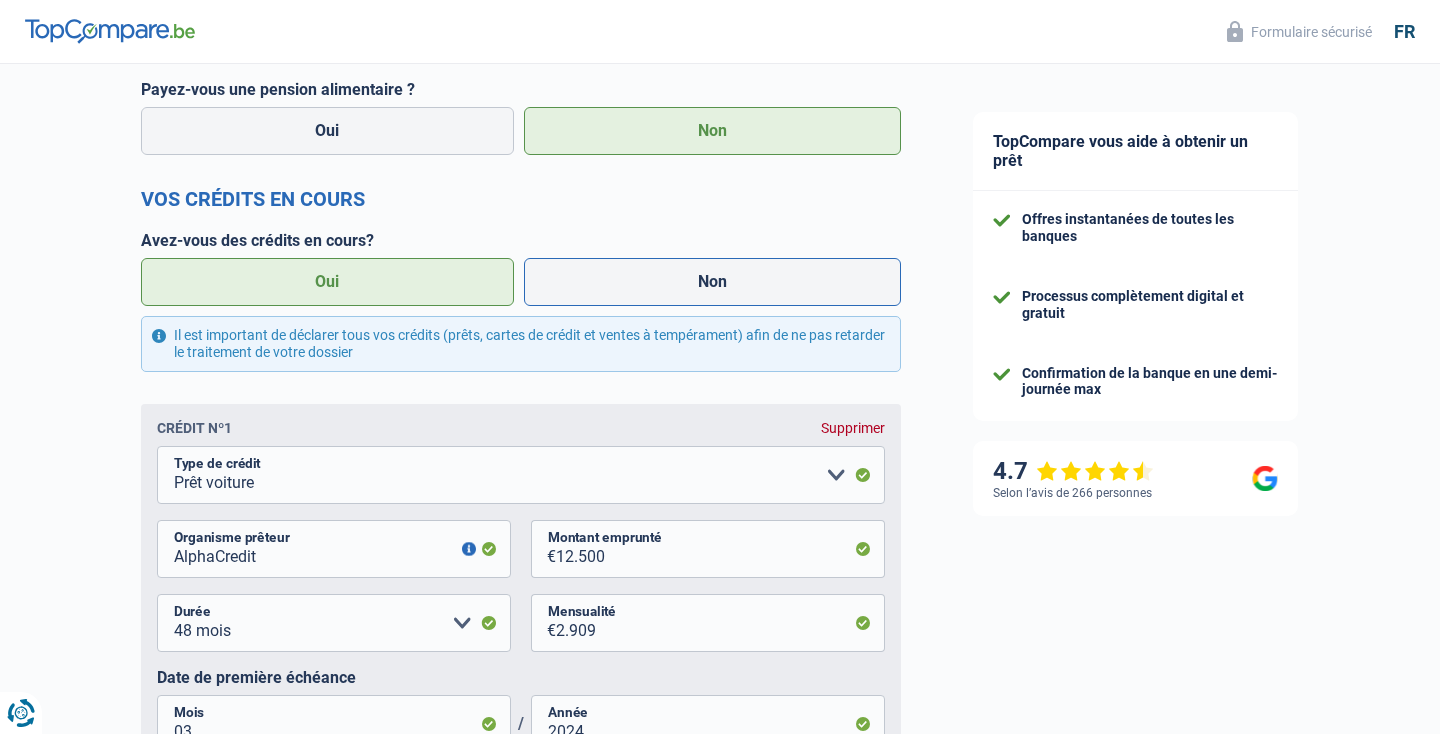 click on "Non" at bounding box center (713, 282) 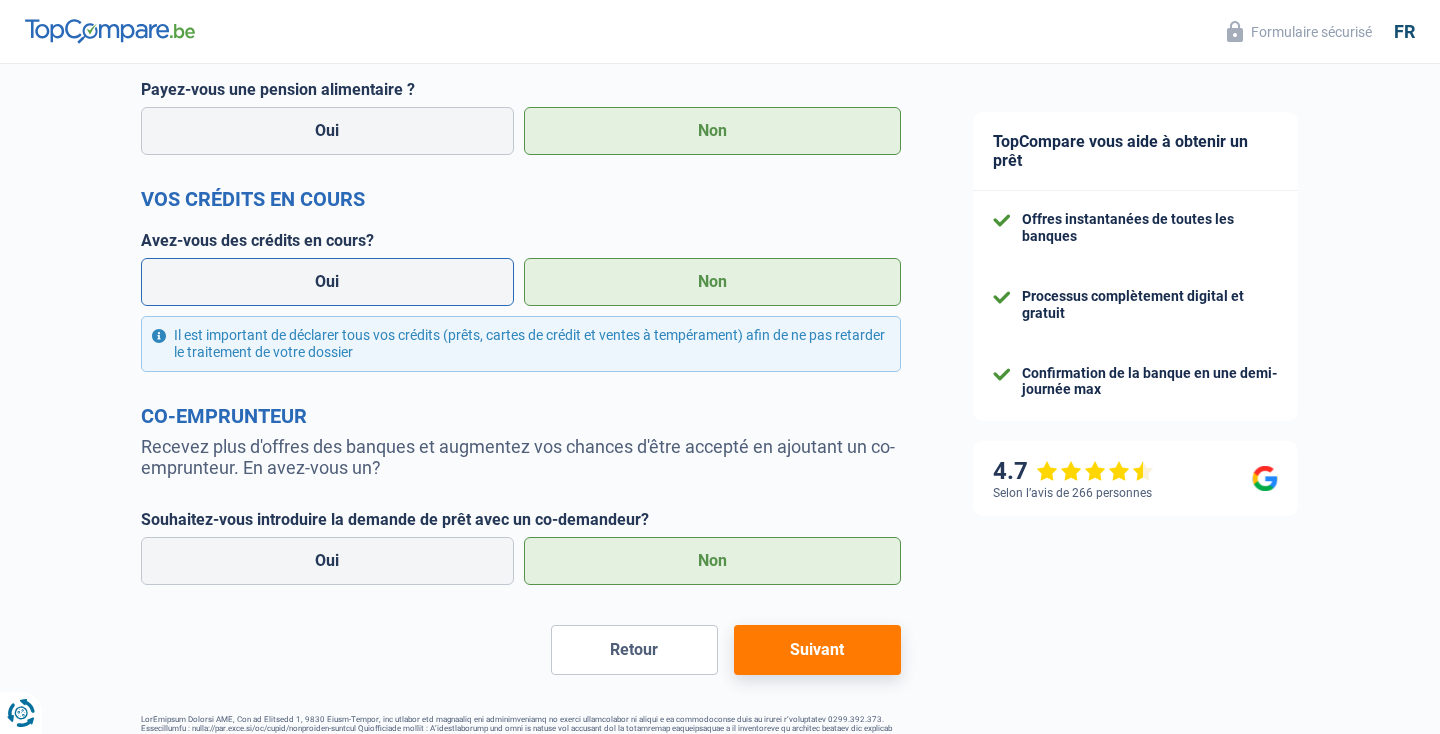 click on "Oui" at bounding box center (327, 282) 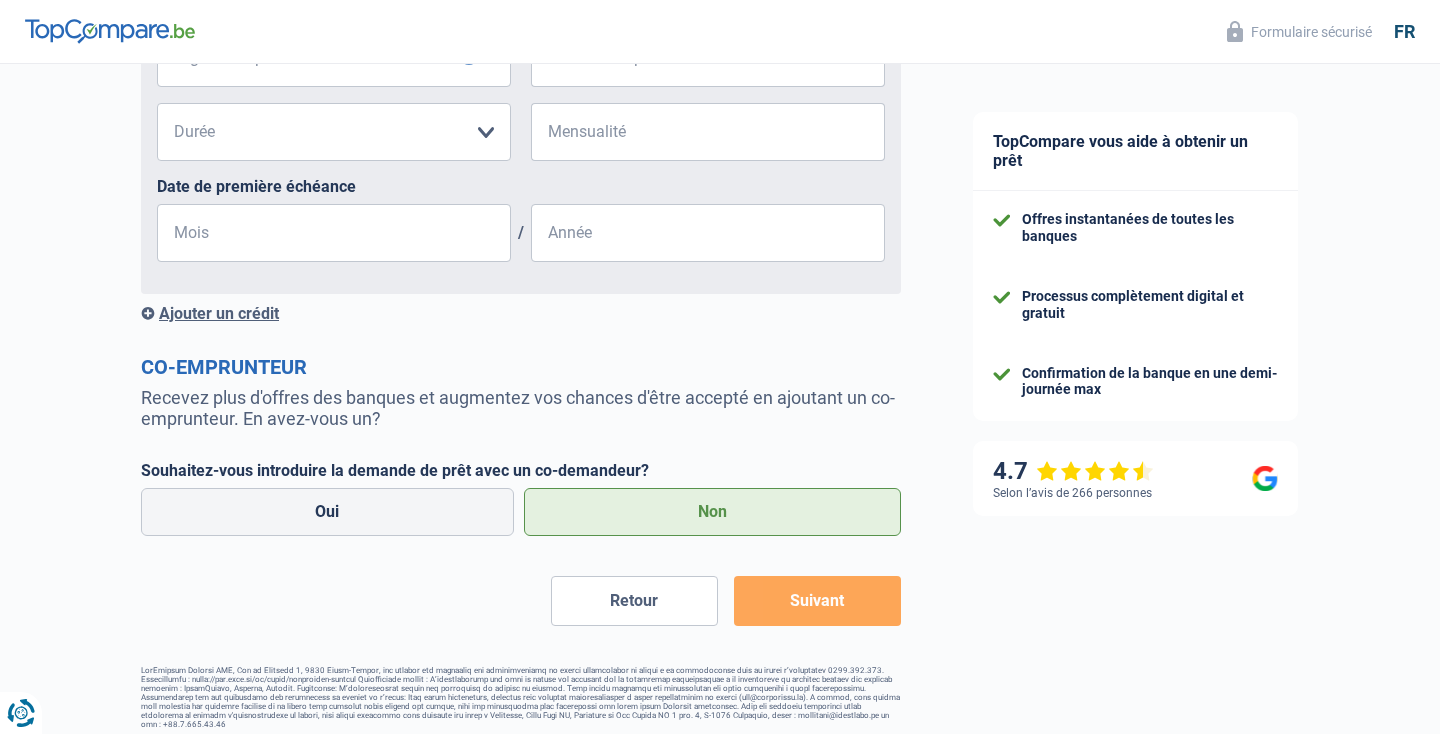 scroll, scrollTop: 1265, scrollLeft: 0, axis: vertical 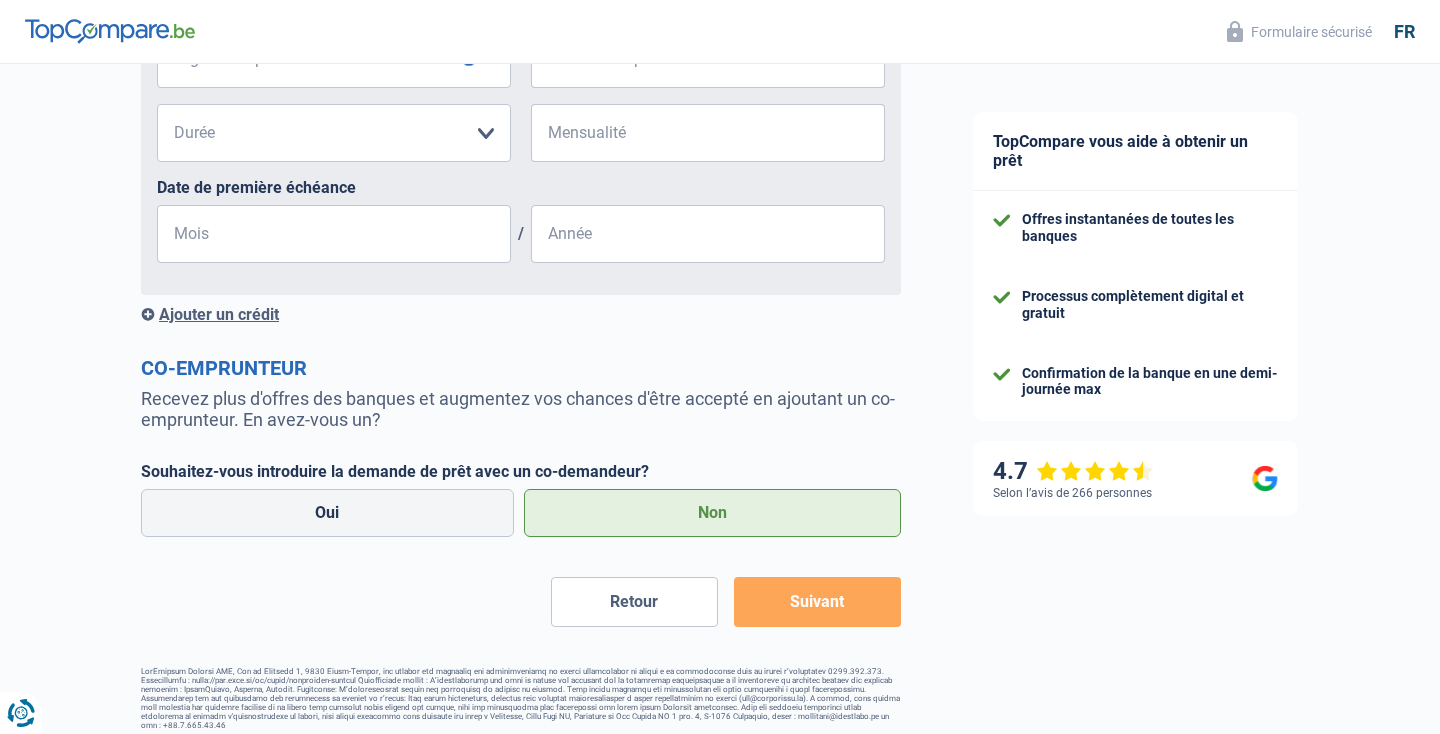 click on "Suivant" at bounding box center (817, 602) 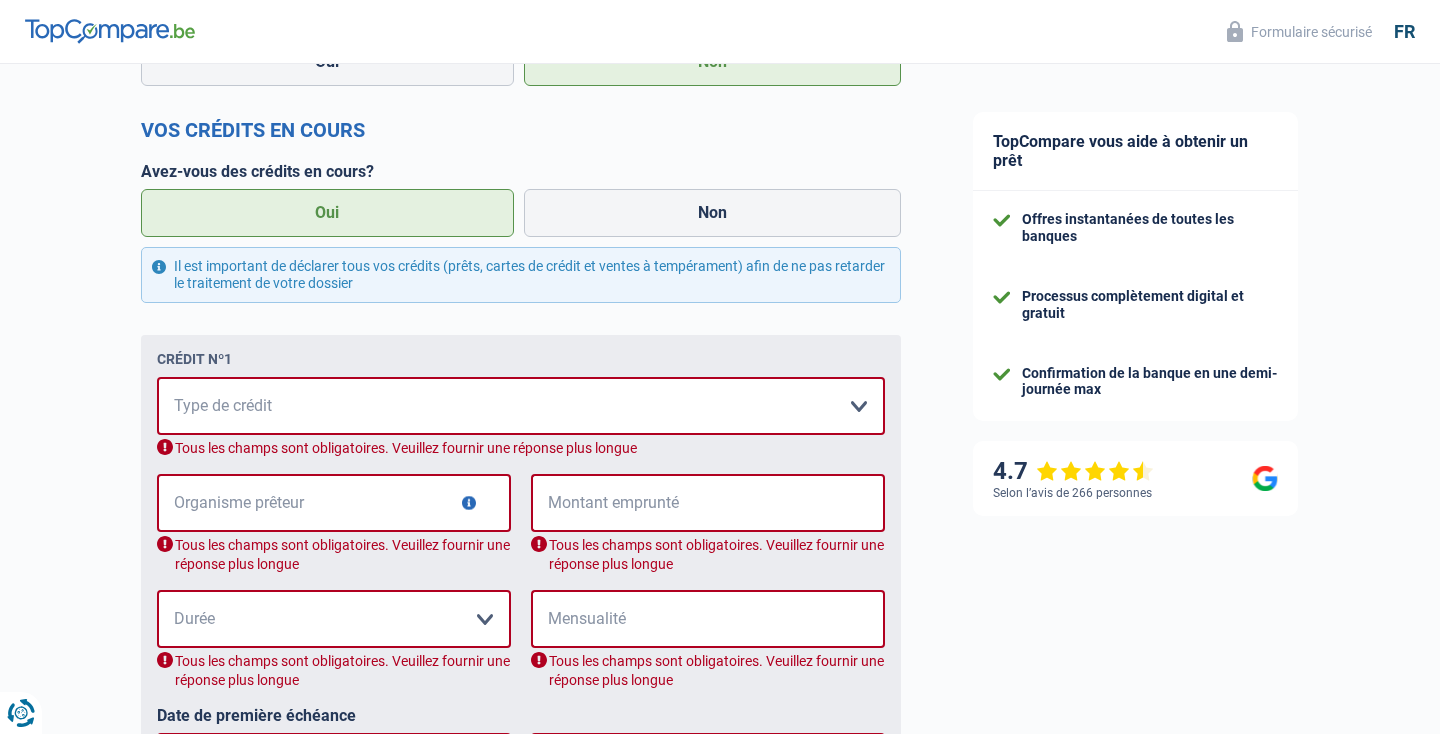 scroll, scrollTop: 1070, scrollLeft: 0, axis: vertical 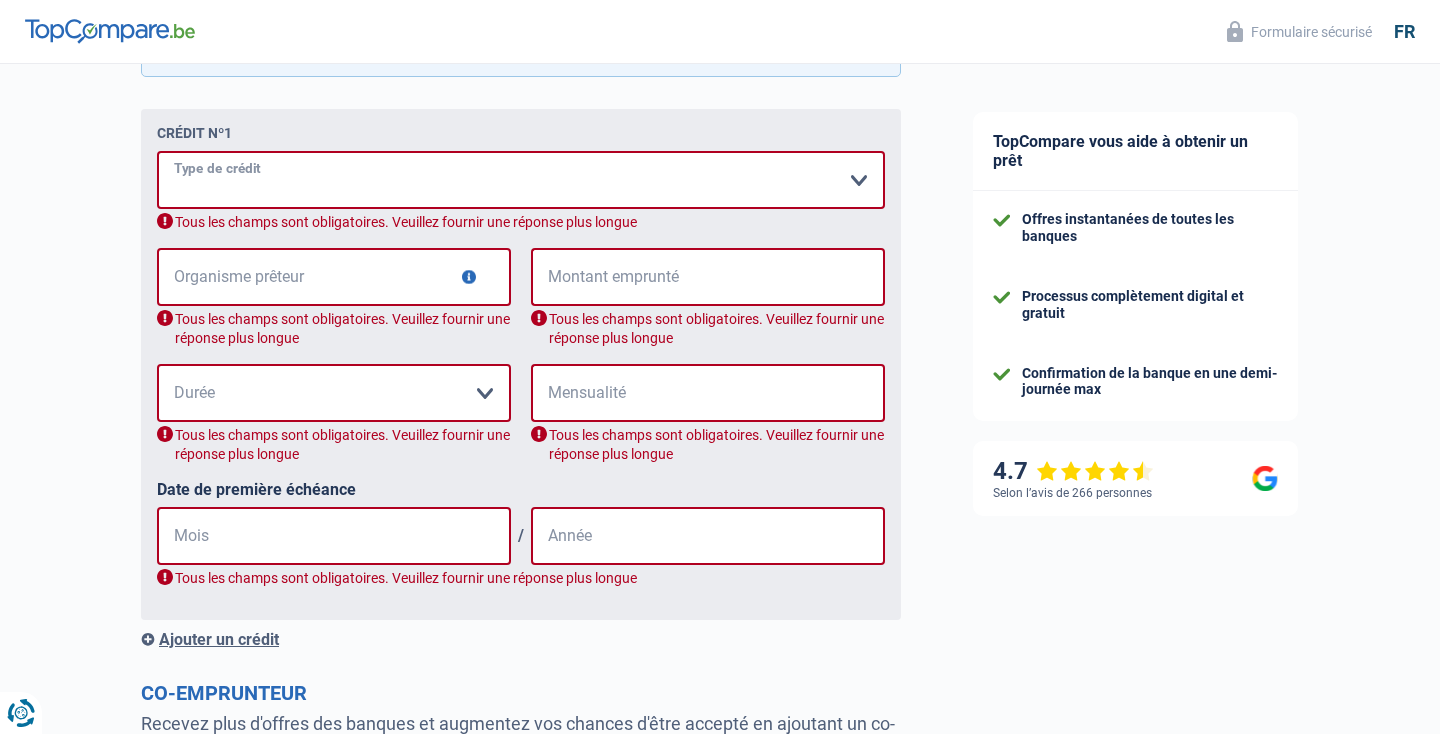 select on "carLoan" 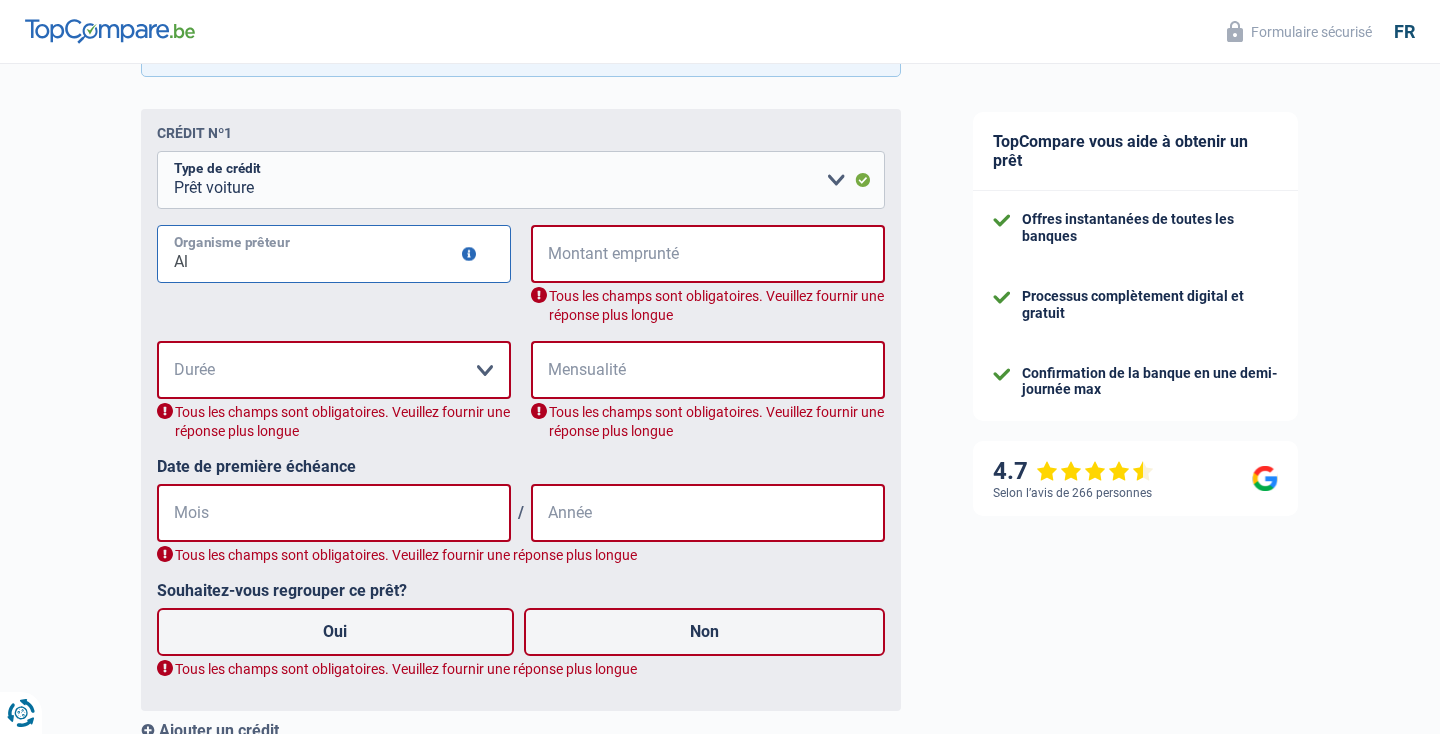 type on "A" 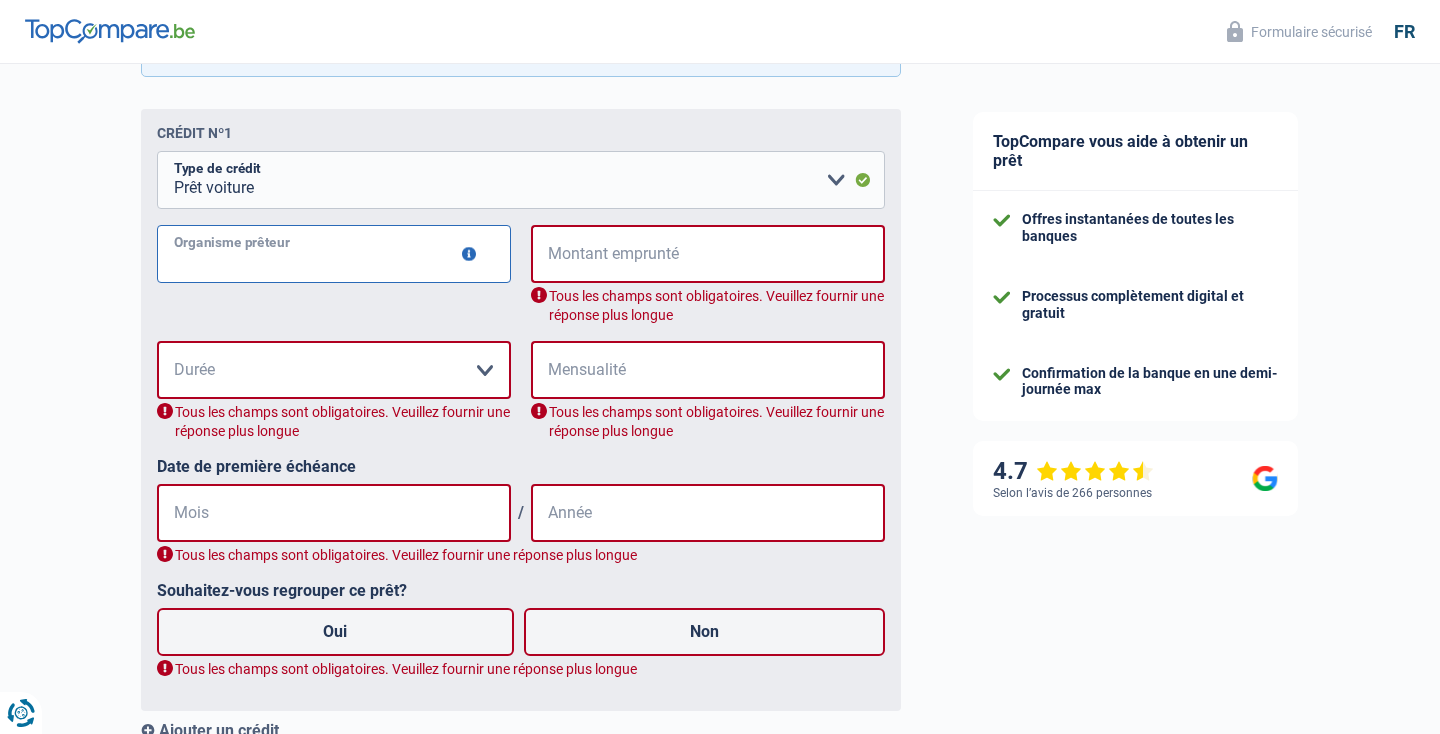 paste on "AlphaCredit" 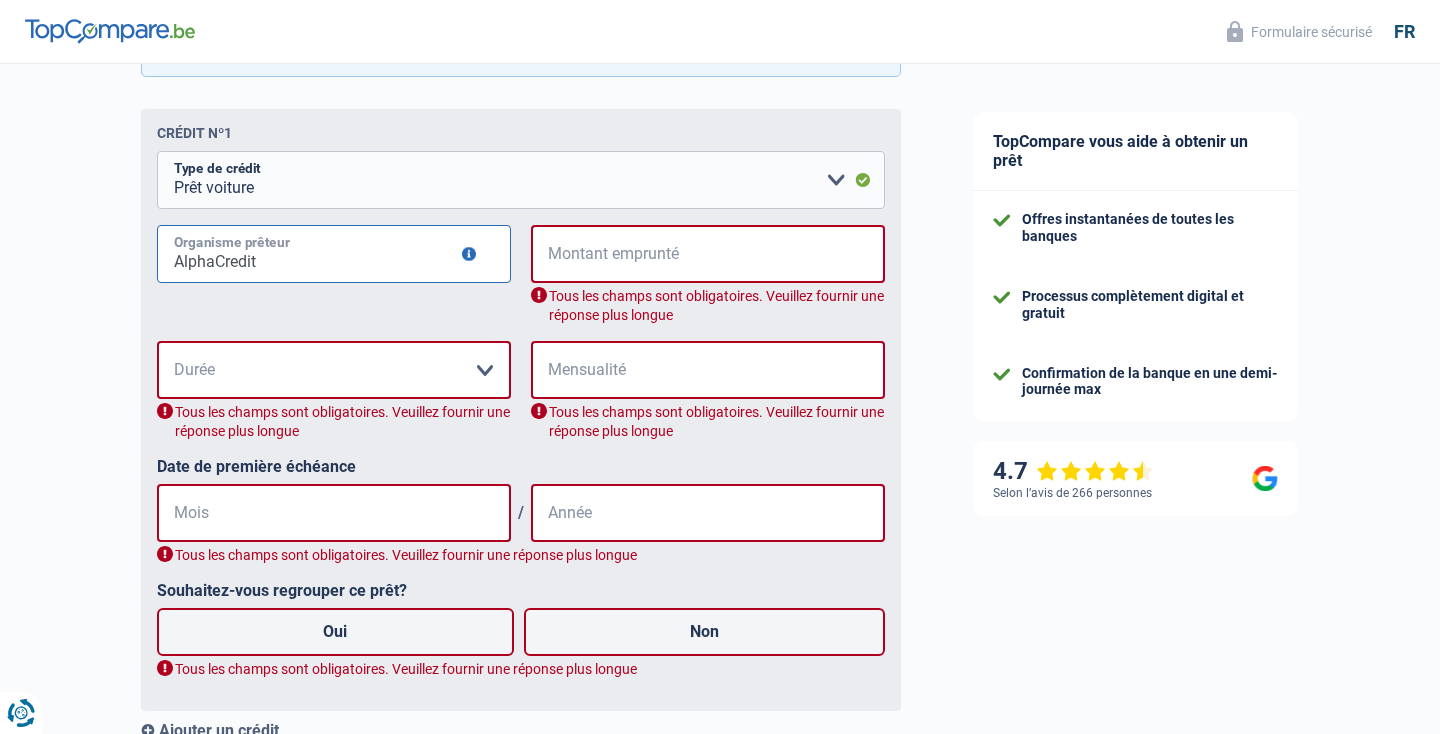 type on "AlphaCredit" 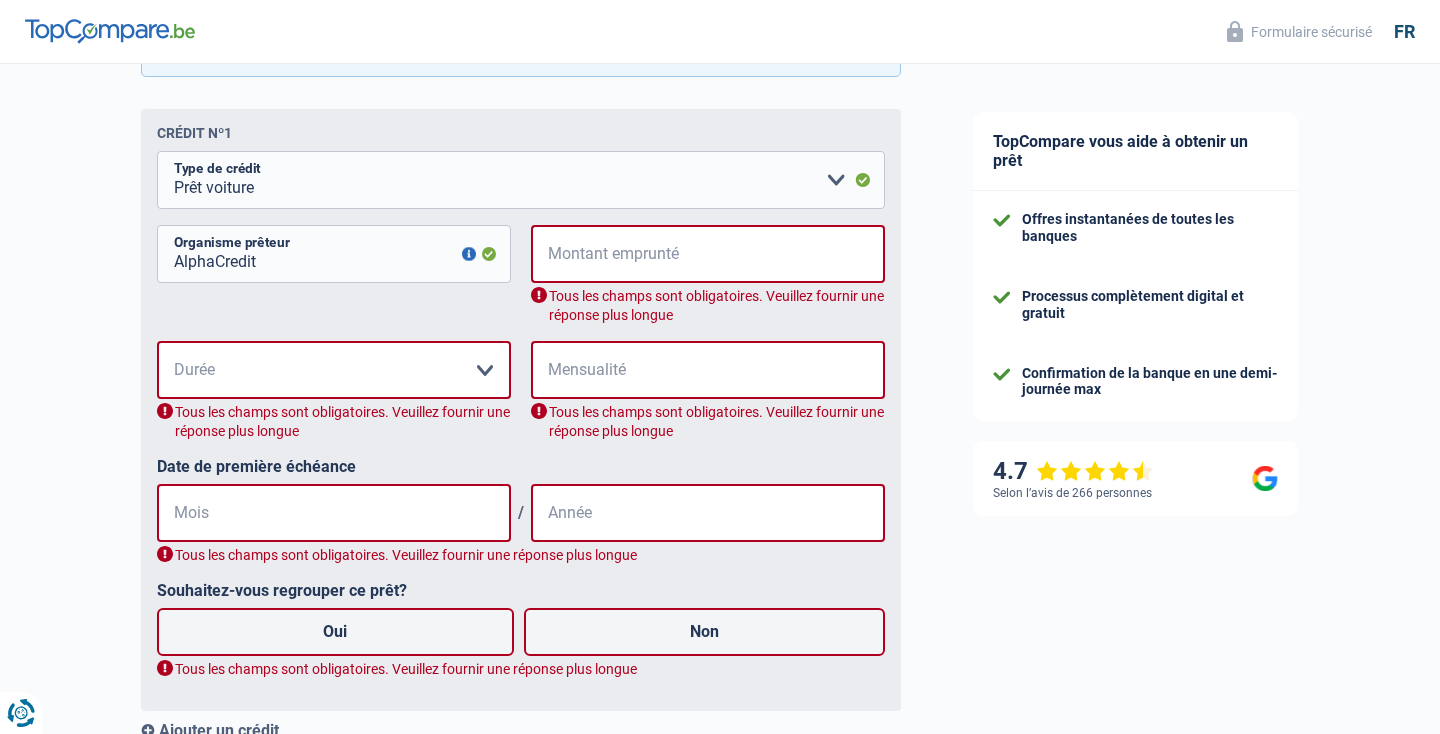type 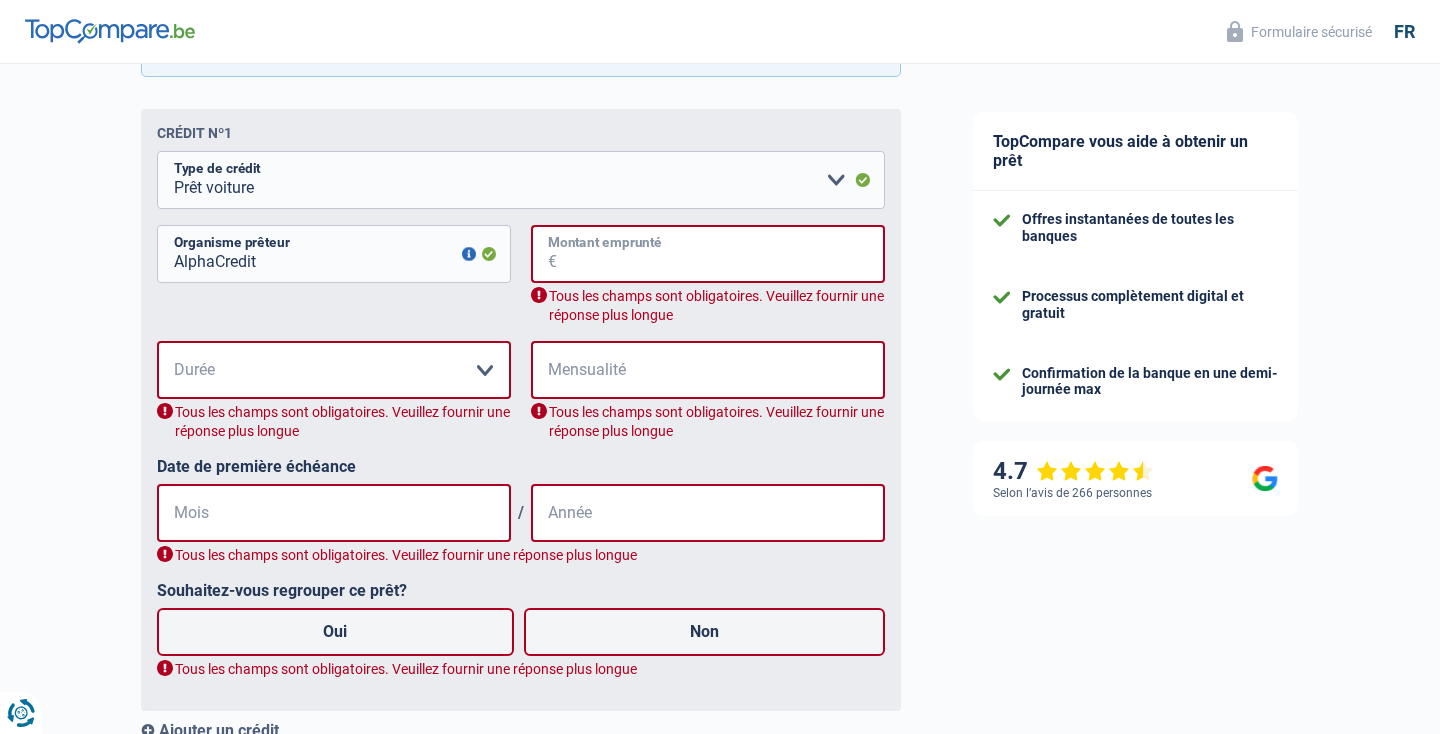 click on "Montant emprunté" at bounding box center [721, 254] 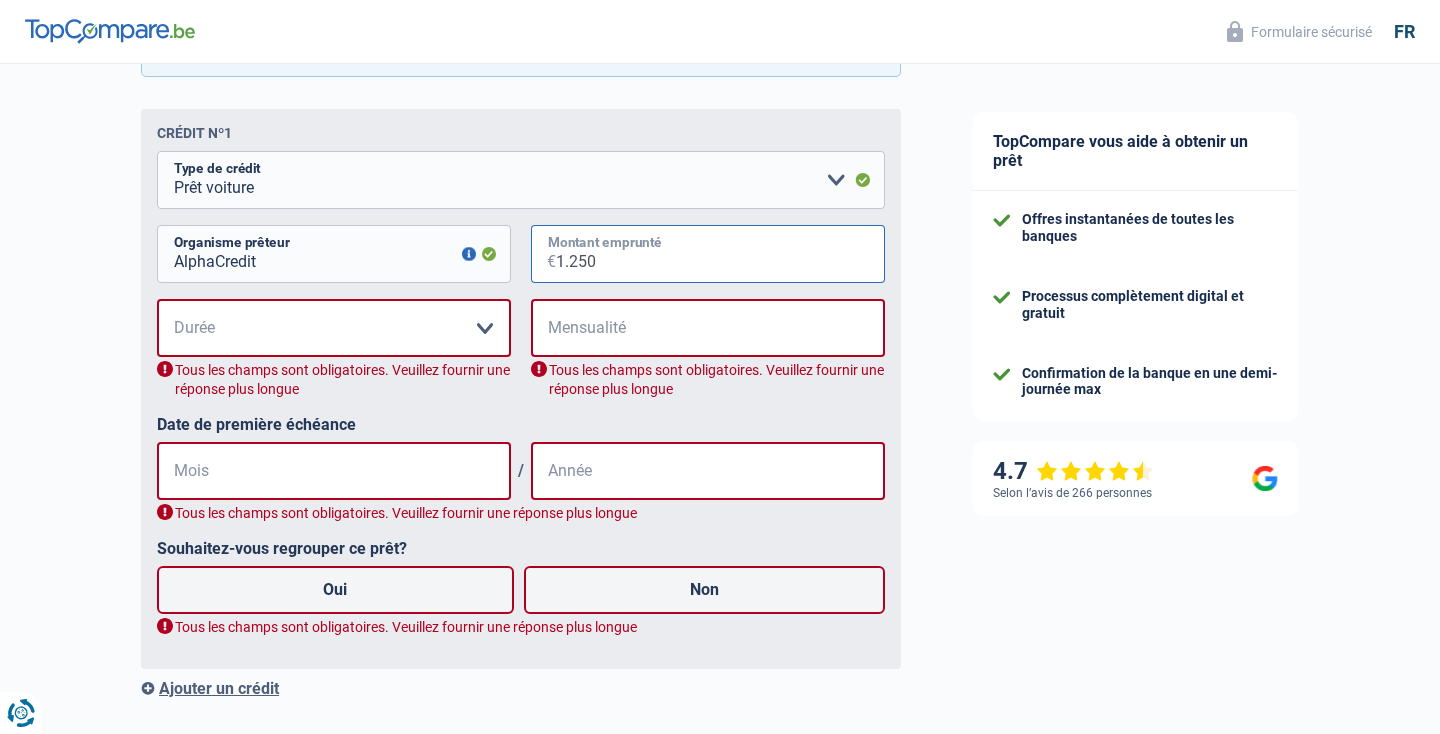 type on "12.500" 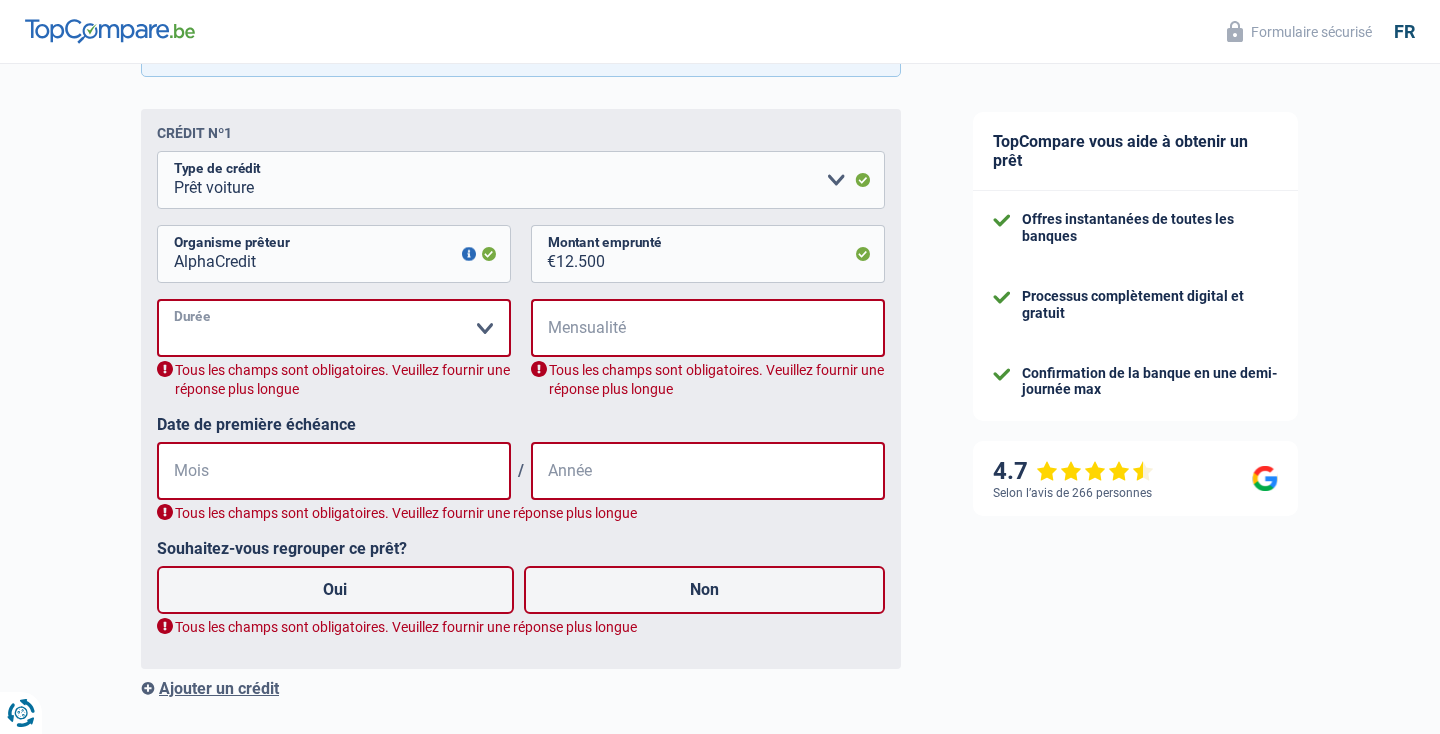 select on "48" 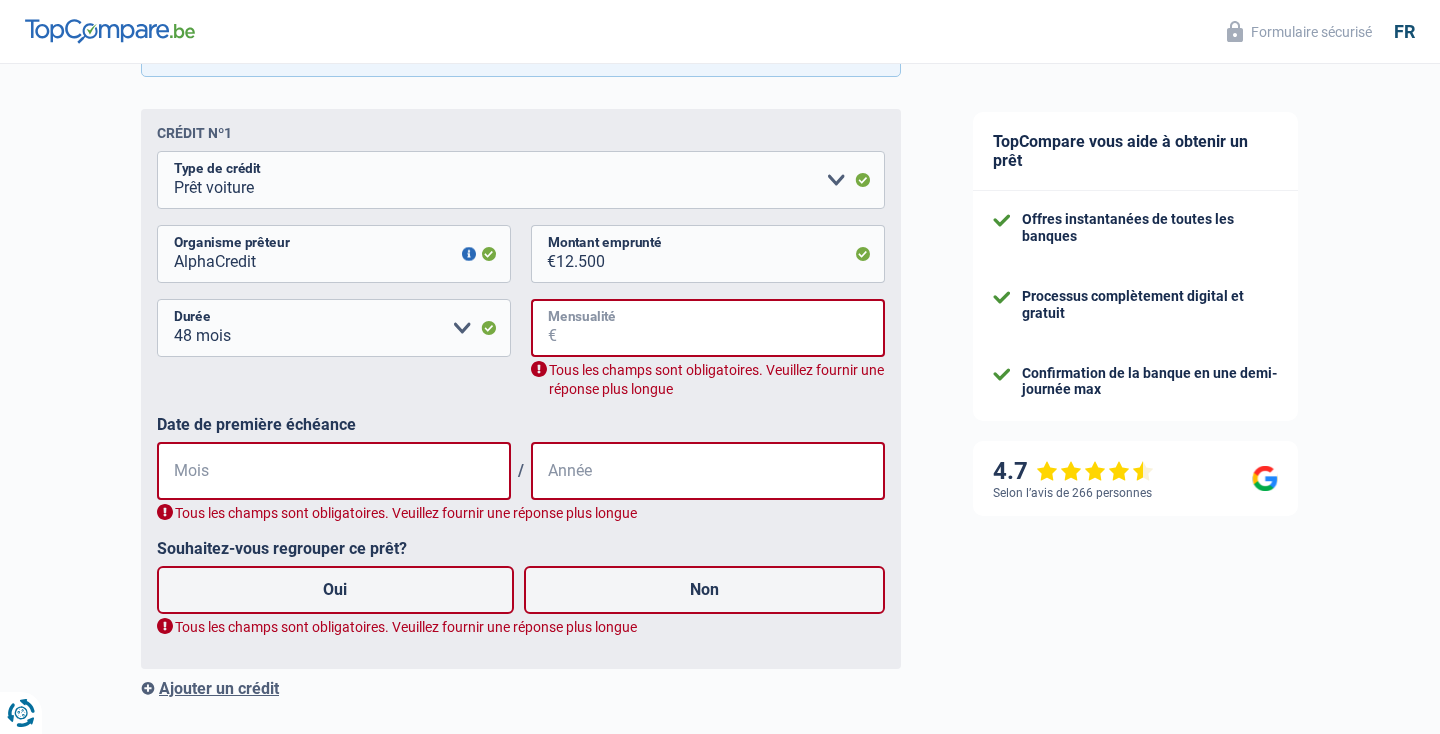 click on "Mensualité" at bounding box center (721, 328) 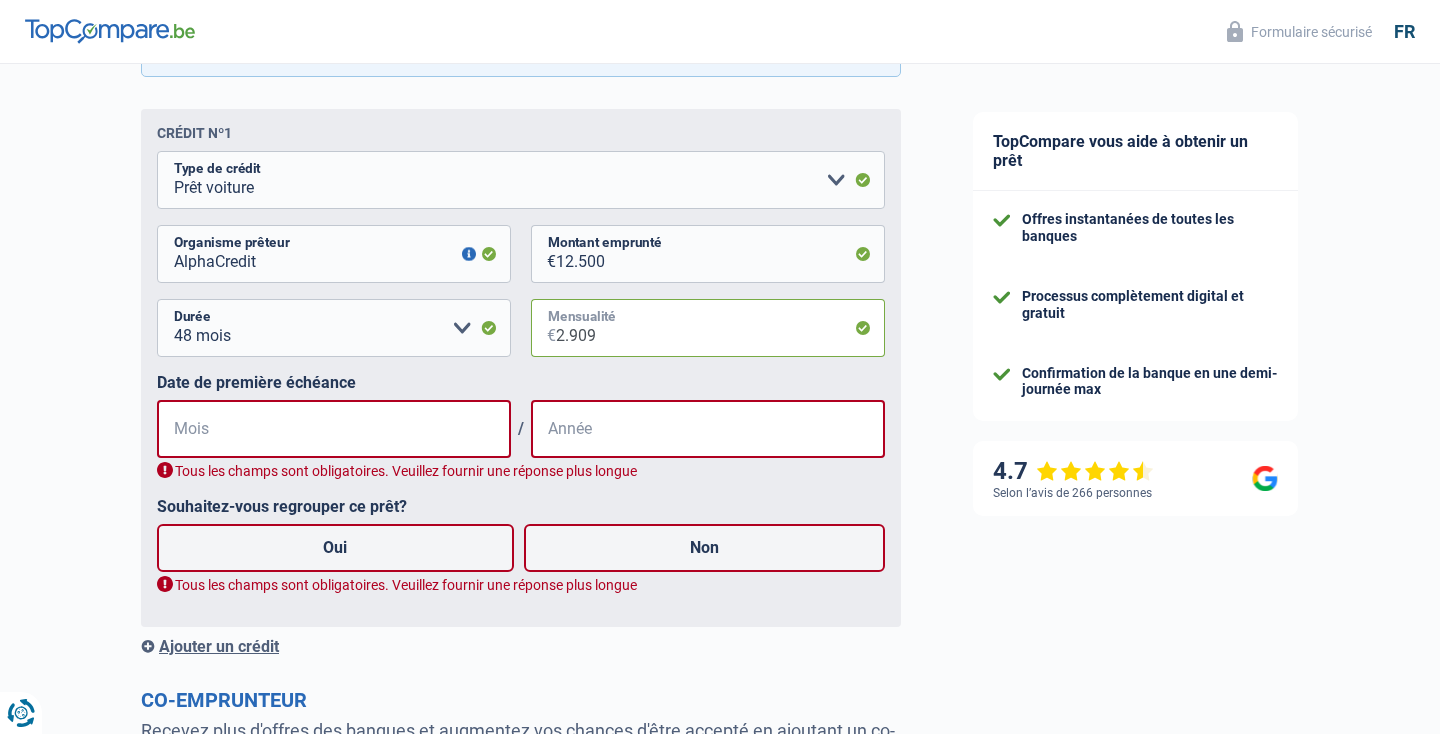 type on "290" 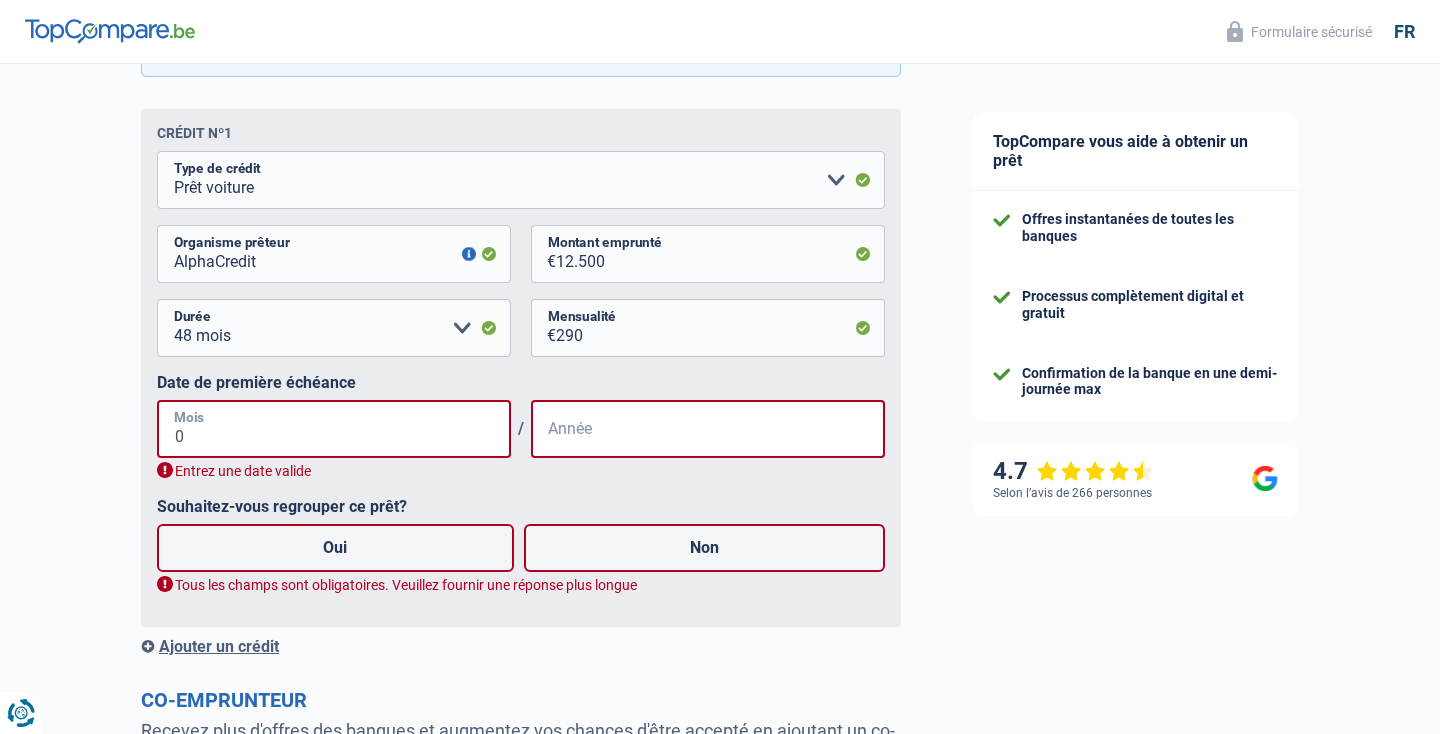 type on "03" 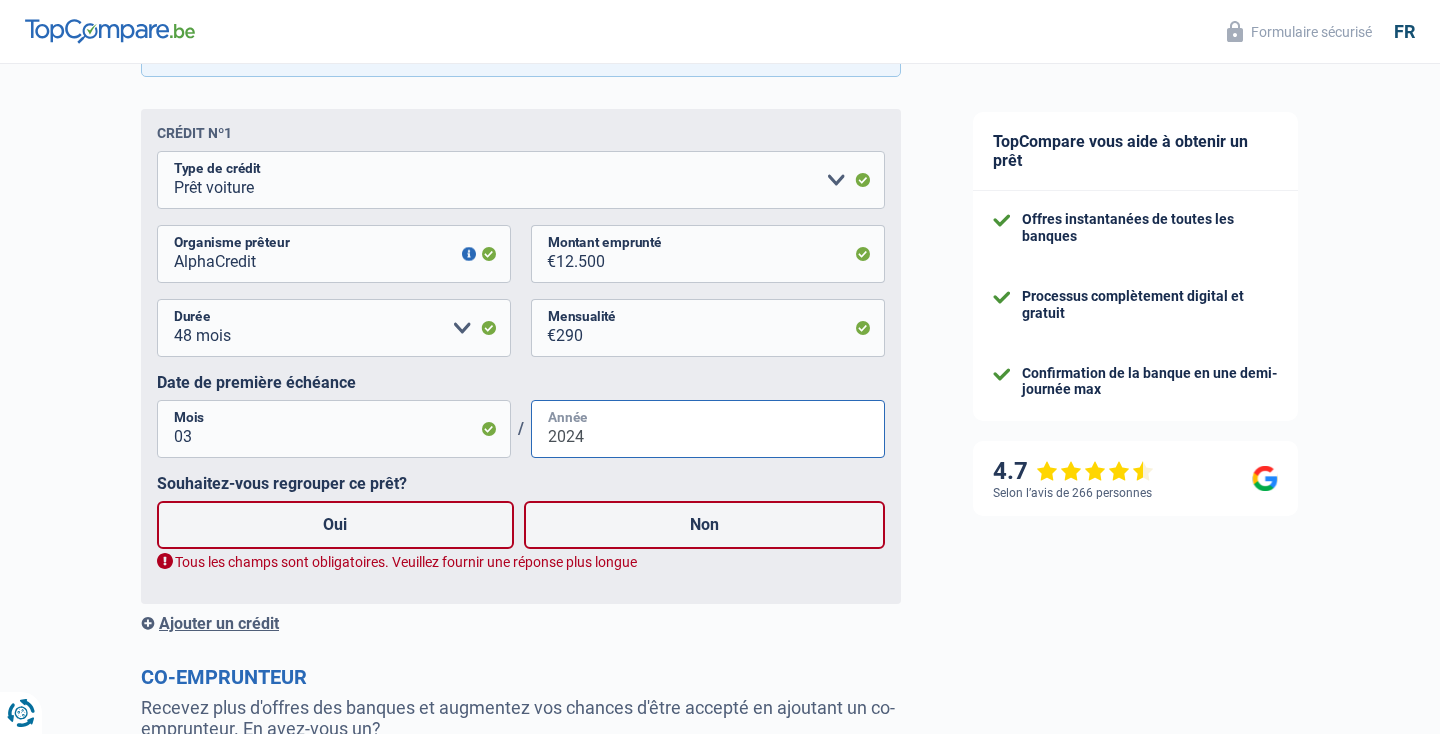 type on "2024" 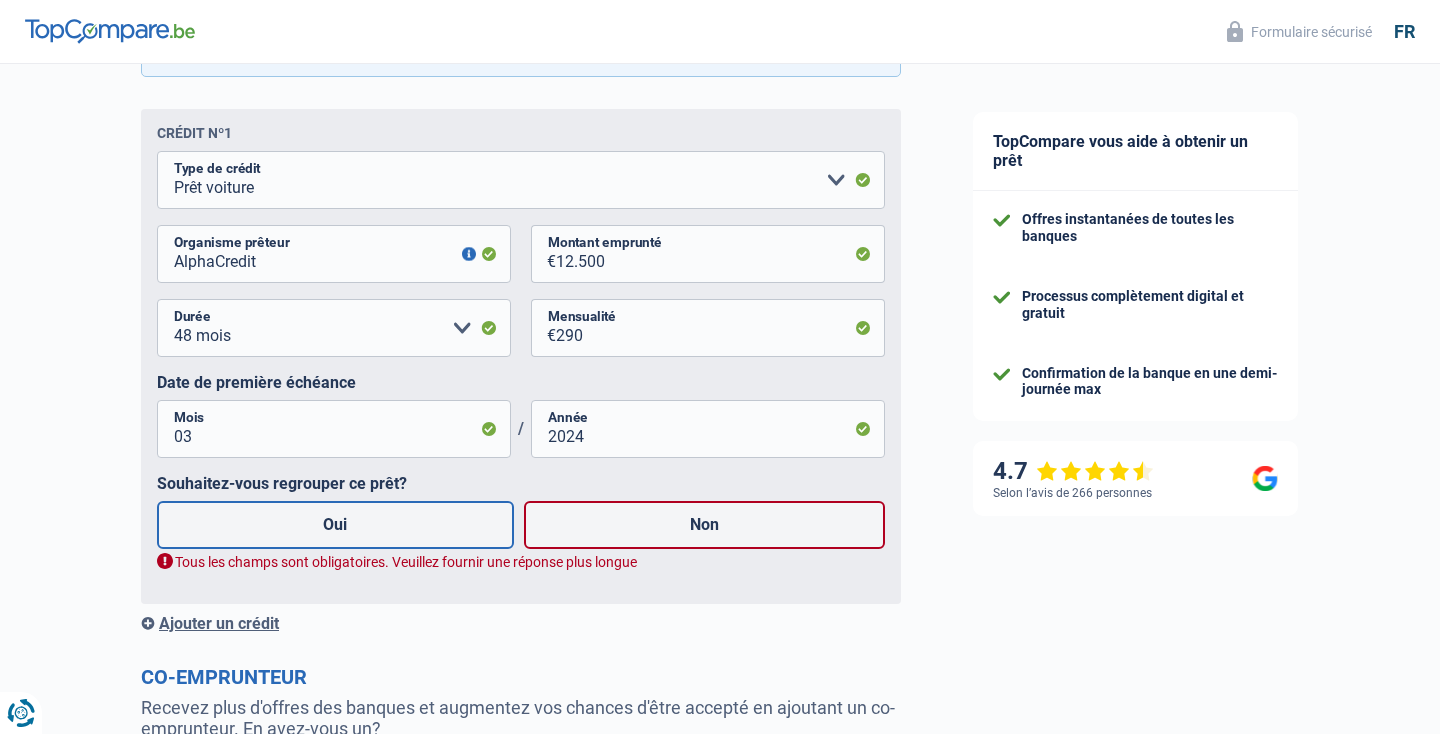 click on "Oui" at bounding box center (335, 525) 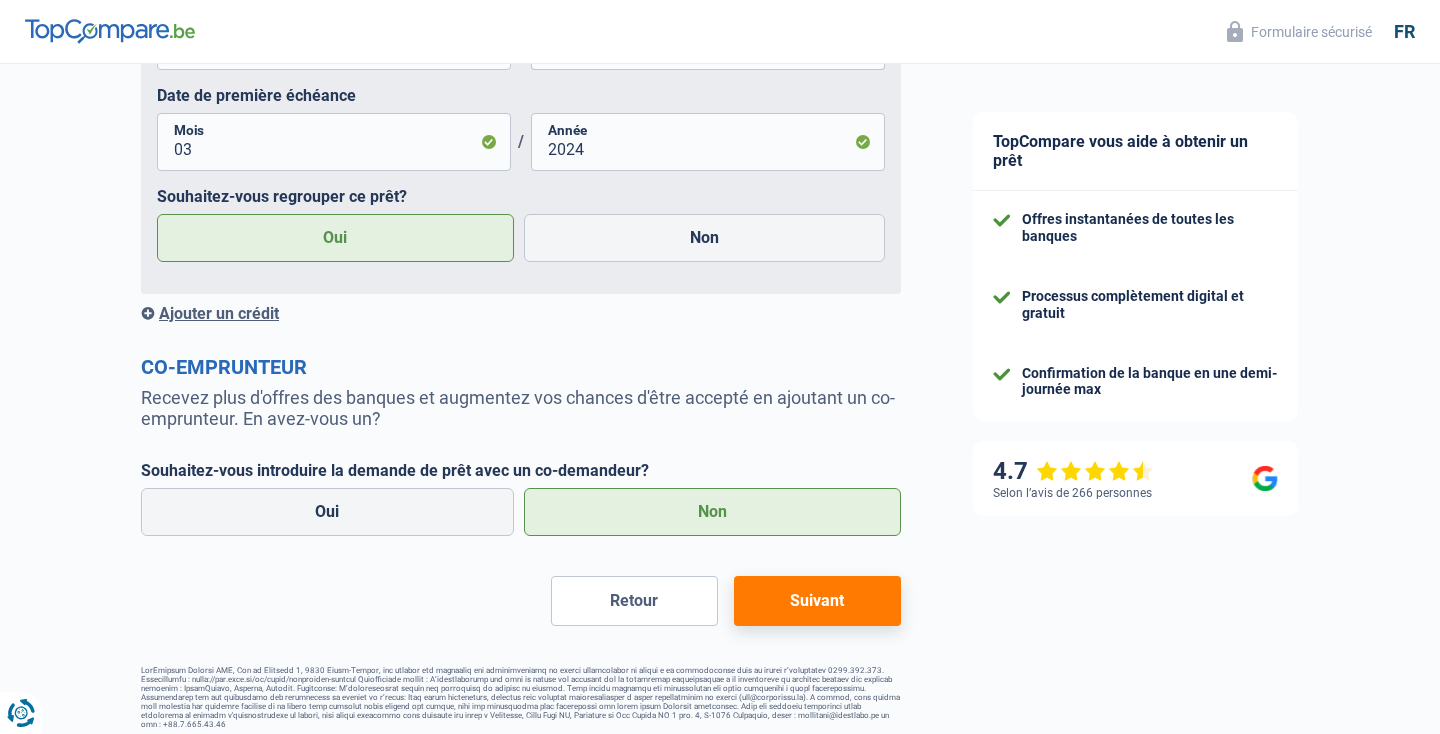 scroll, scrollTop: 1356, scrollLeft: 0, axis: vertical 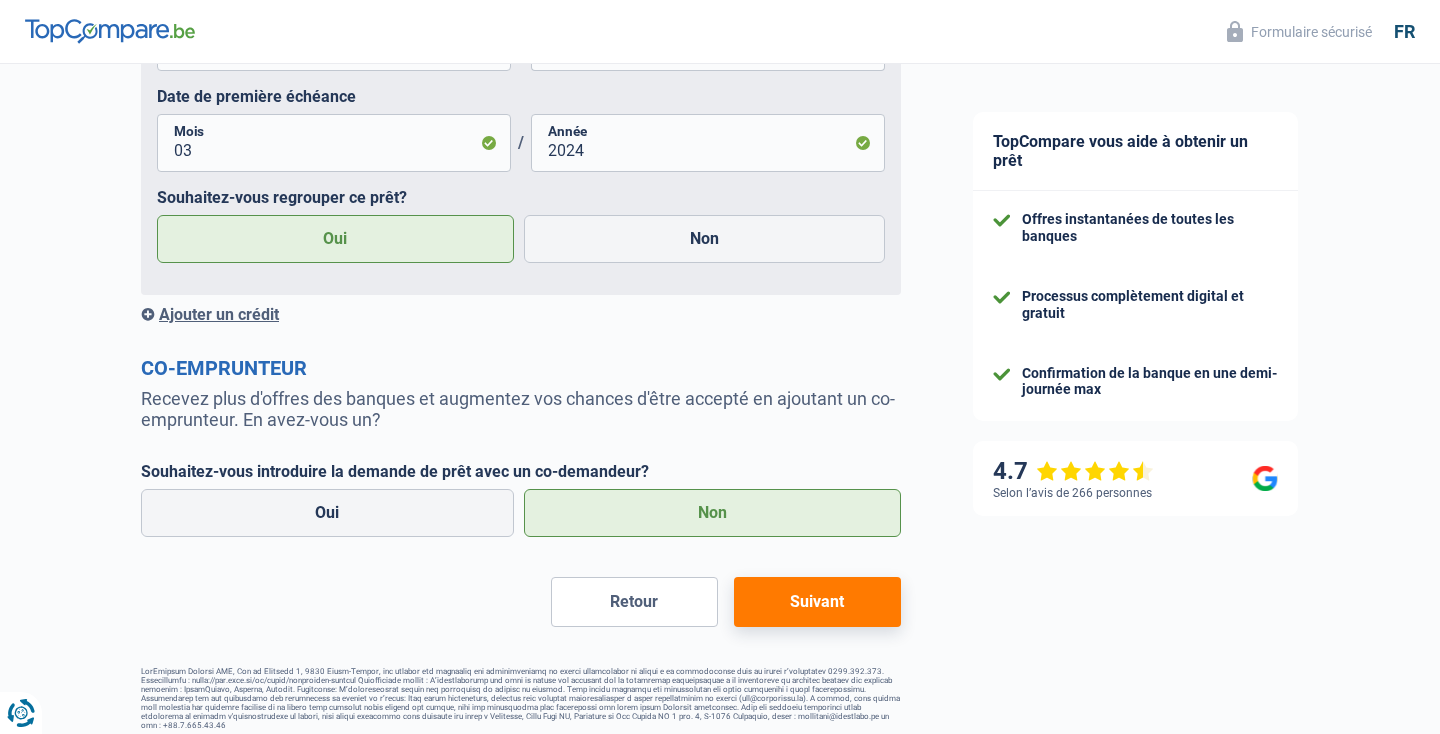 click on "Ajouter un crédit" at bounding box center (521, 314) 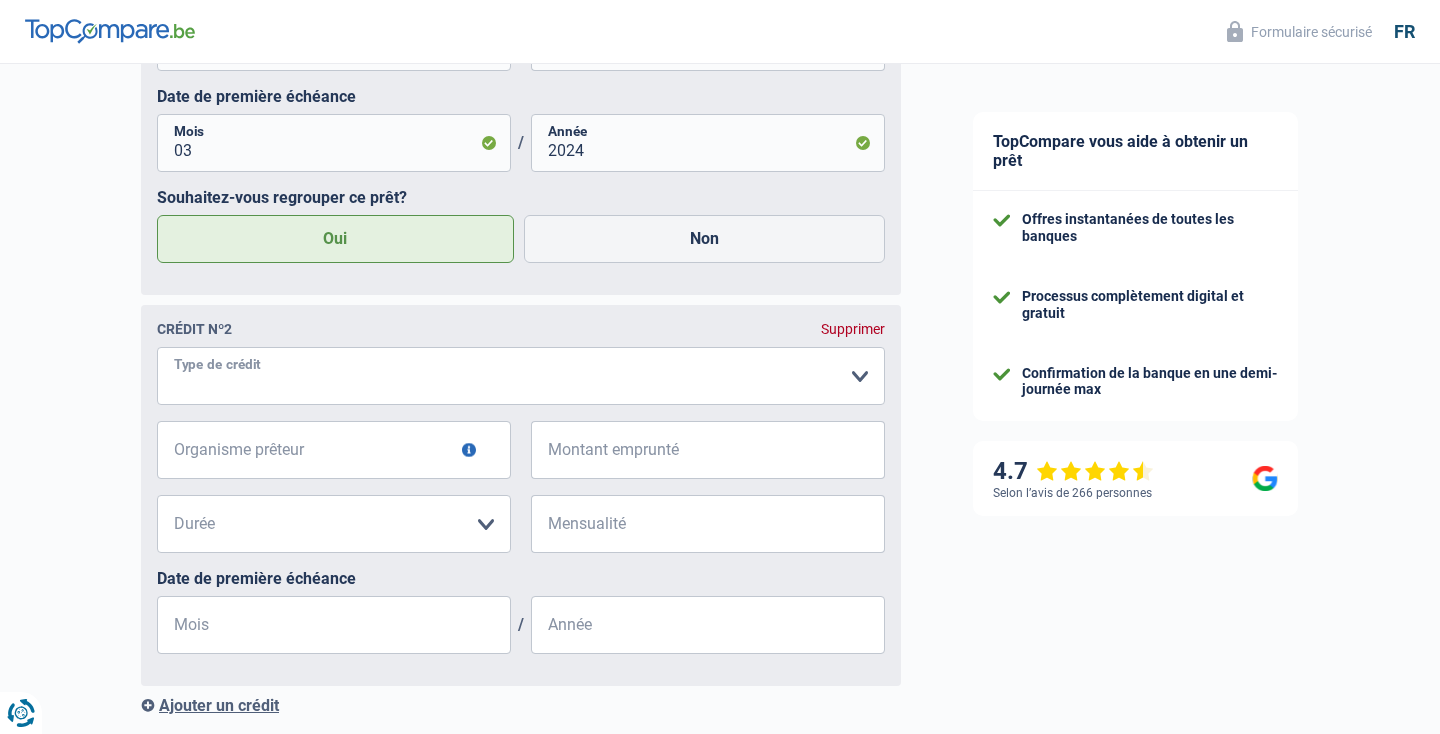 select on "renovationLoan" 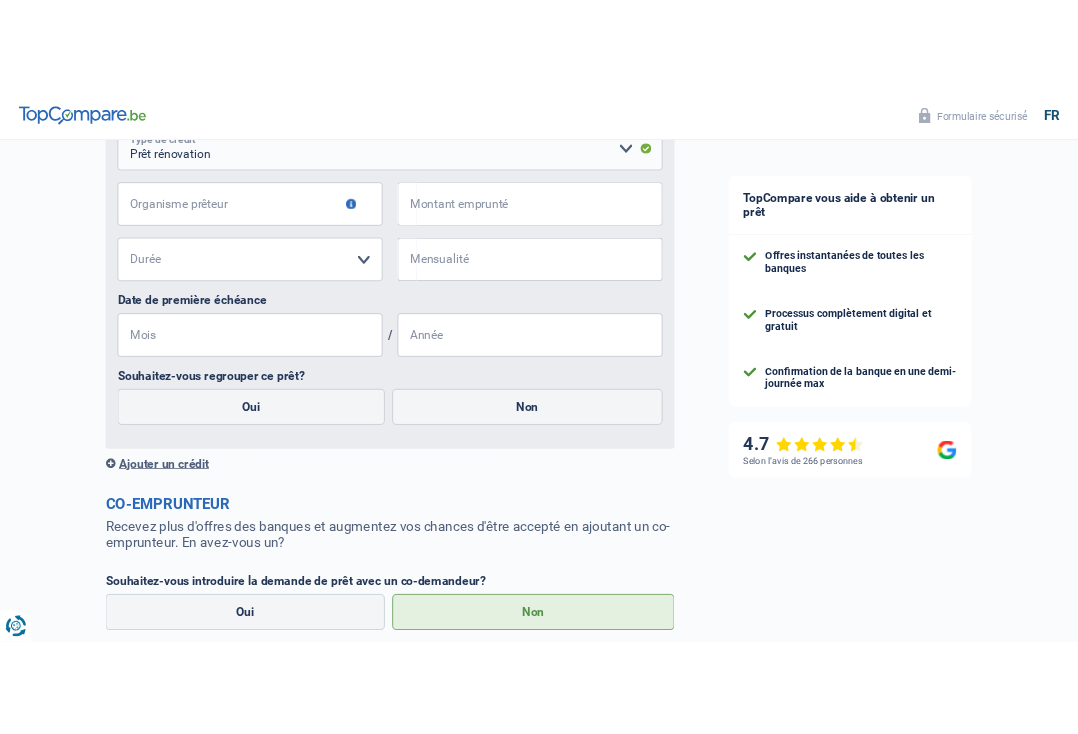 scroll, scrollTop: 1659, scrollLeft: 0, axis: vertical 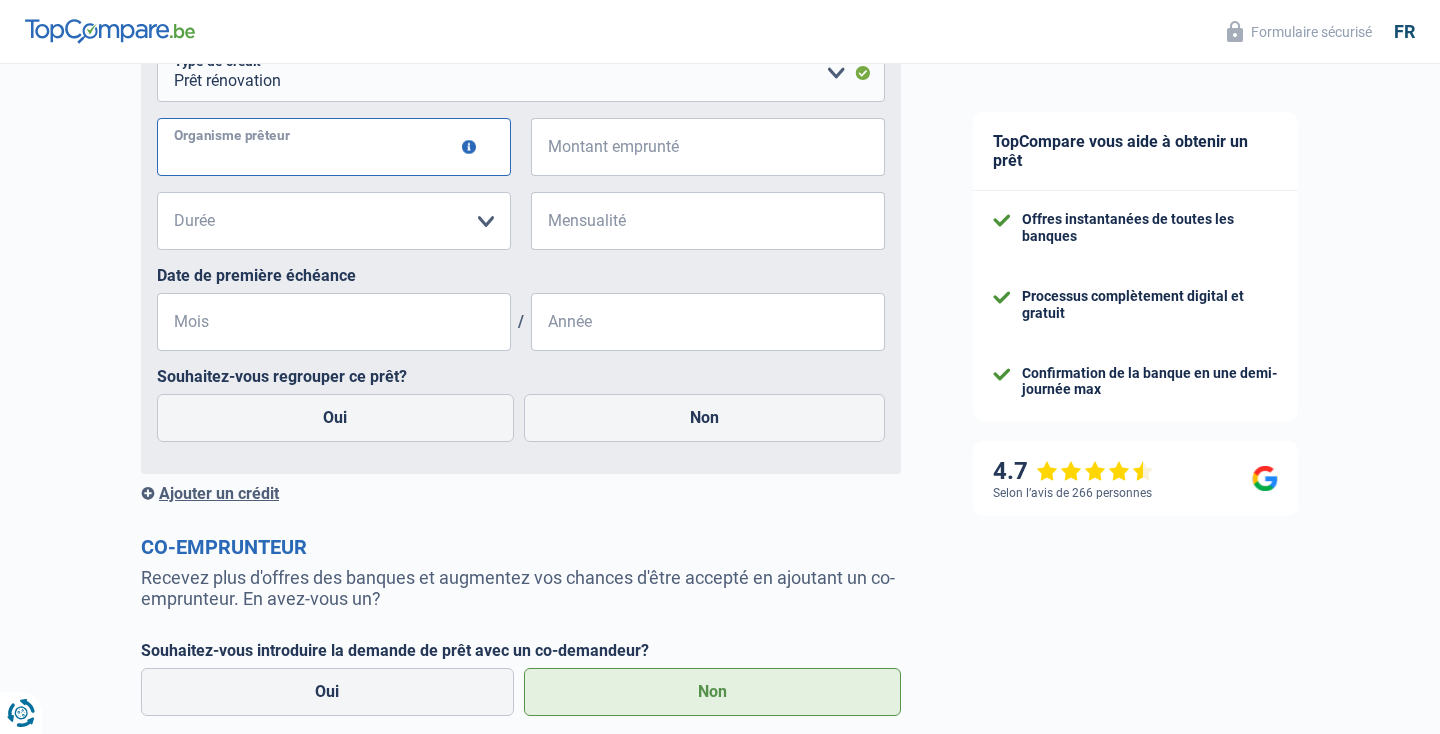 paste on "AlphaCredit" 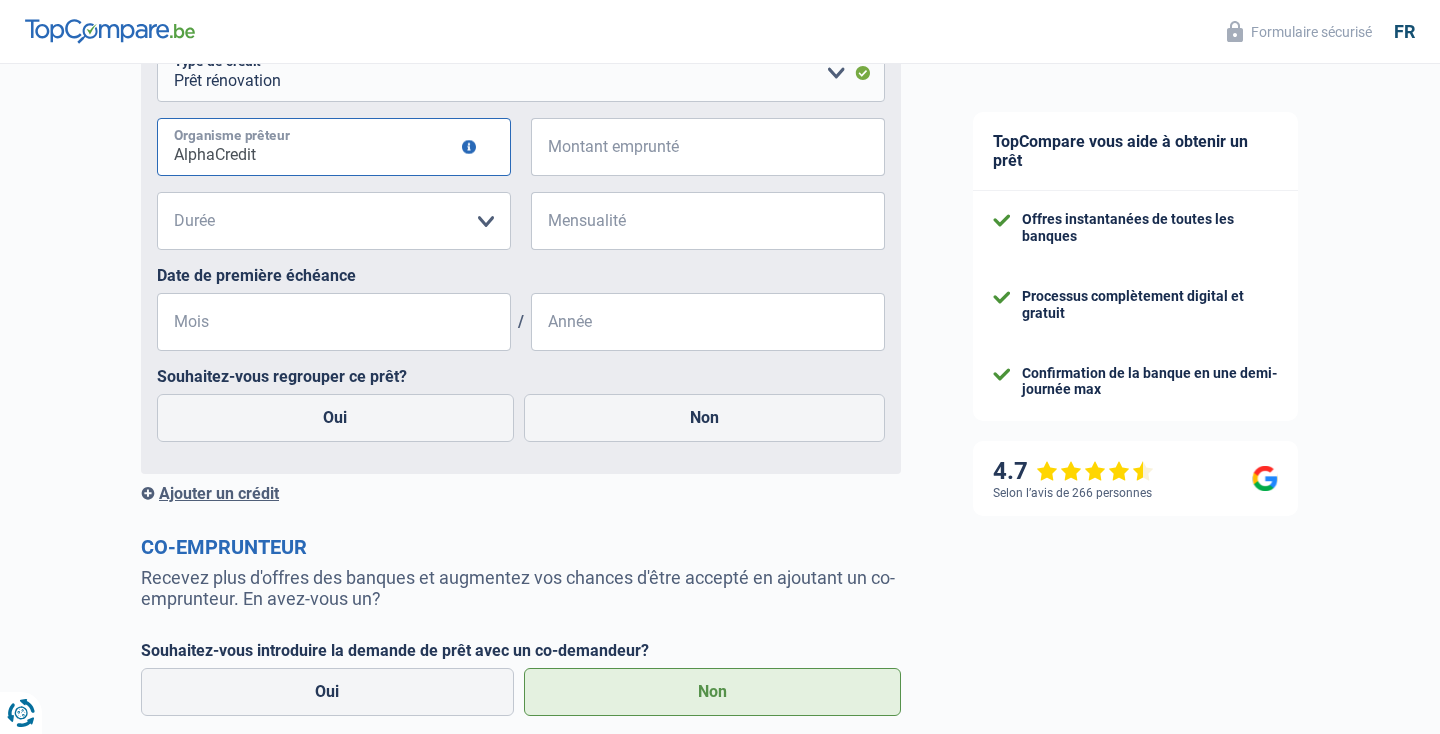 type on "AlphaCredit" 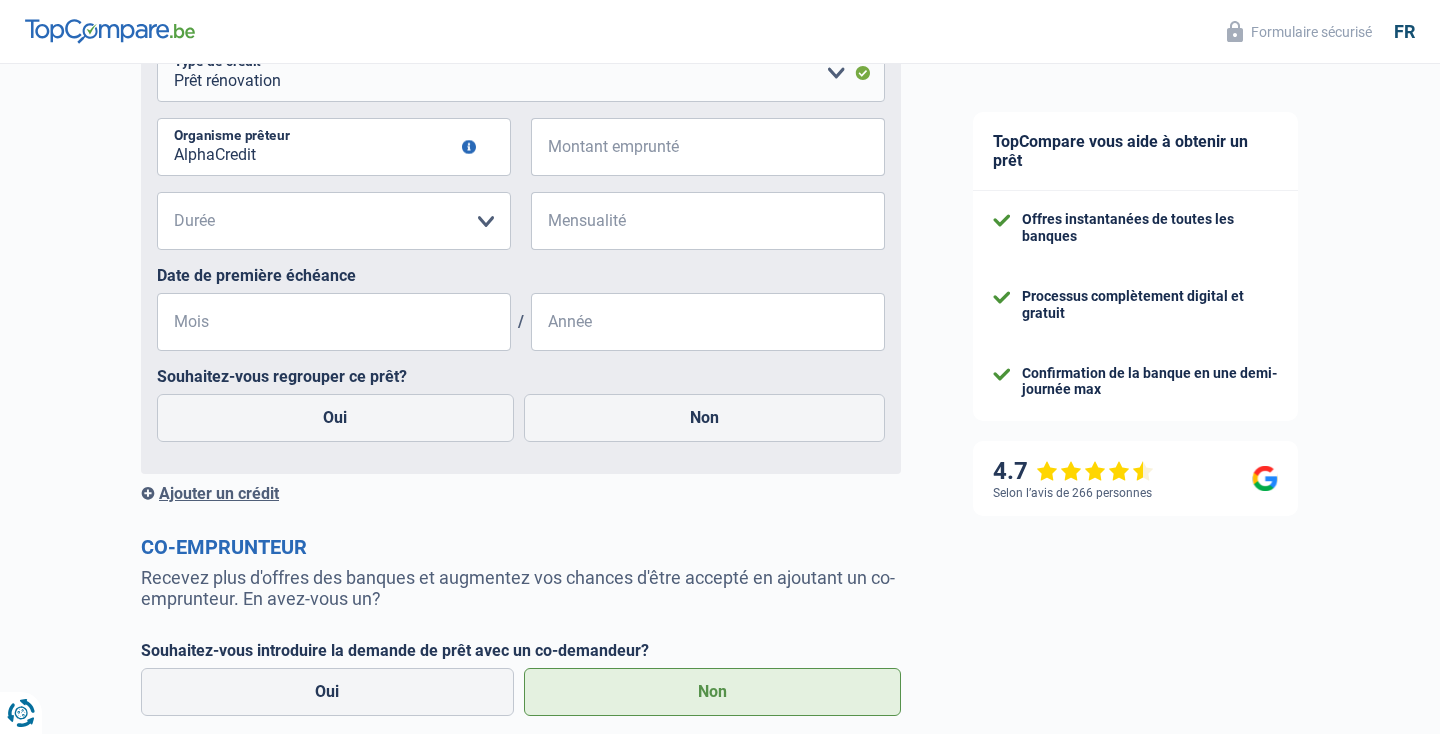 type 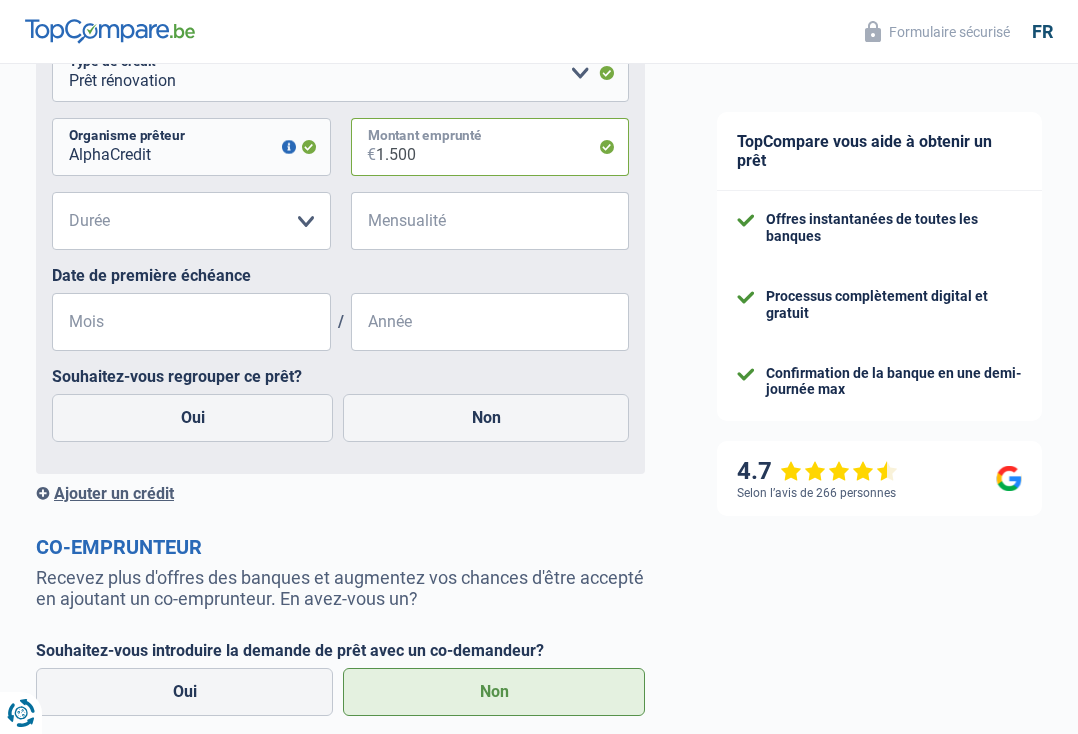 click on "1.500" at bounding box center (503, 147) 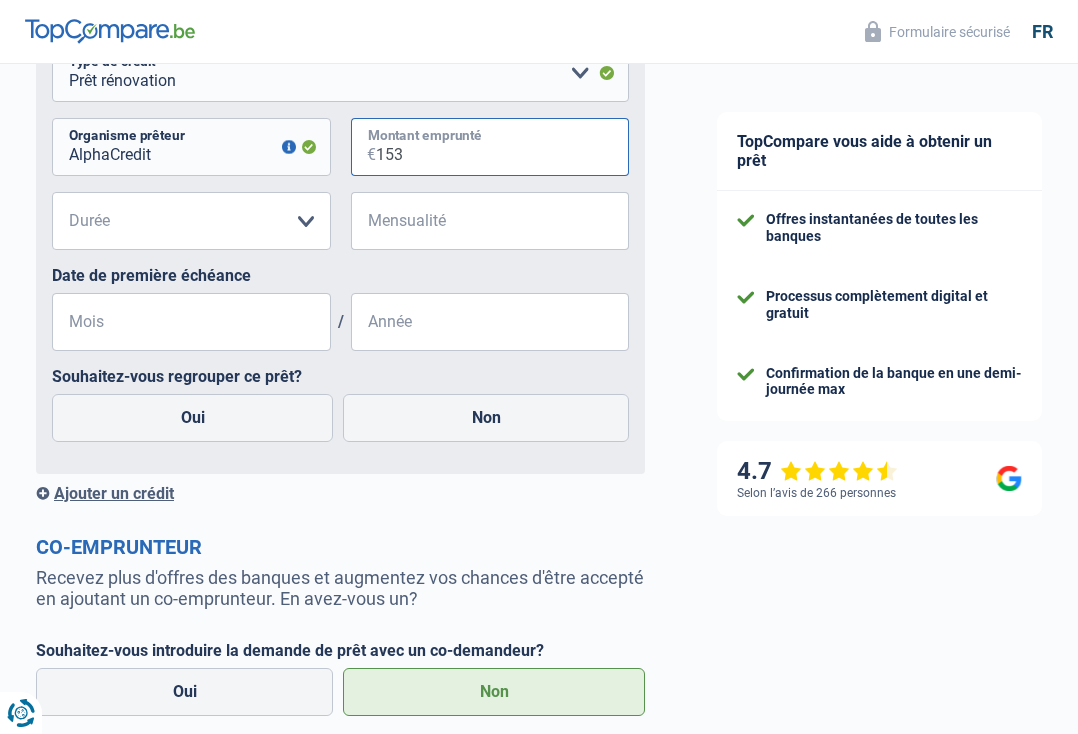 type on "1.537" 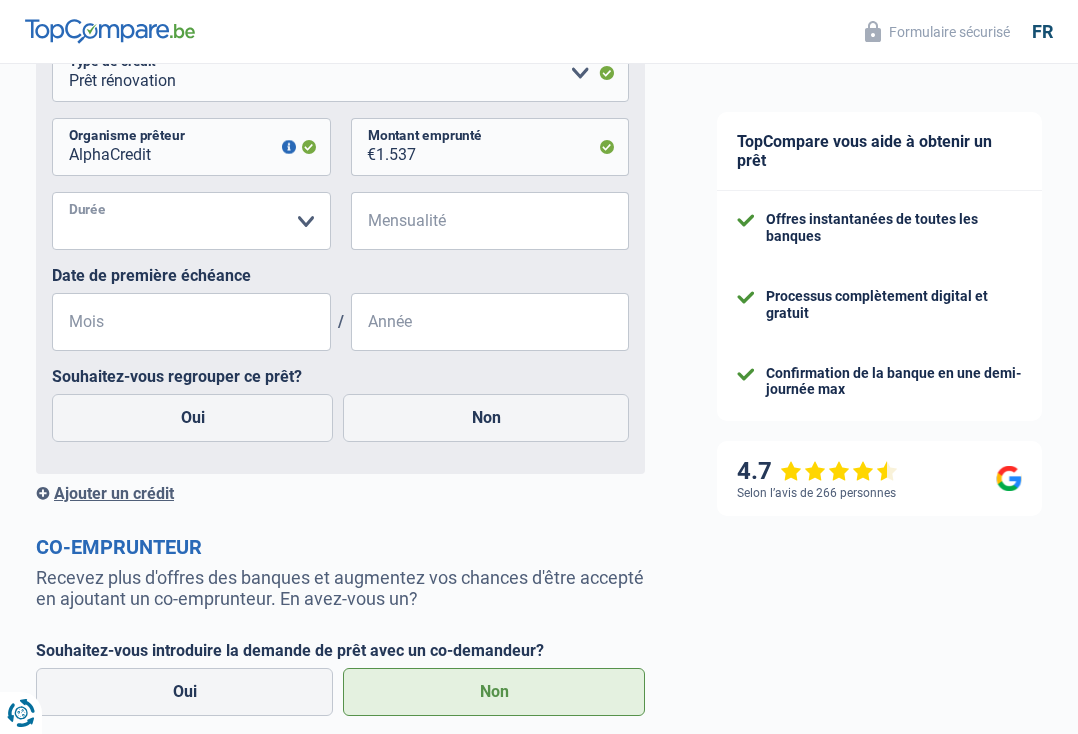 select on "12" 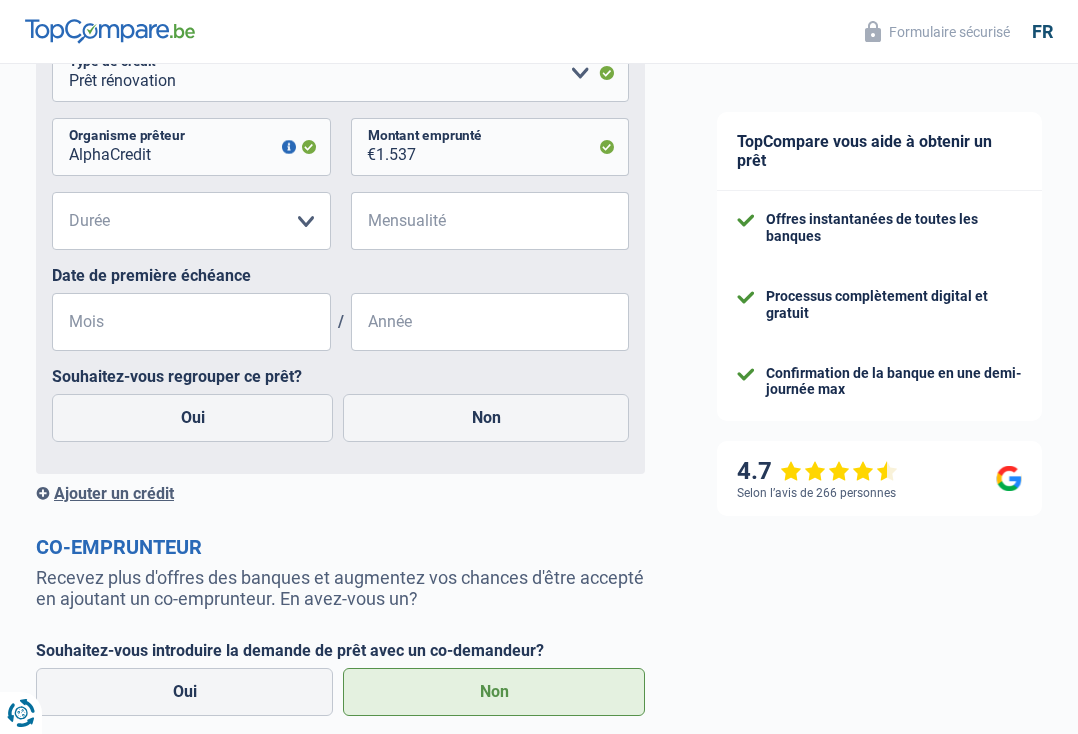 click on "12 mois 18 mois 24 mois
Veuillez sélectionner une option
Durée
Tous les champs sont obligatoires. Veuillez fournir une réponse plus longue     €
Mensualité
Tous les champs sont obligatoires. Veuillez fournir une réponse plus longue" at bounding box center (340, 229) 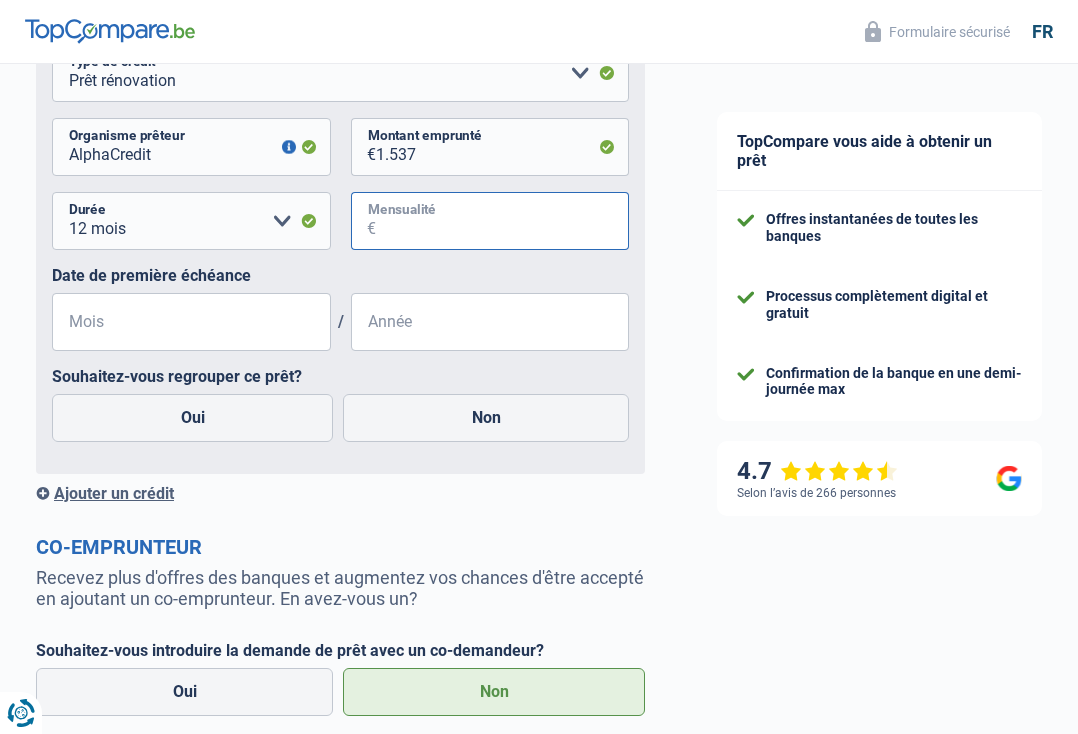 click on "Mensualité" at bounding box center (503, 221) 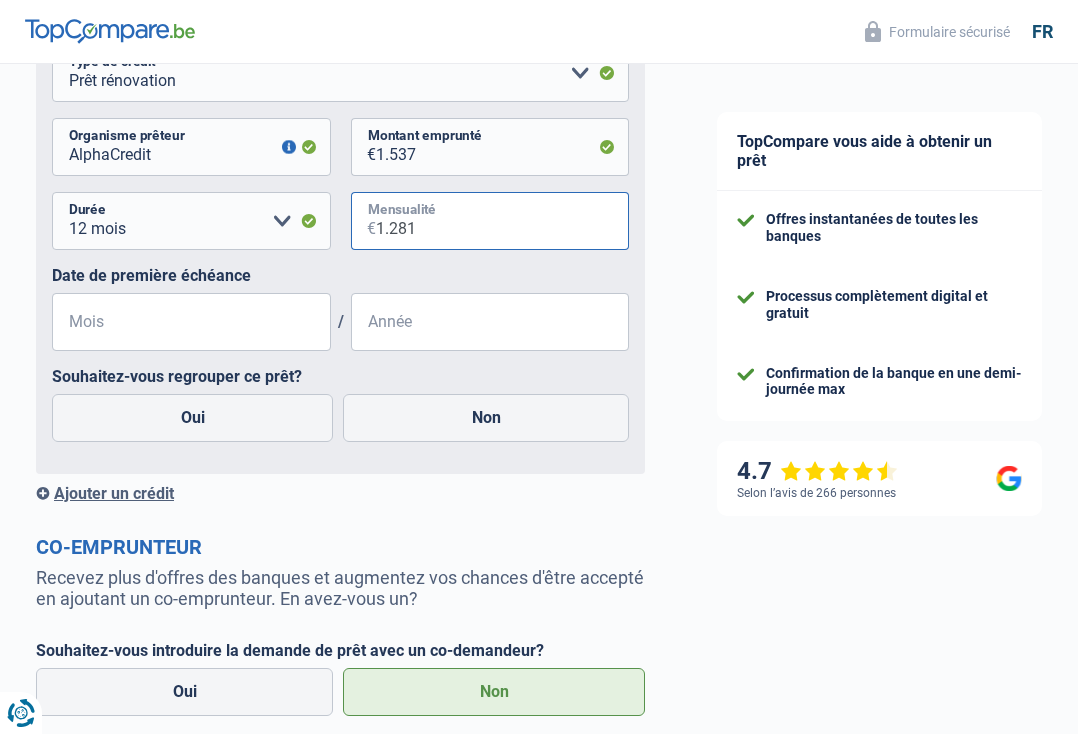 type on "128" 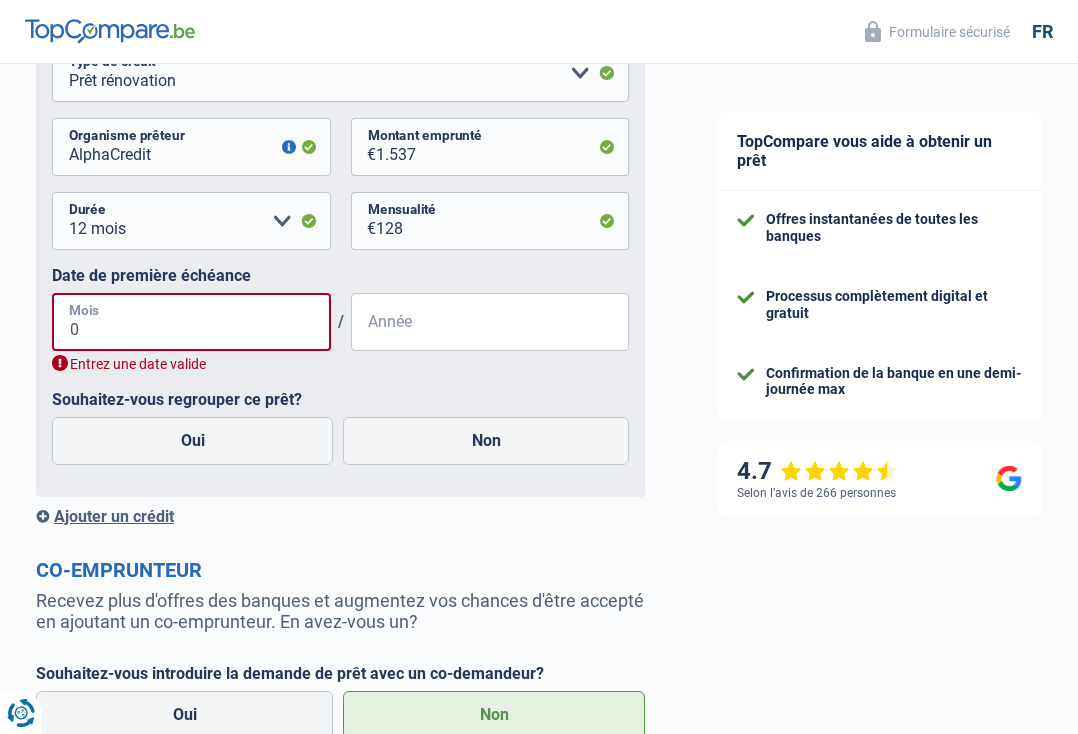 type on "01" 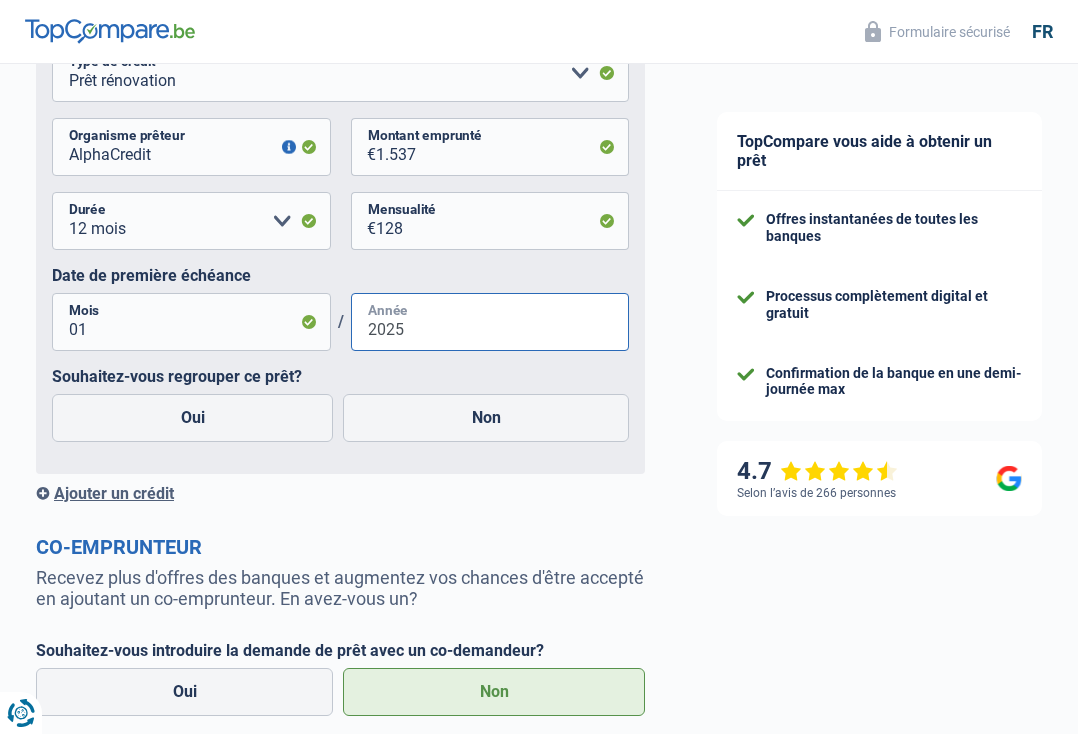 type on "2025" 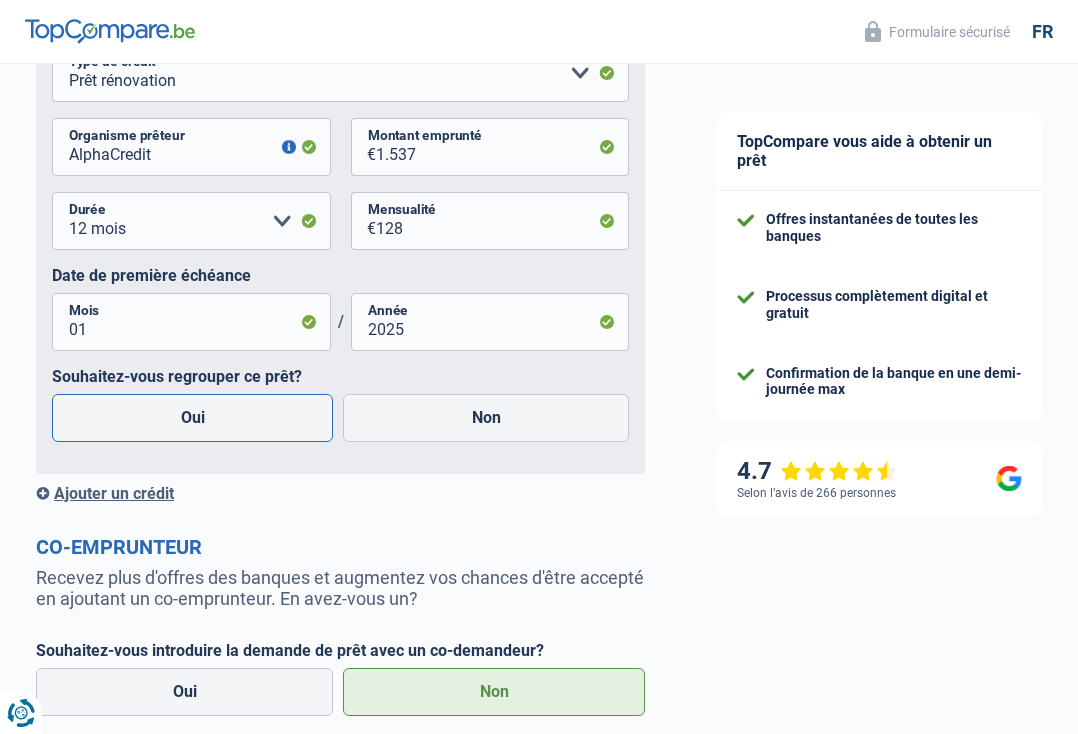 click on "Oui" at bounding box center [192, 418] 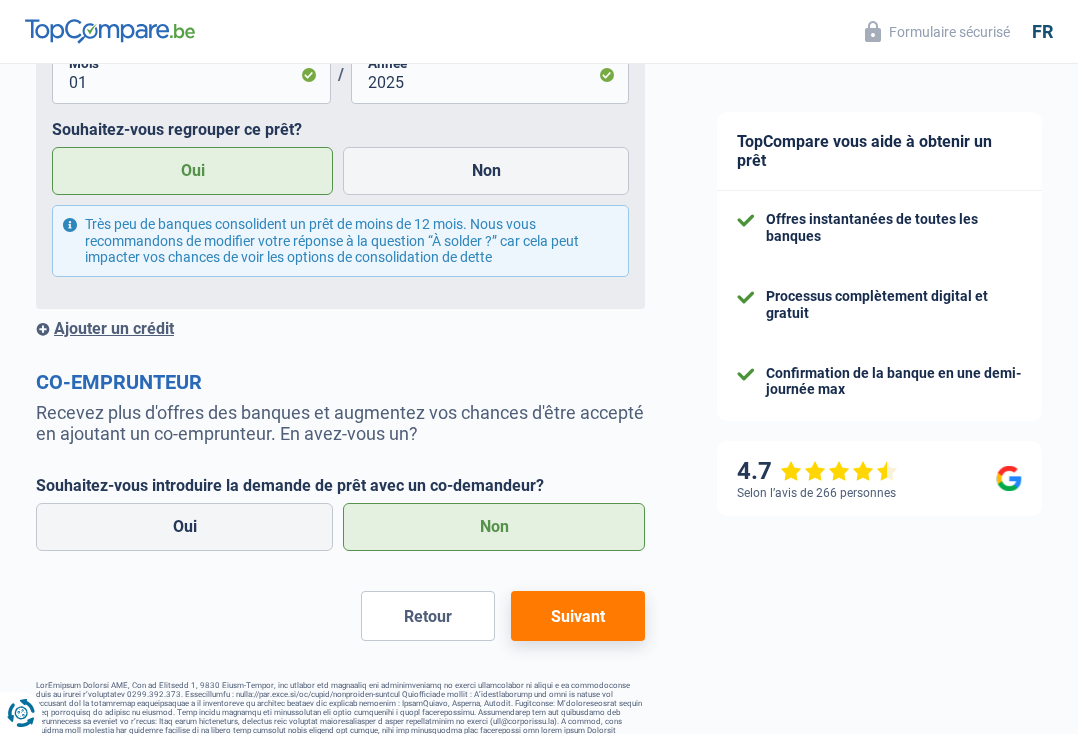 scroll, scrollTop: 1901, scrollLeft: 0, axis: vertical 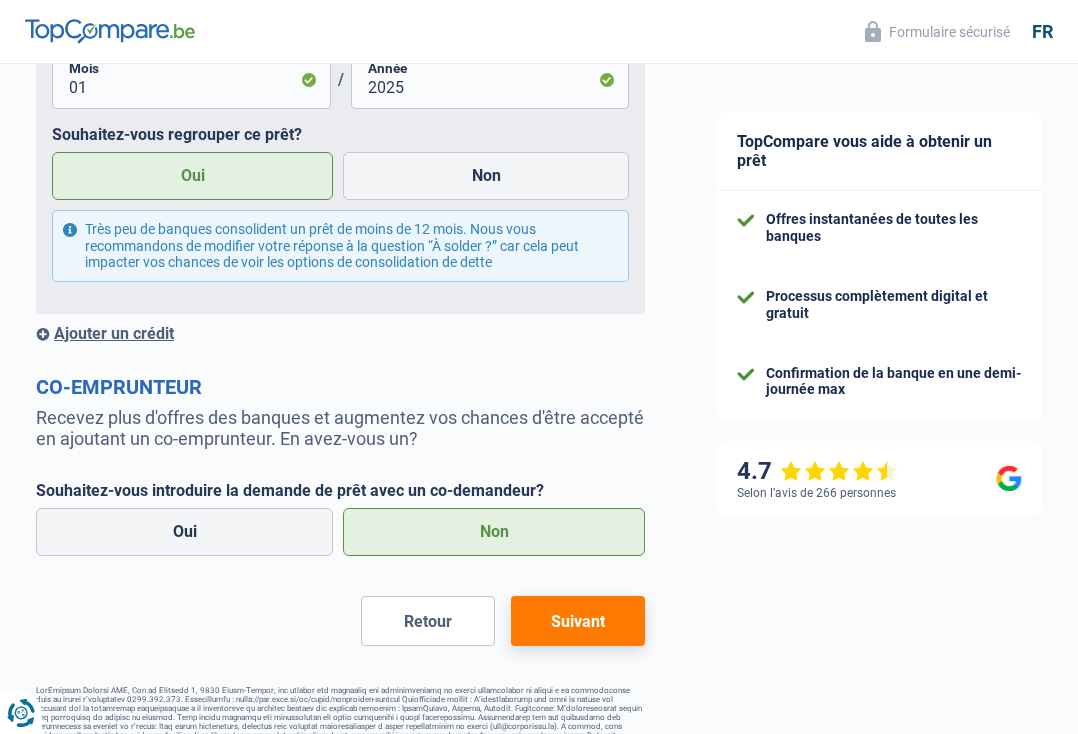 click on "Ajouter un crédit" at bounding box center (340, 333) 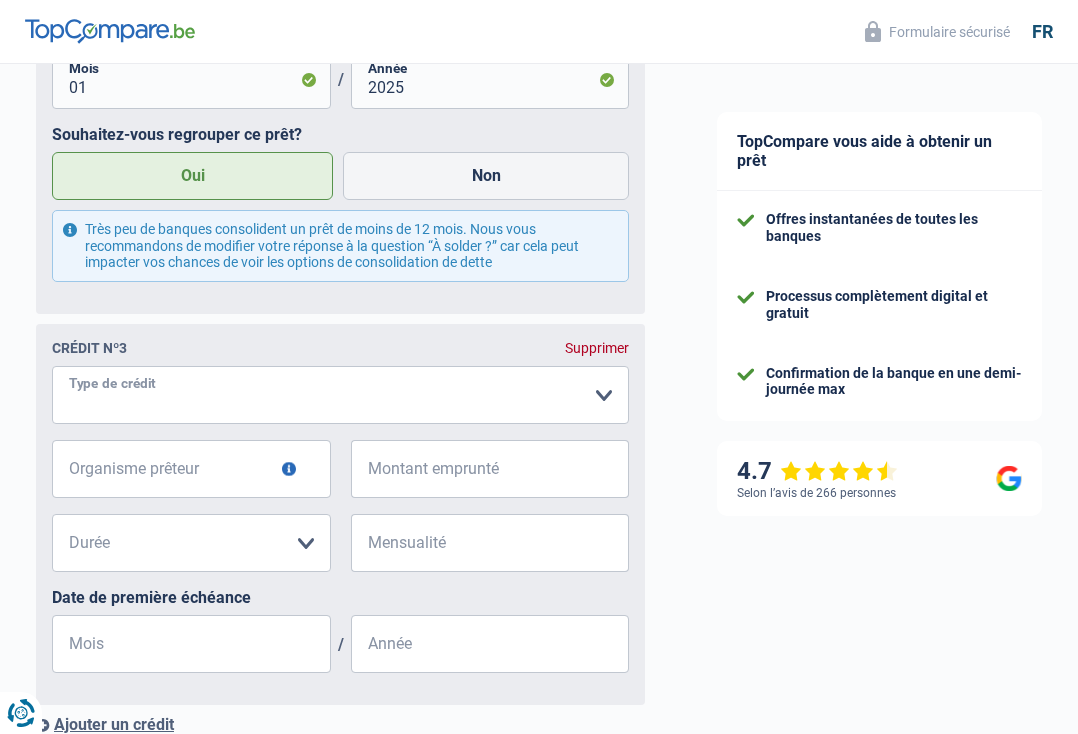 select on "creditConsolidation" 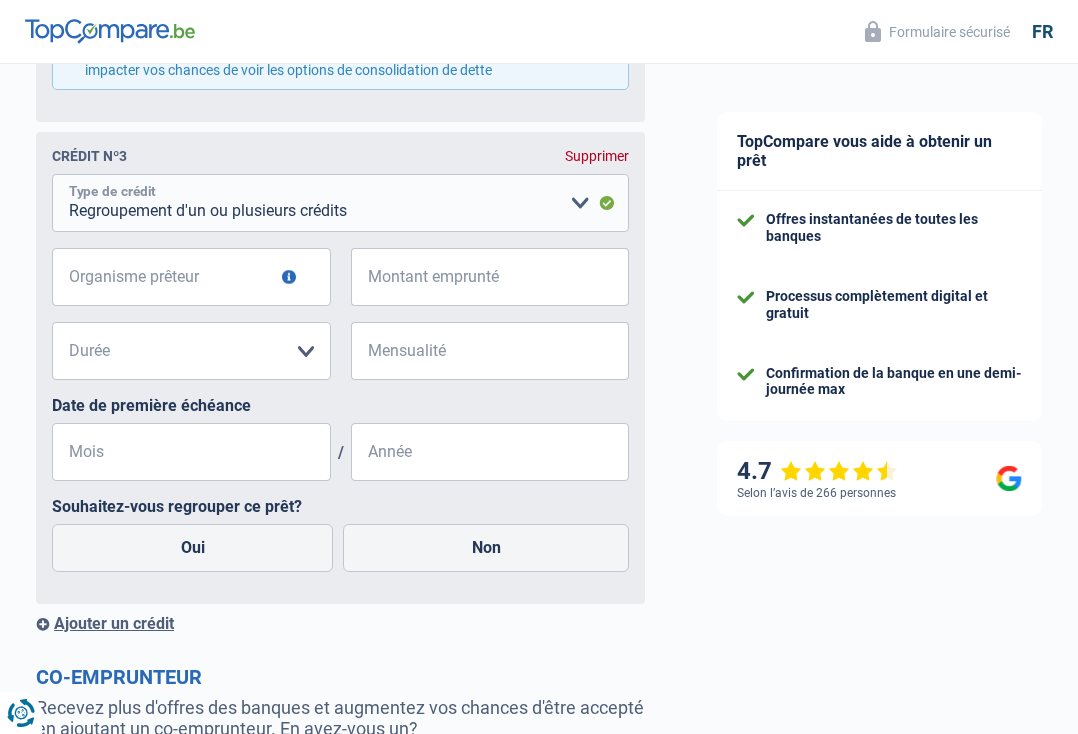 scroll, scrollTop: 2094, scrollLeft: 0, axis: vertical 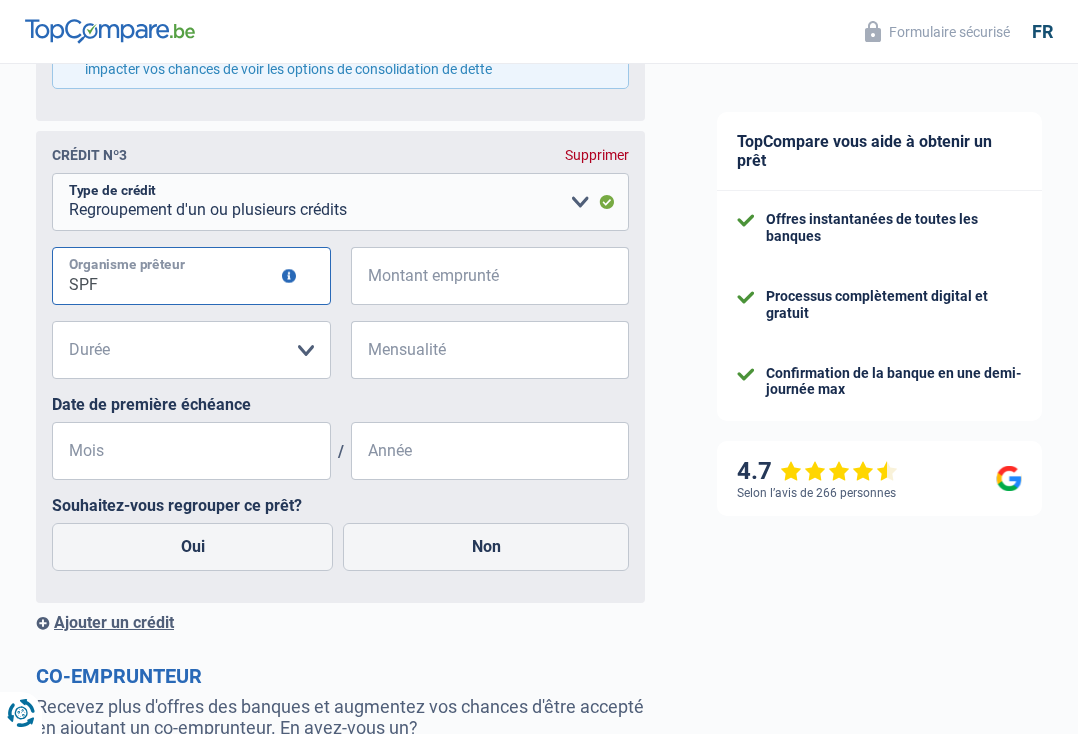 type on "SPF" 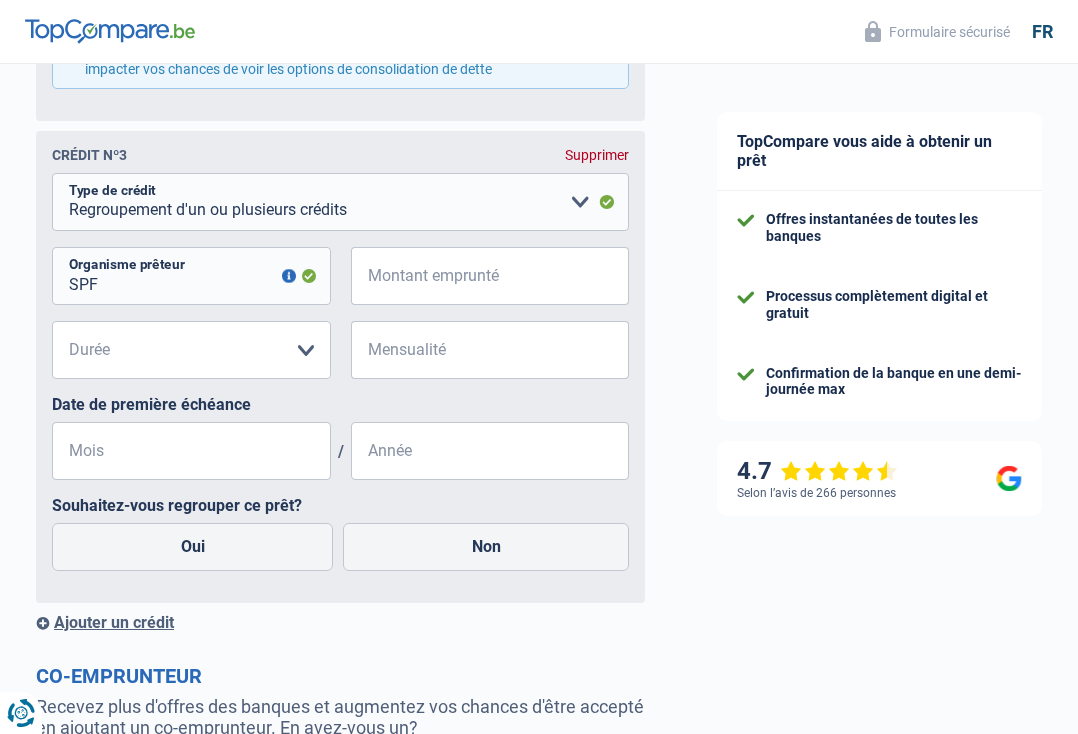 type 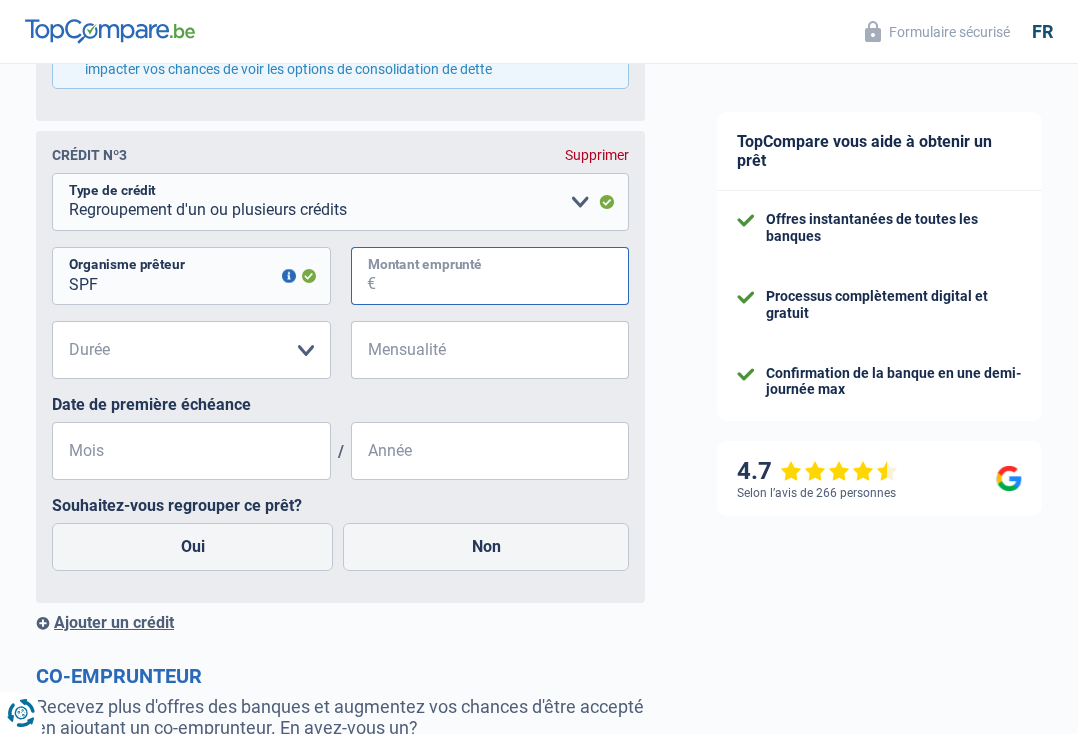 click on "Montant emprunté" at bounding box center [503, 276] 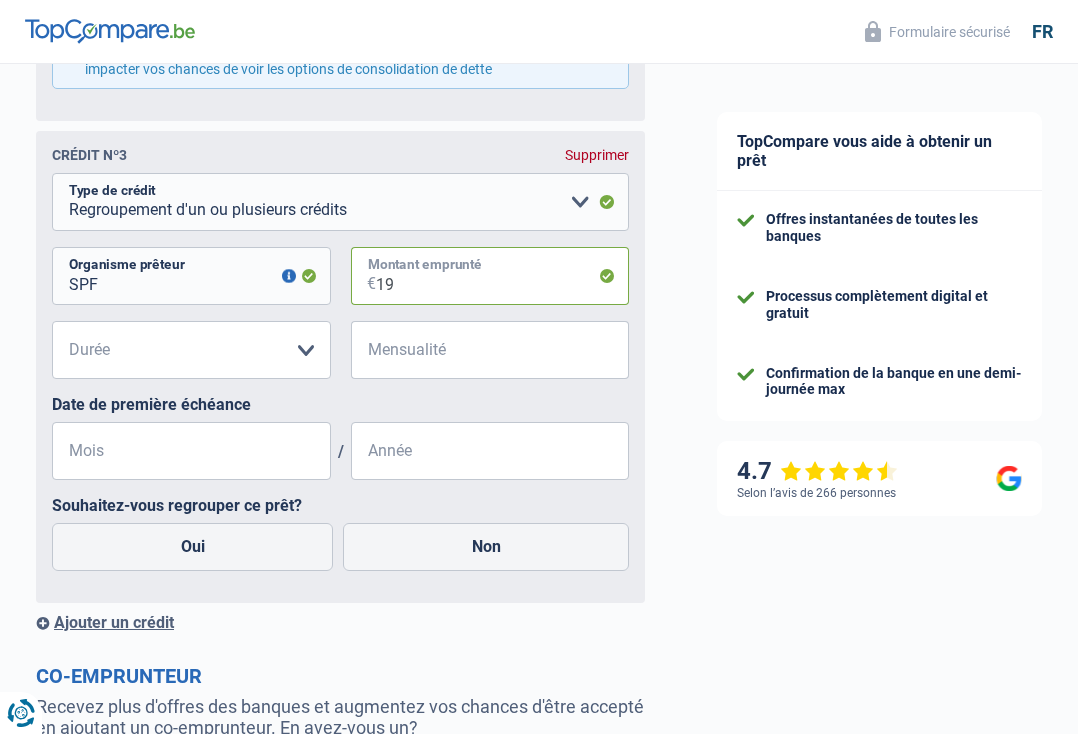 type on "1" 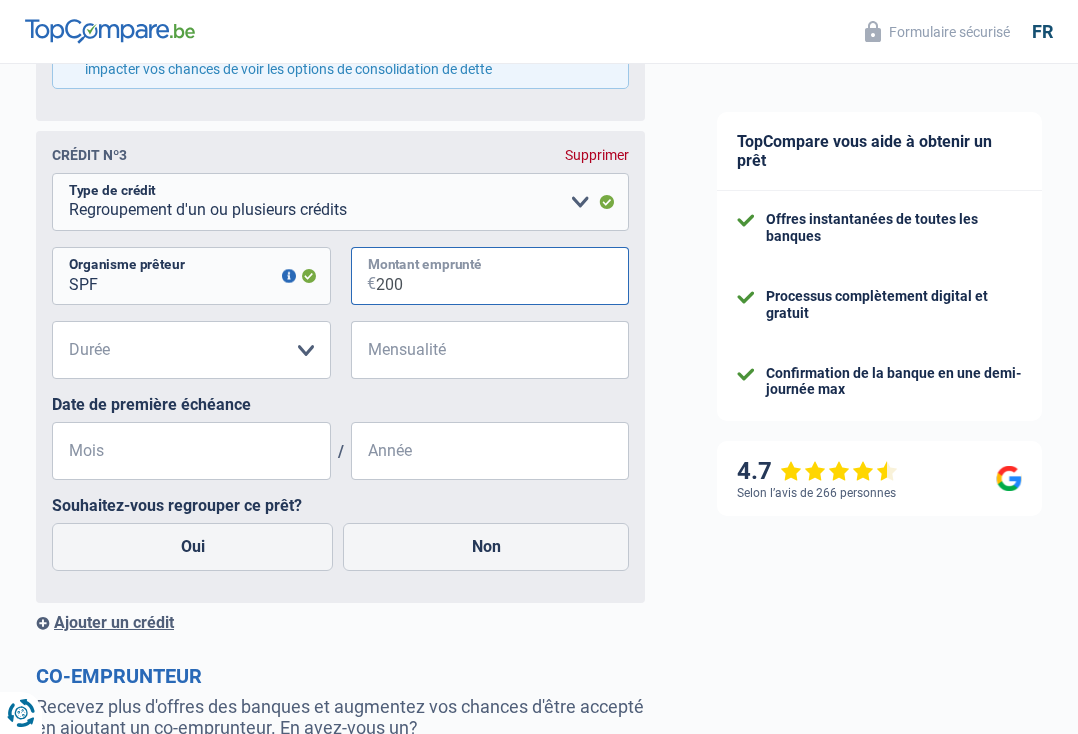 type on "2.000" 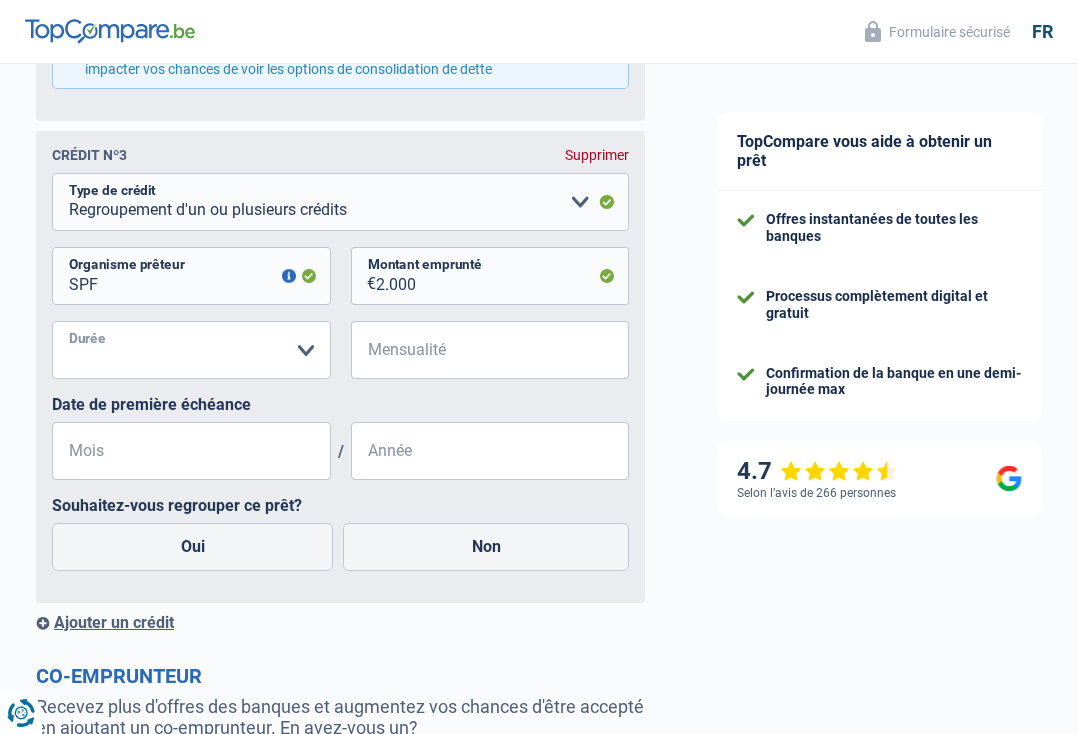 select on "12" 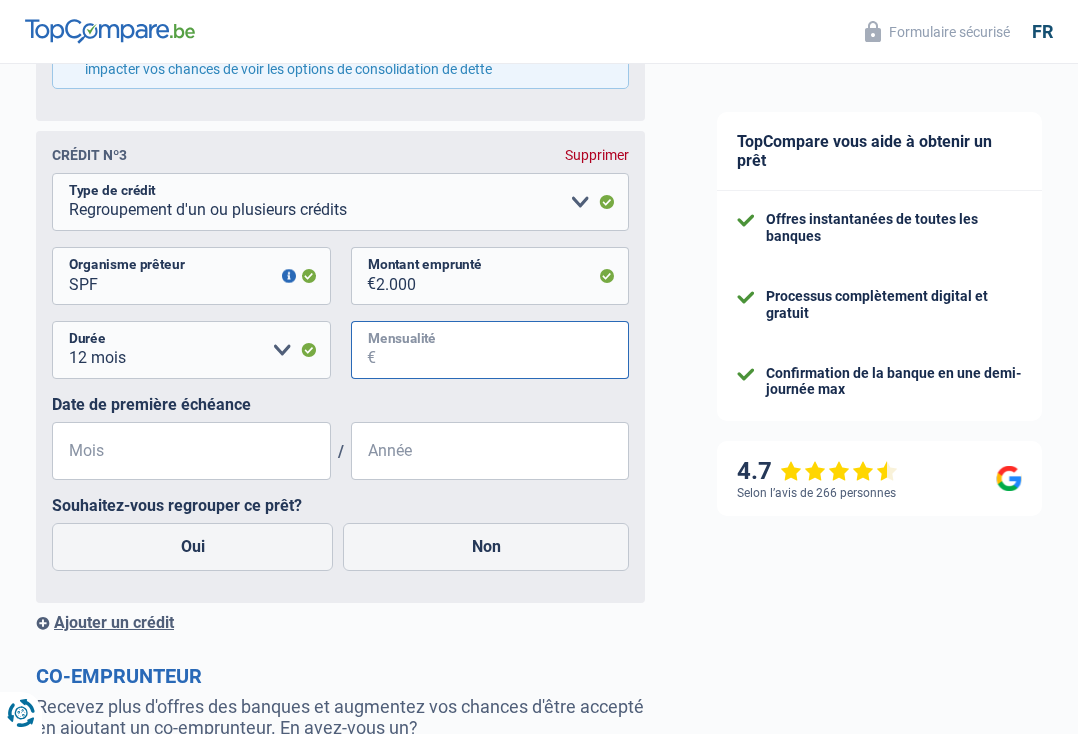 click on "Mensualité" at bounding box center (503, 350) 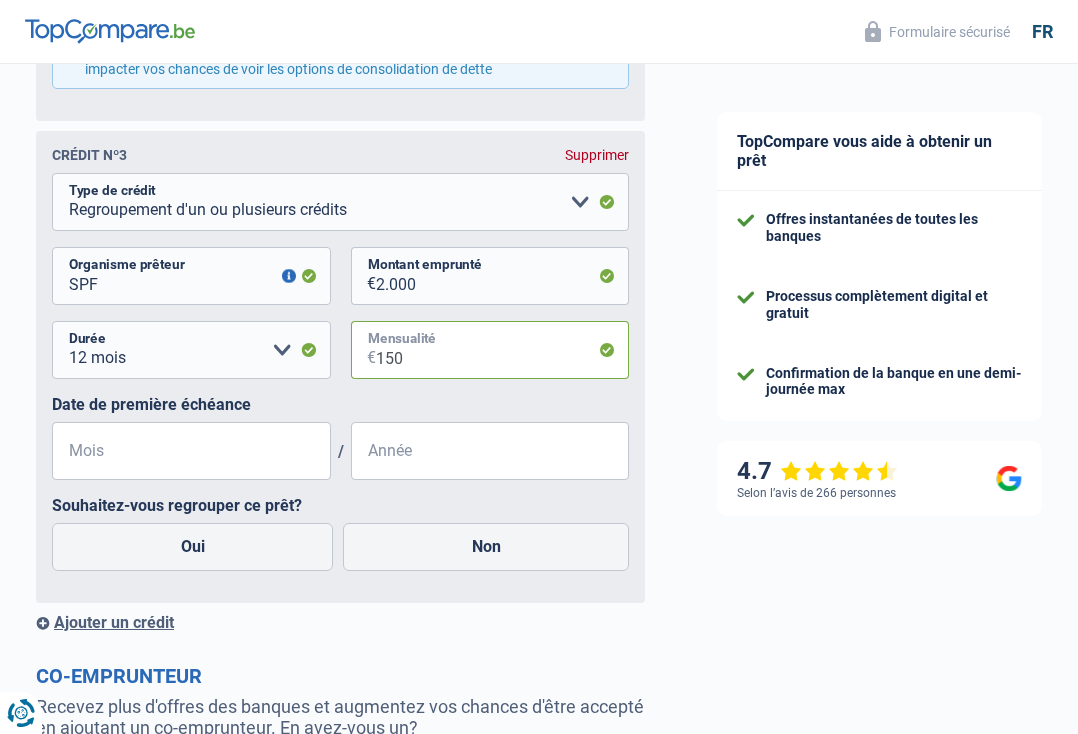click on "150" at bounding box center (503, 350) 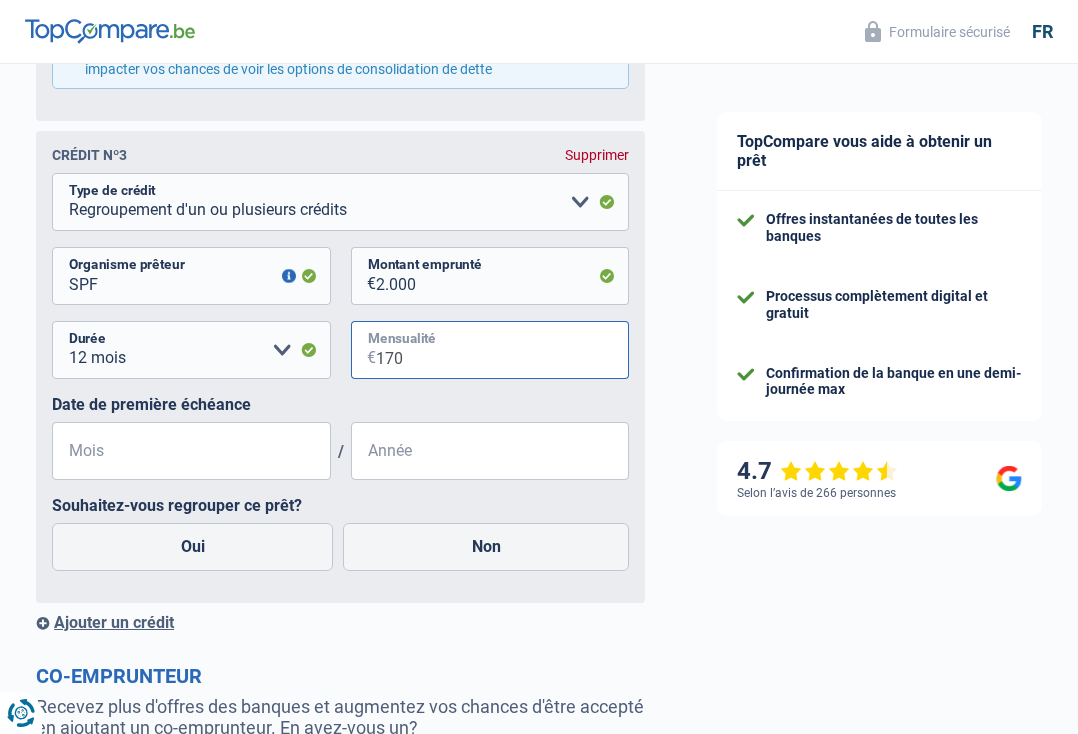 type on "170" 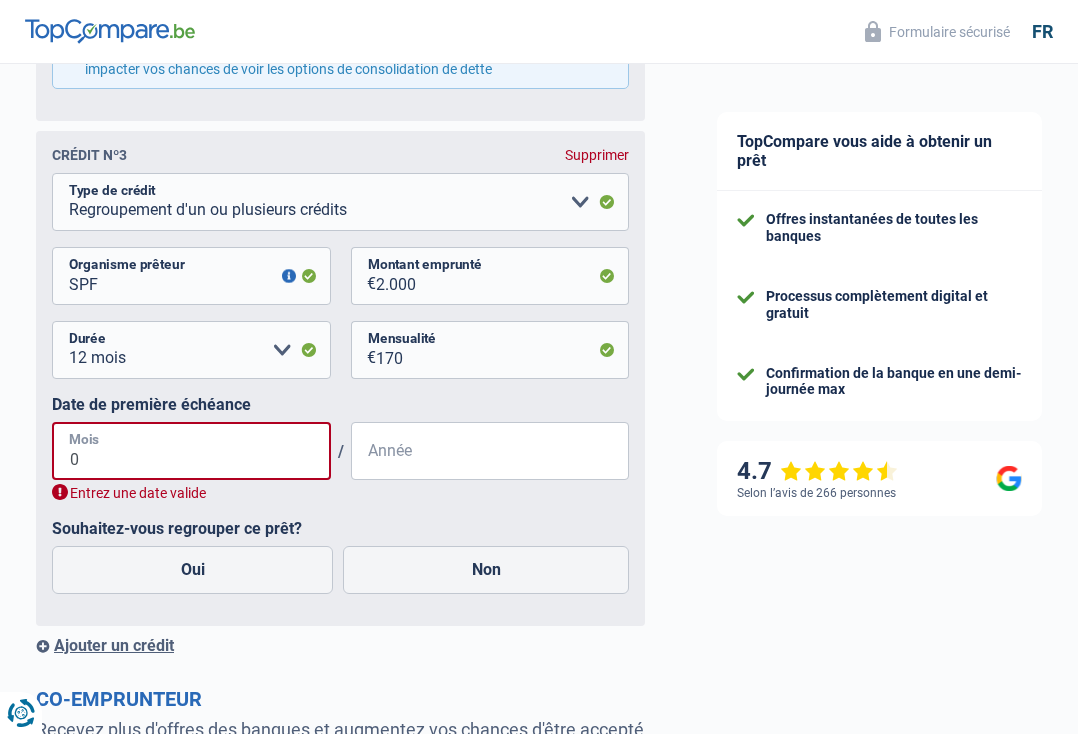 type on "01" 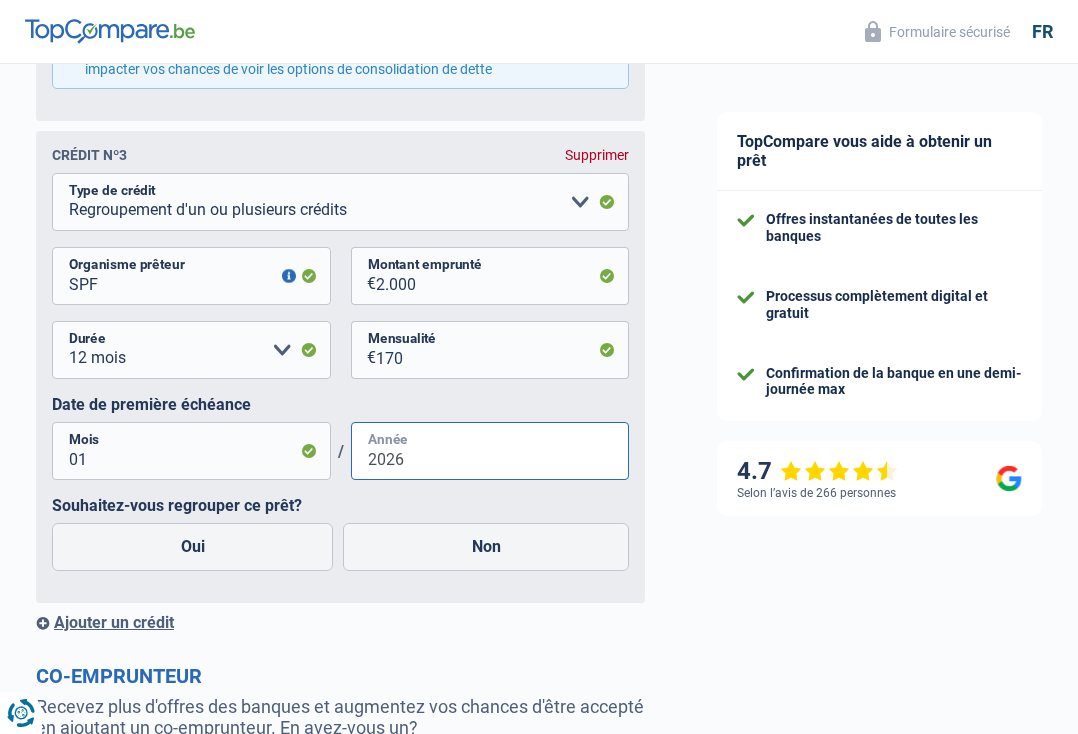 type on "2026" 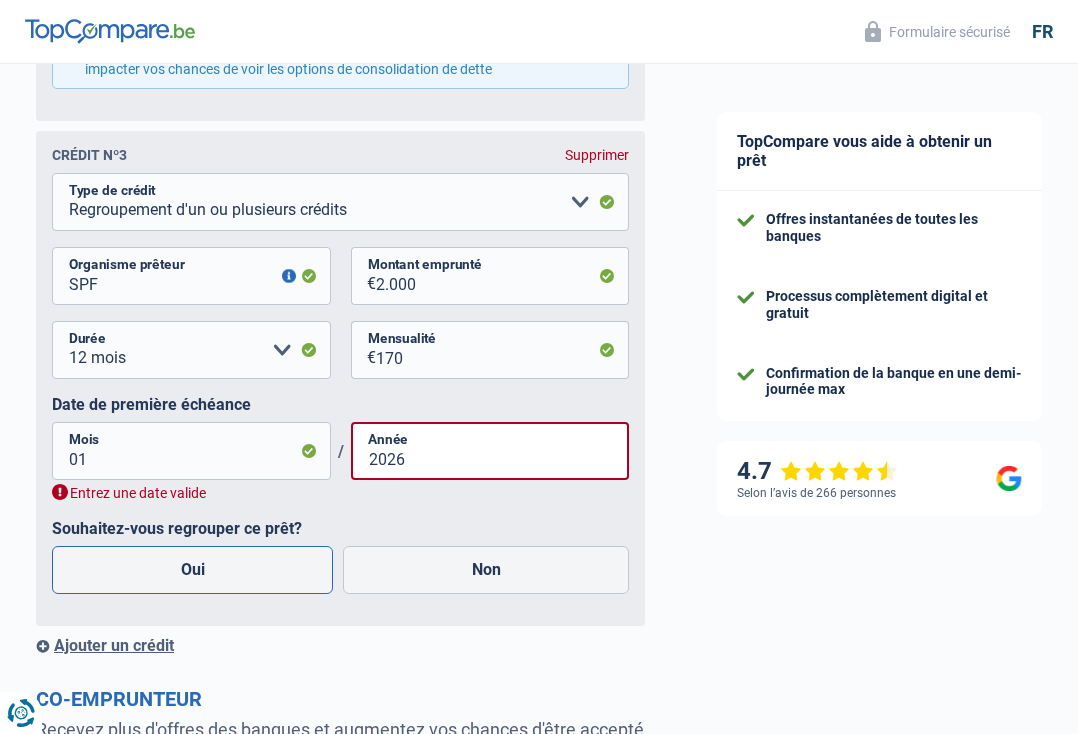 click on "Oui" at bounding box center [192, 570] 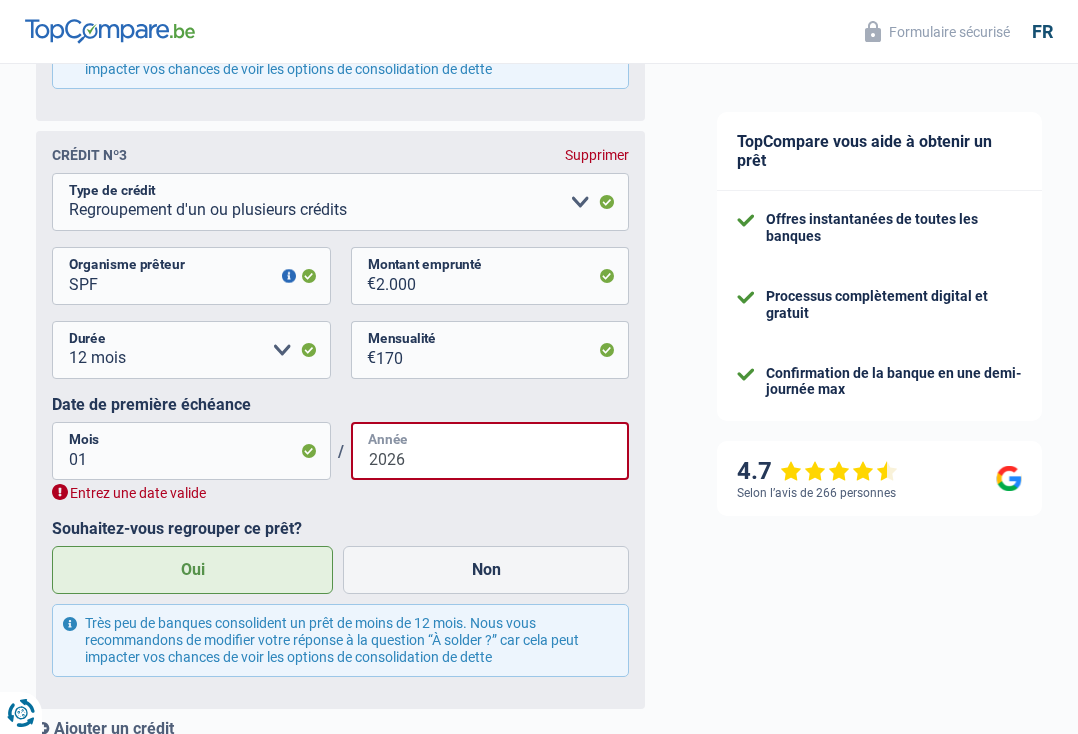 click on "2026" at bounding box center (490, 451) 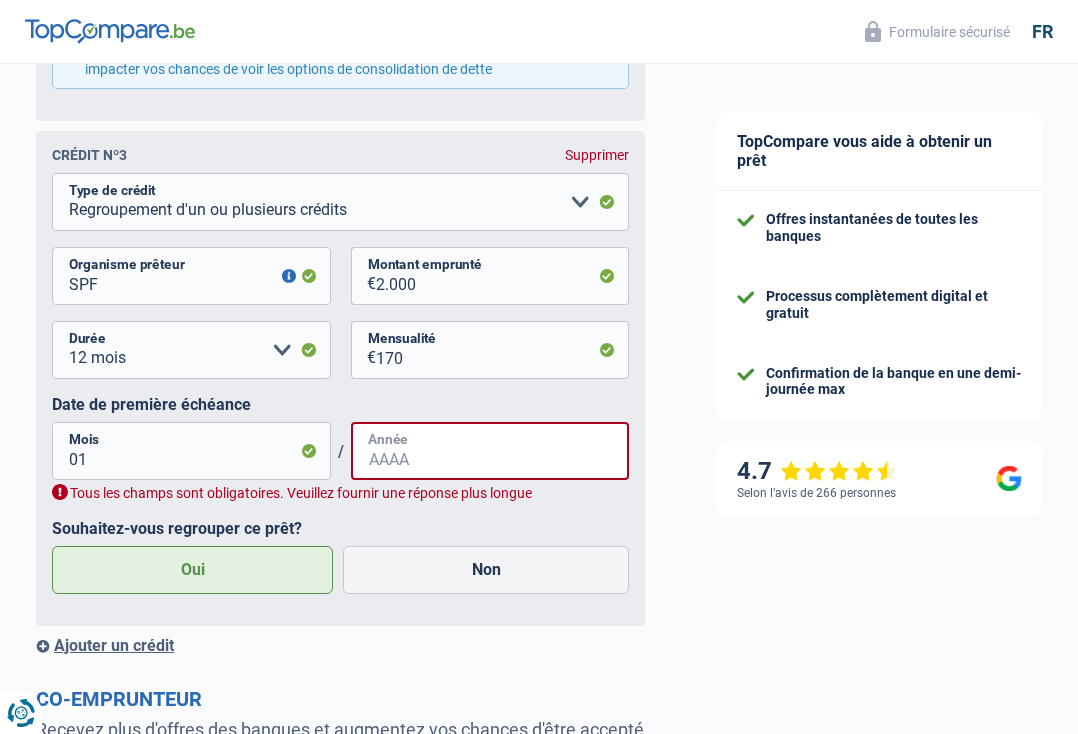 type 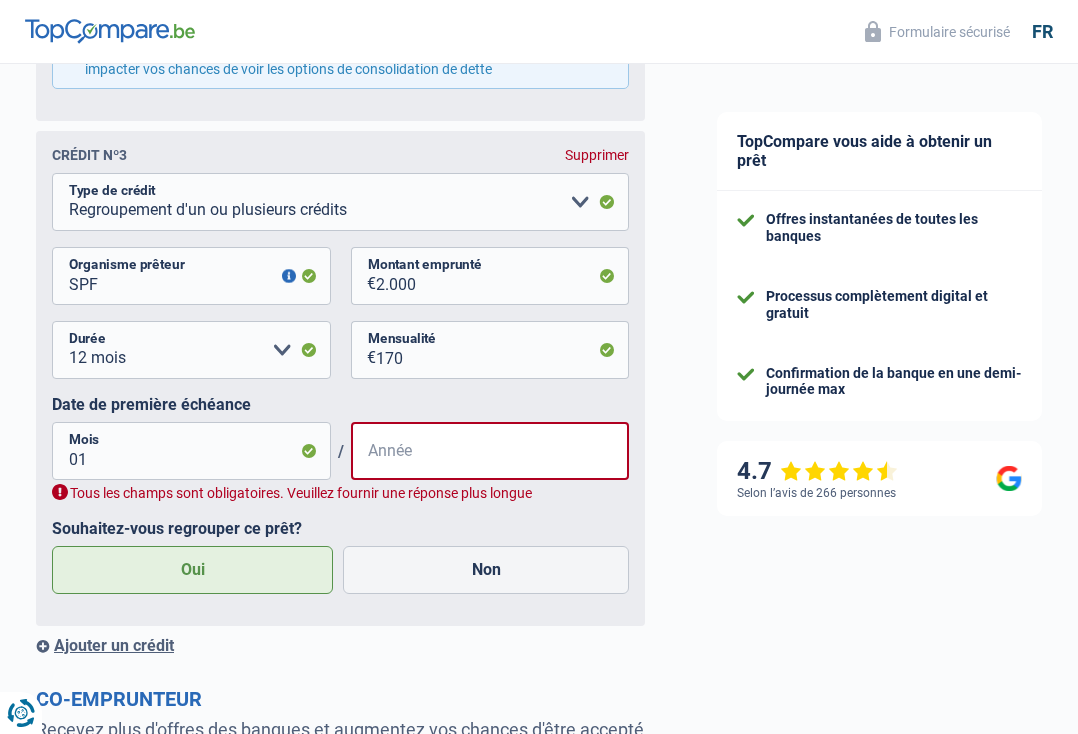 click on "Supprimer" at bounding box center [597, 155] 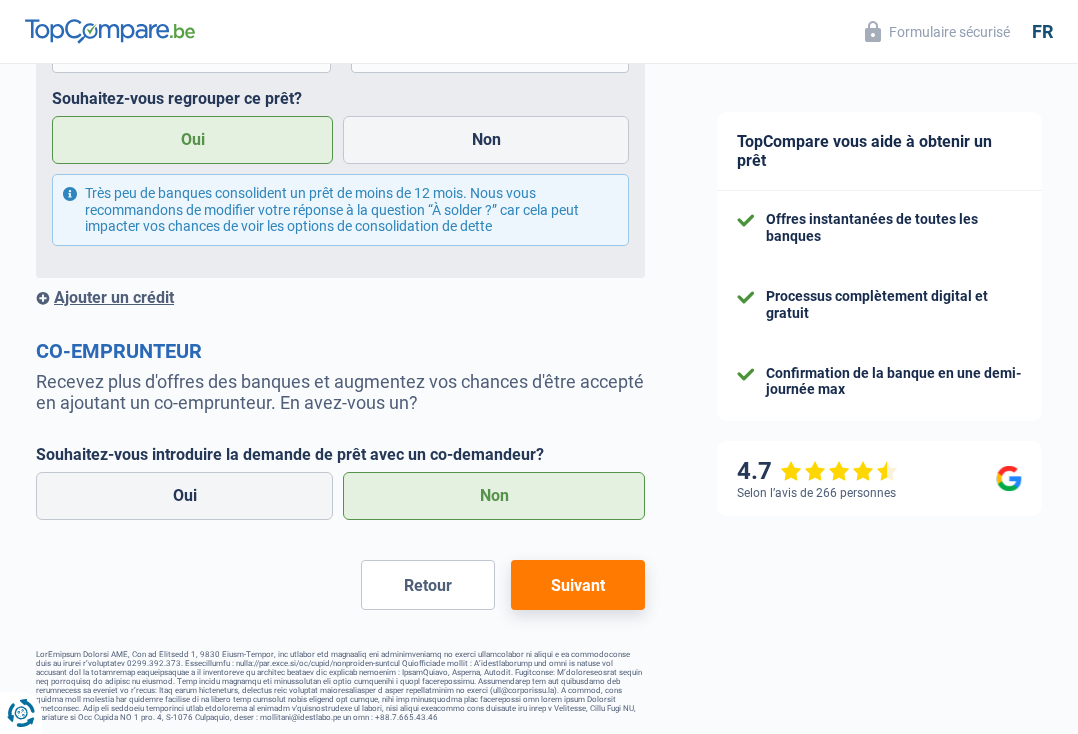 scroll, scrollTop: 1936, scrollLeft: 0, axis: vertical 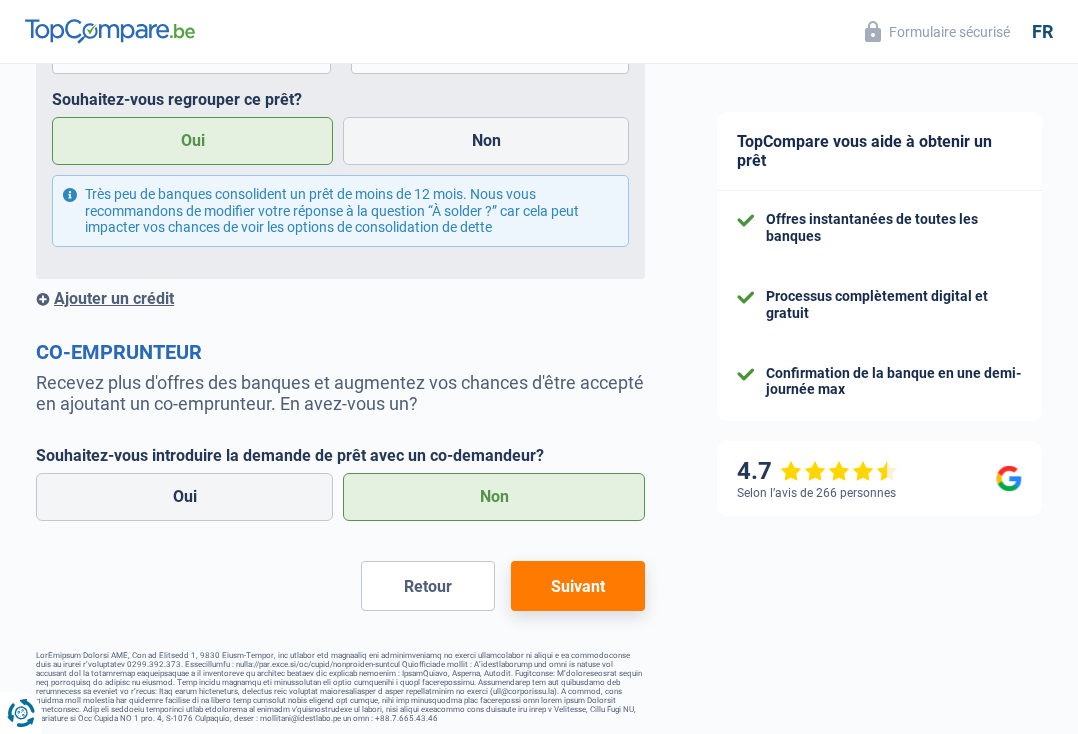 click on "Suivant" at bounding box center [578, 586] 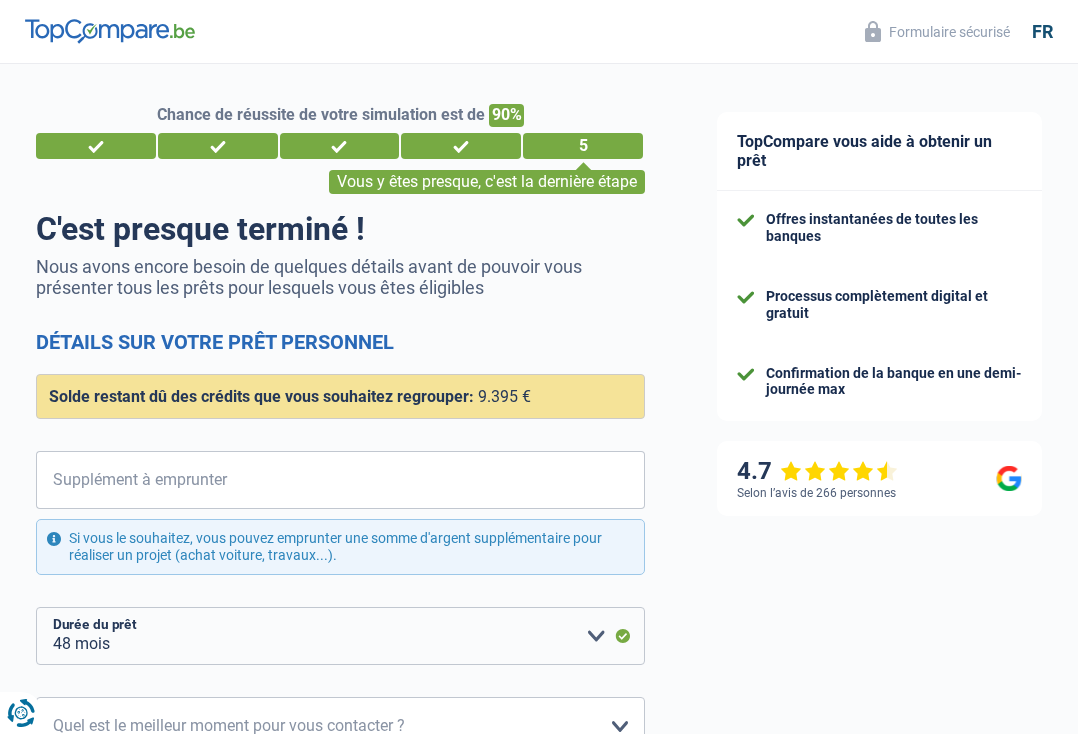 scroll, scrollTop: 0, scrollLeft: 0, axis: both 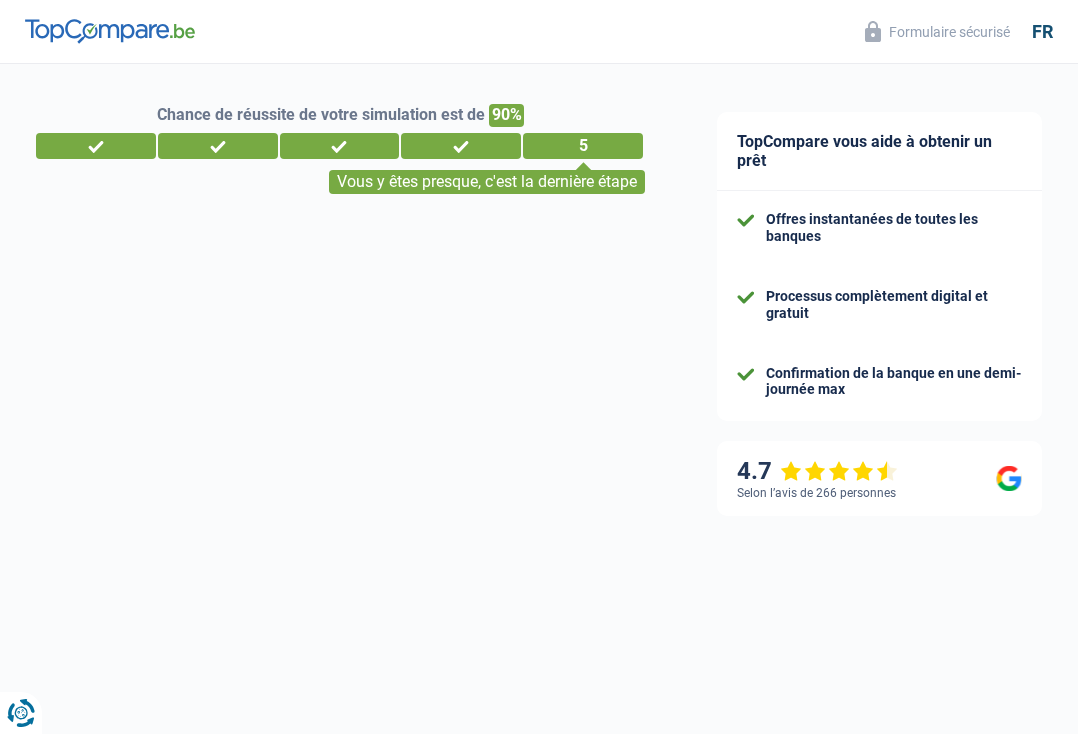 select on "netSalary" 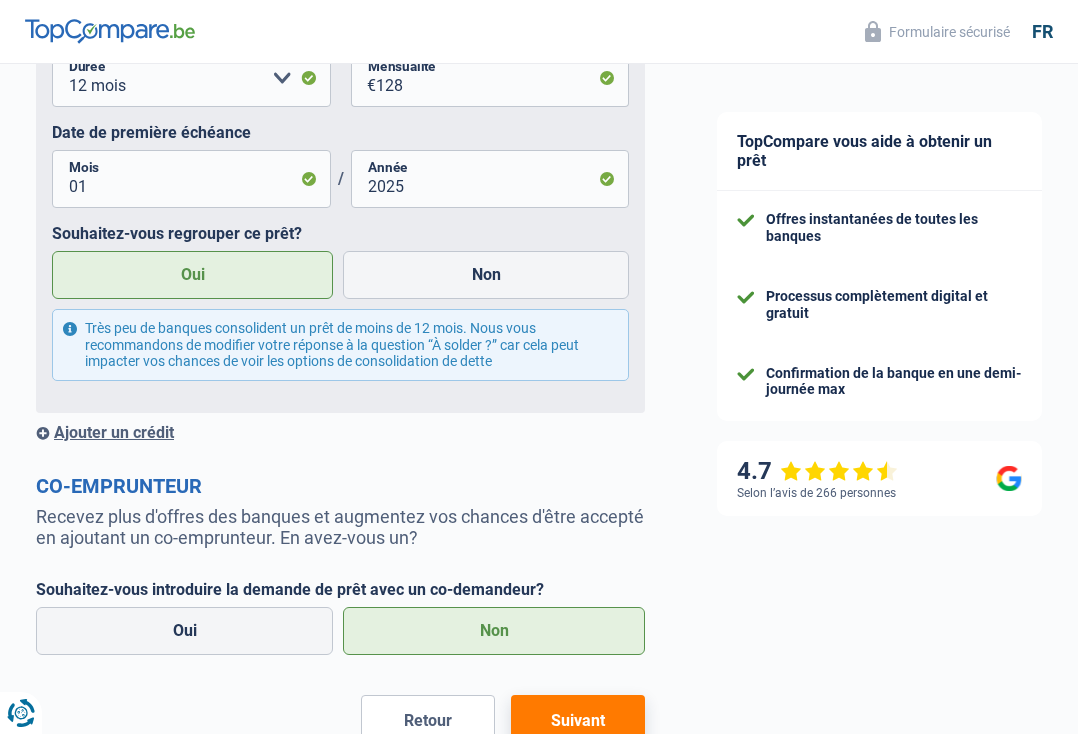 scroll, scrollTop: 1867, scrollLeft: 0, axis: vertical 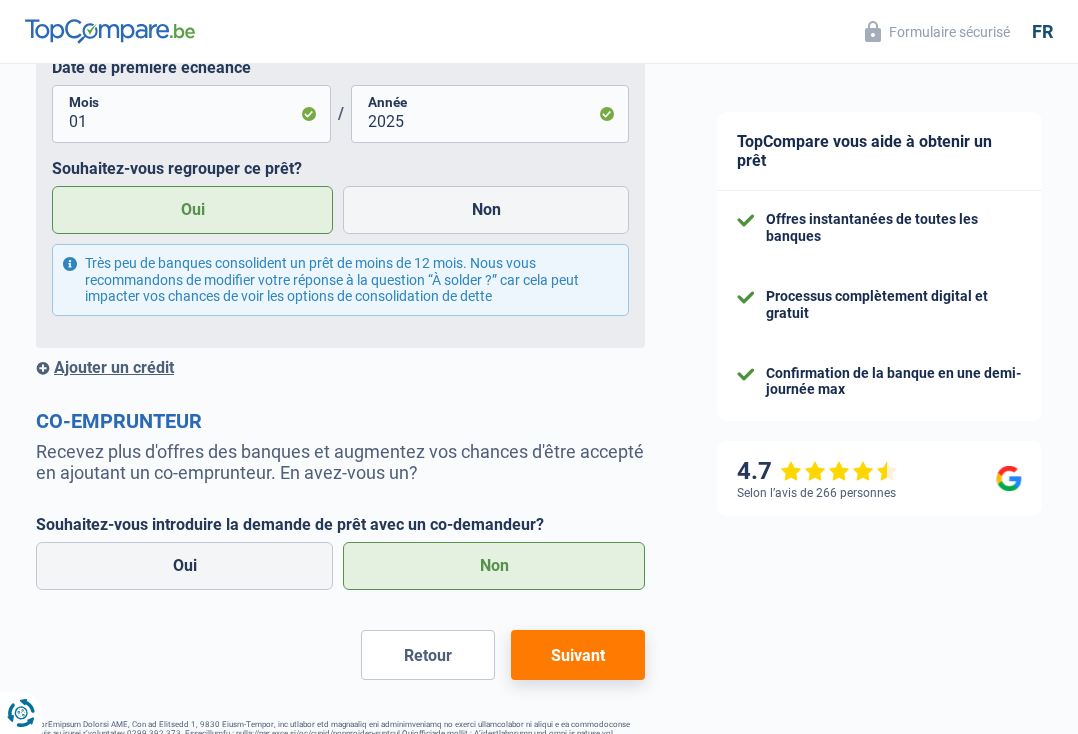 click on "Crédit nº1
Supprimer
Carte ou ouverture de crédit Prêt hypothécaire Vente à tempérament Prêt à tempérament Prêt rénovation Prêt voiture Regroupement d'un ou plusieurs crédits
Veuillez sélectionner une option
Type de crédit
AlphaCredit
Organisme prêteur
Veillez à ne pas indiquer le nom du courtier, mais bien le nom du prêteur tels que Buyway, ING, AlphaCredit, etc.
12.500   €
Montant emprunté
12 mois 18 mois 24 mois 30 mois 36 mois 42 mois 48 mois 60 mois
Veuillez sélectionner une option" at bounding box center [340, -156] 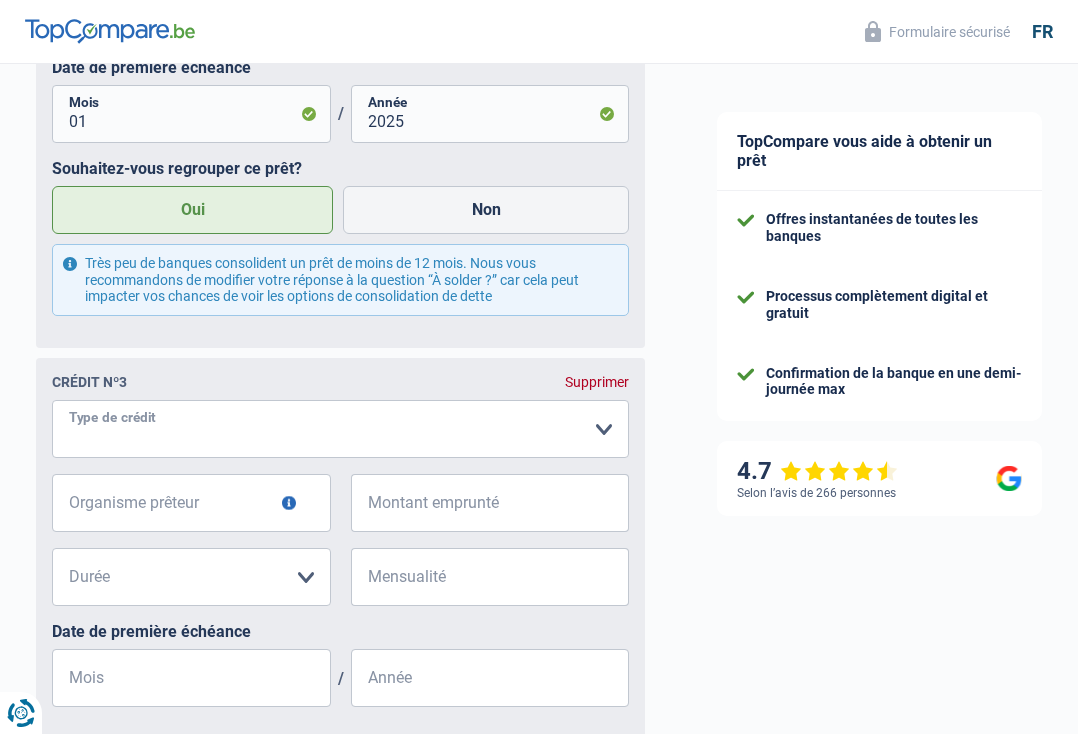 select on "creditConsolidation" 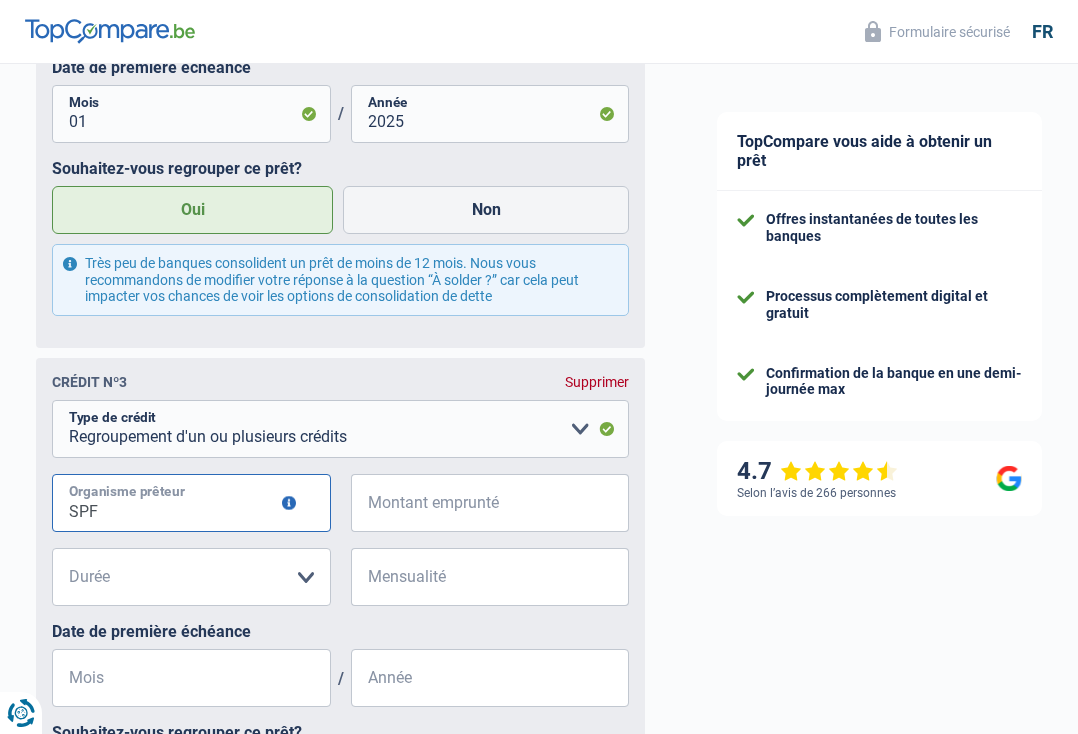 type on "SPF" 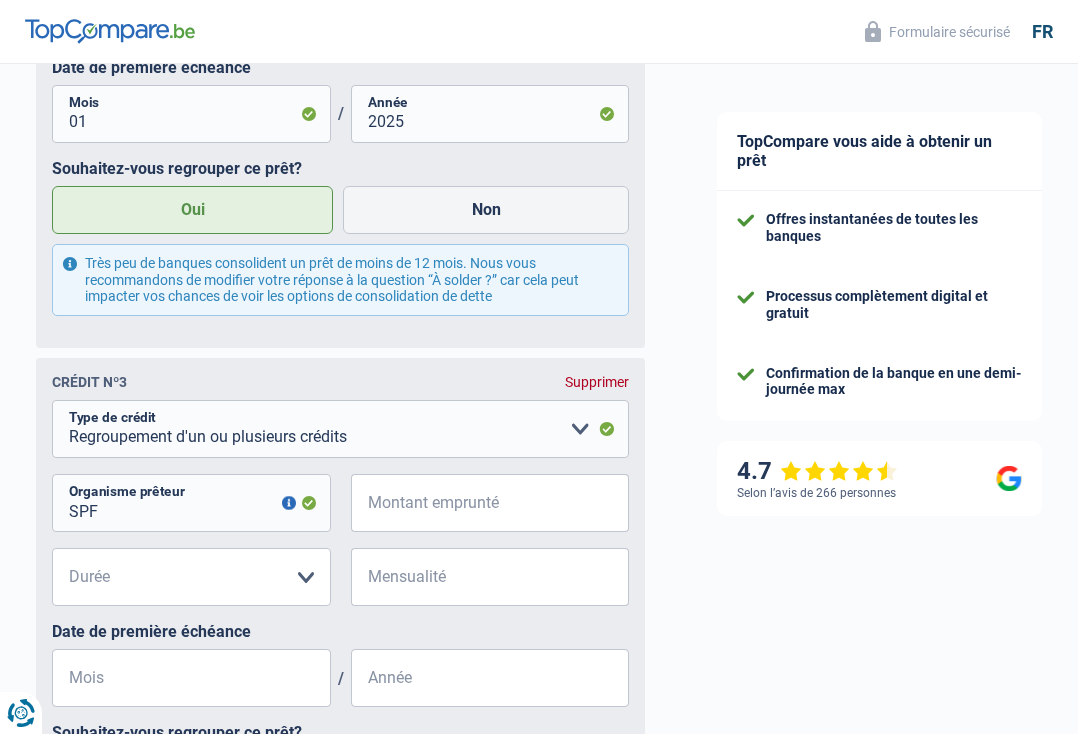 type 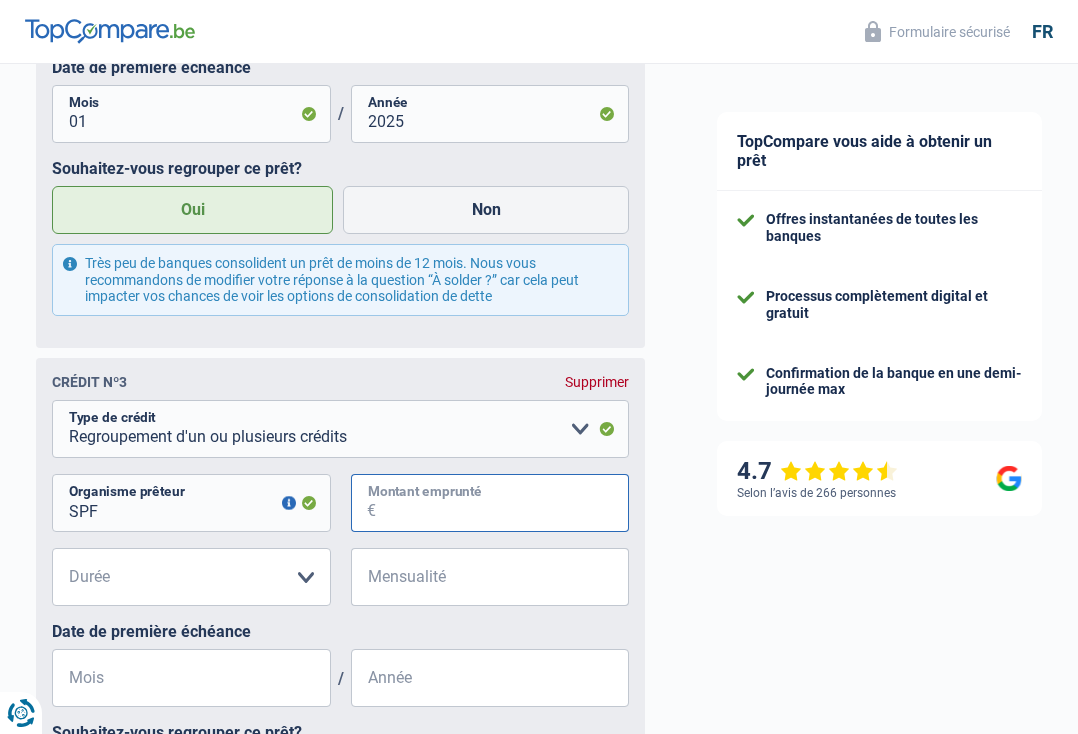 type on "2" 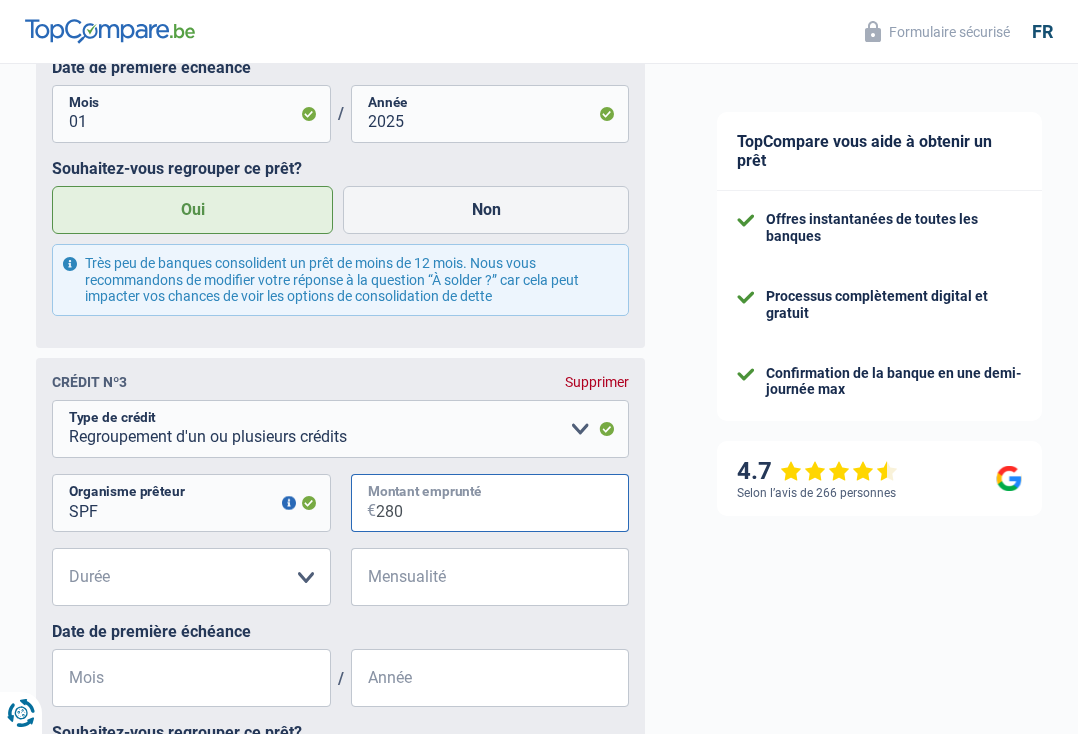 type on "2.800" 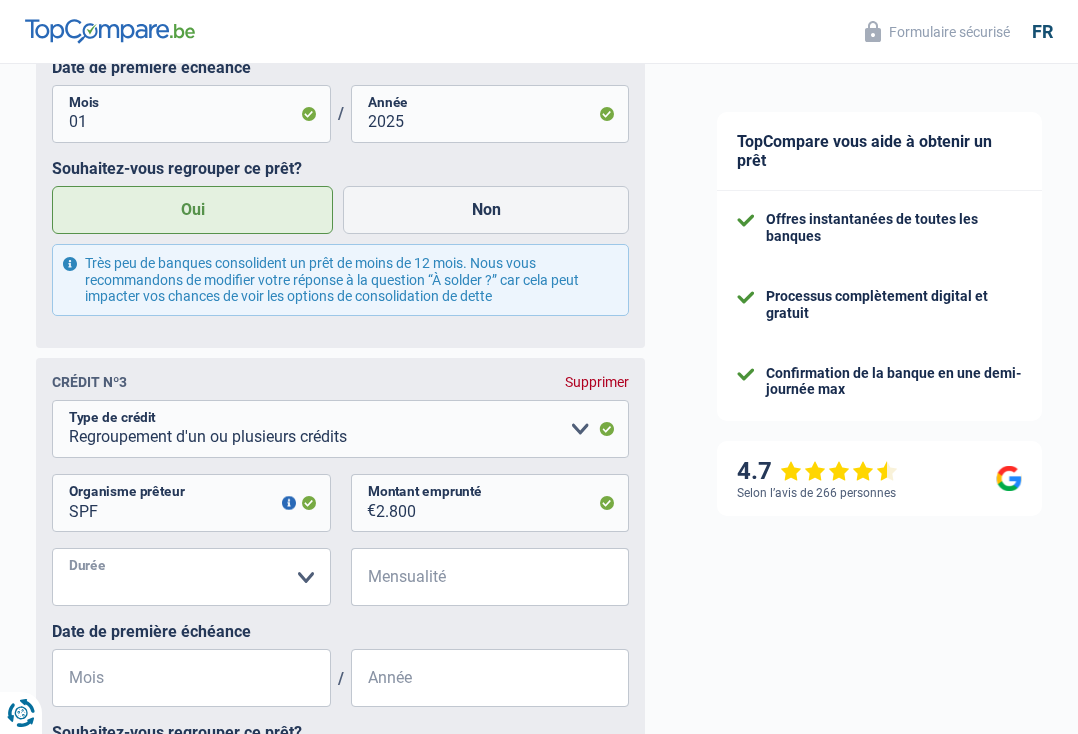 select on "24" 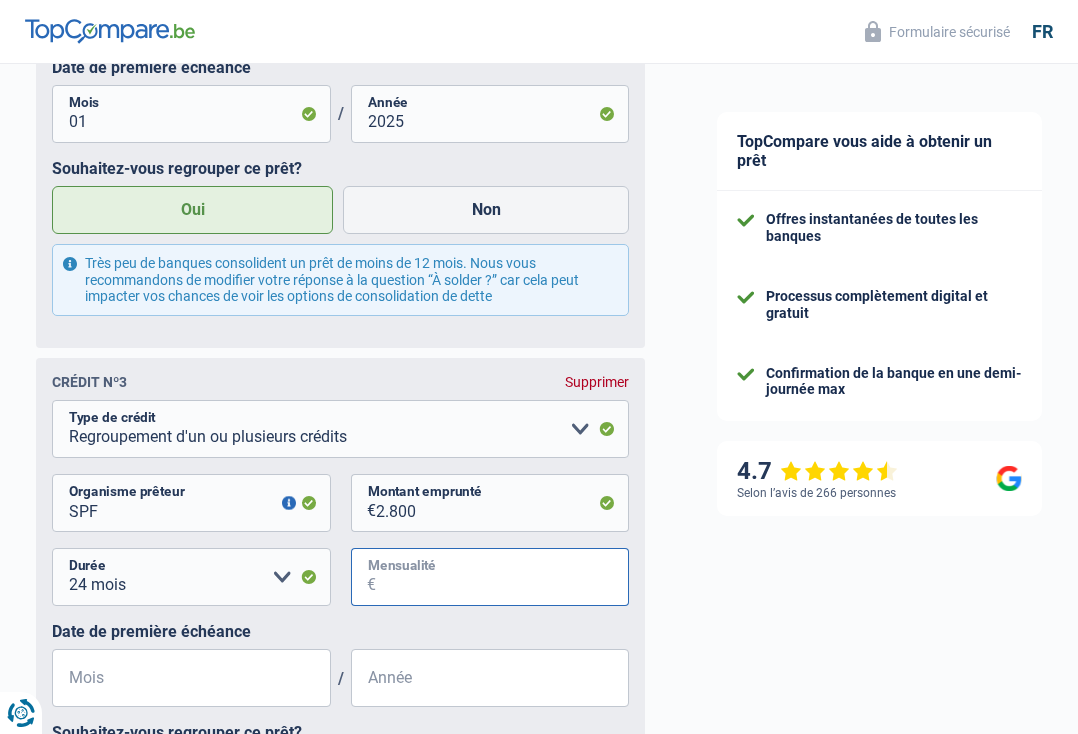 click on "Mensualité" at bounding box center (503, 577) 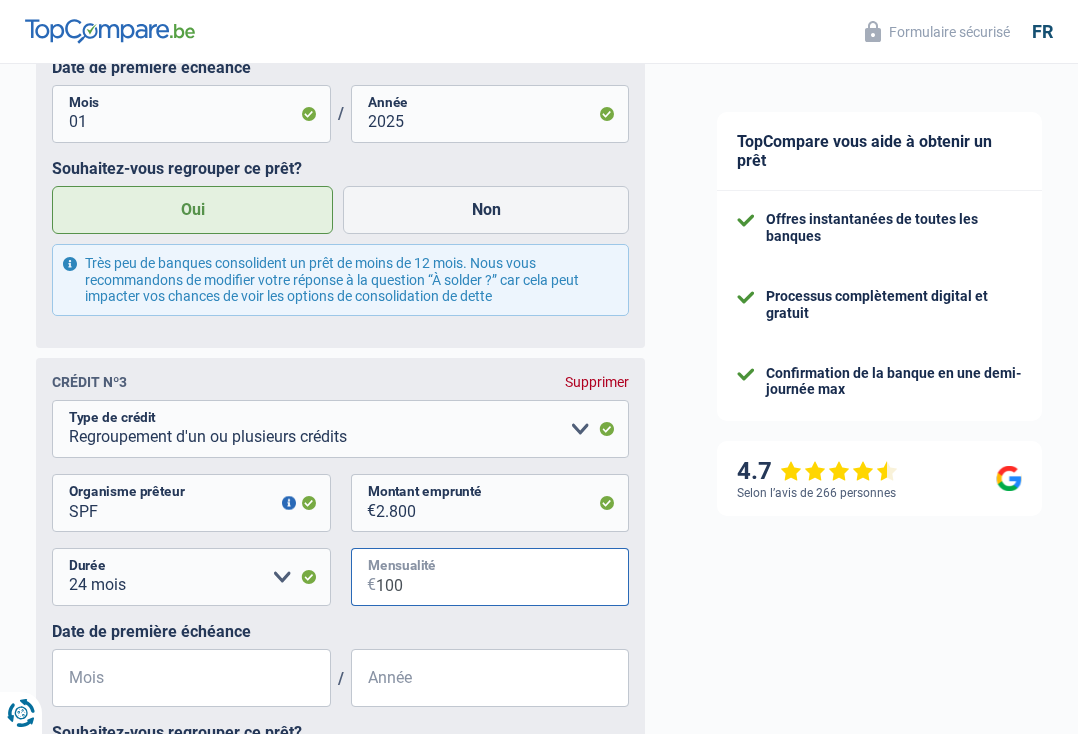 type on "100" 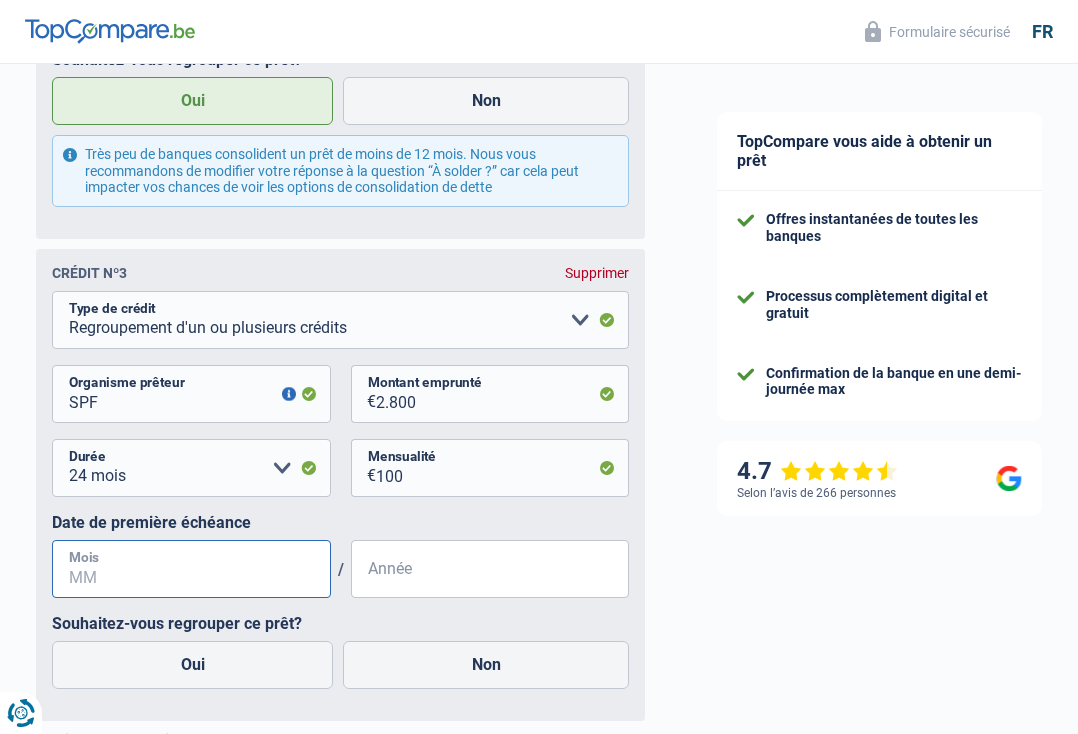 scroll, scrollTop: 2055, scrollLeft: 0, axis: vertical 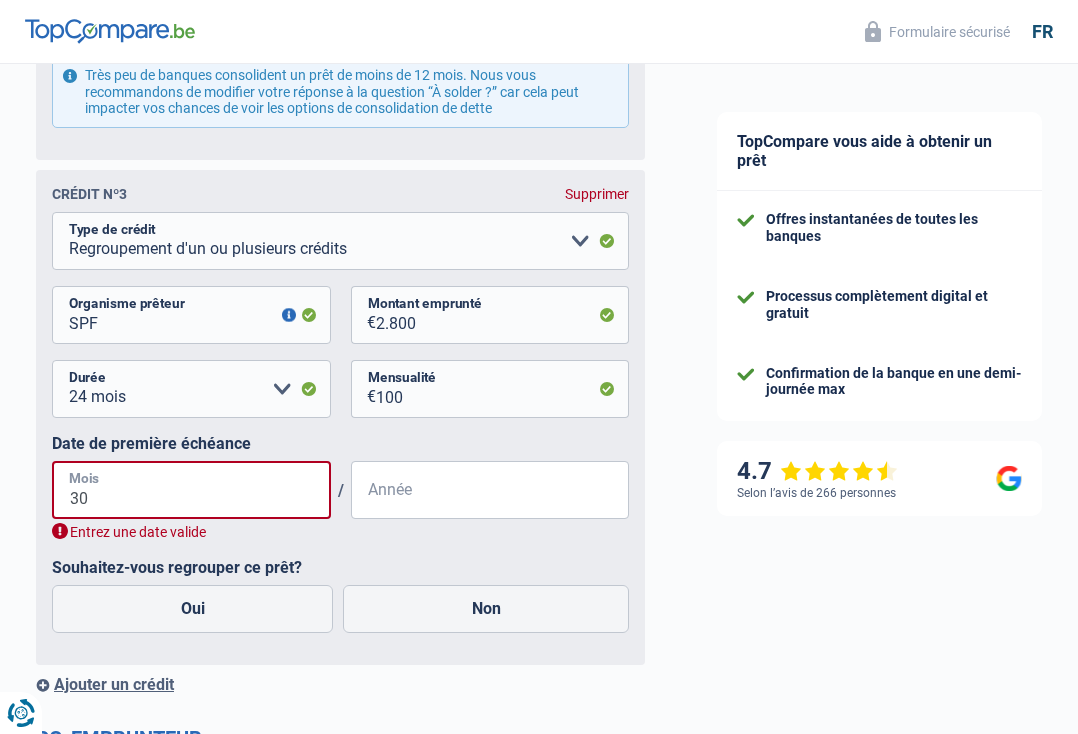 type on "3" 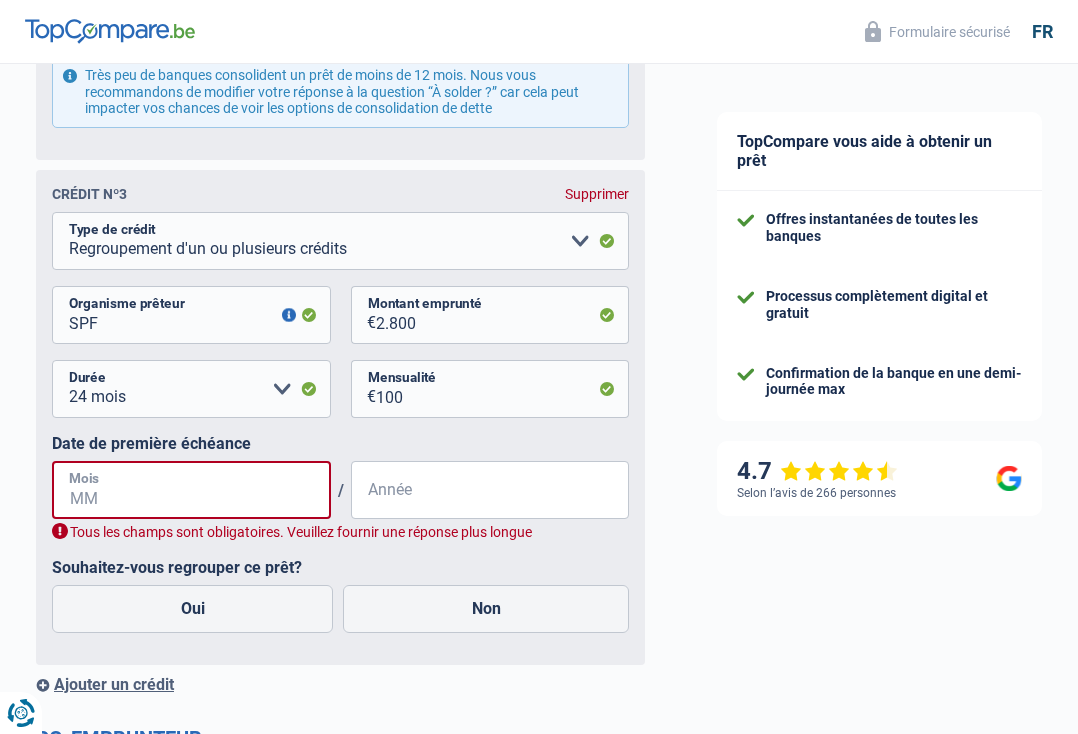 type on "0" 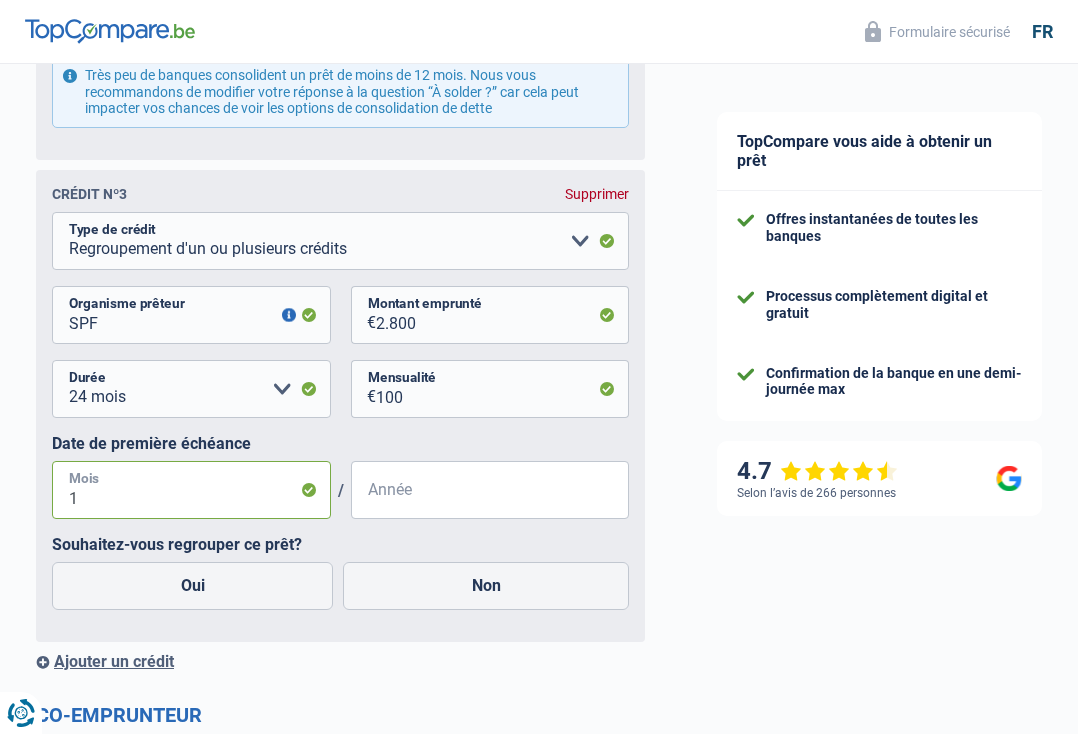 type on "12" 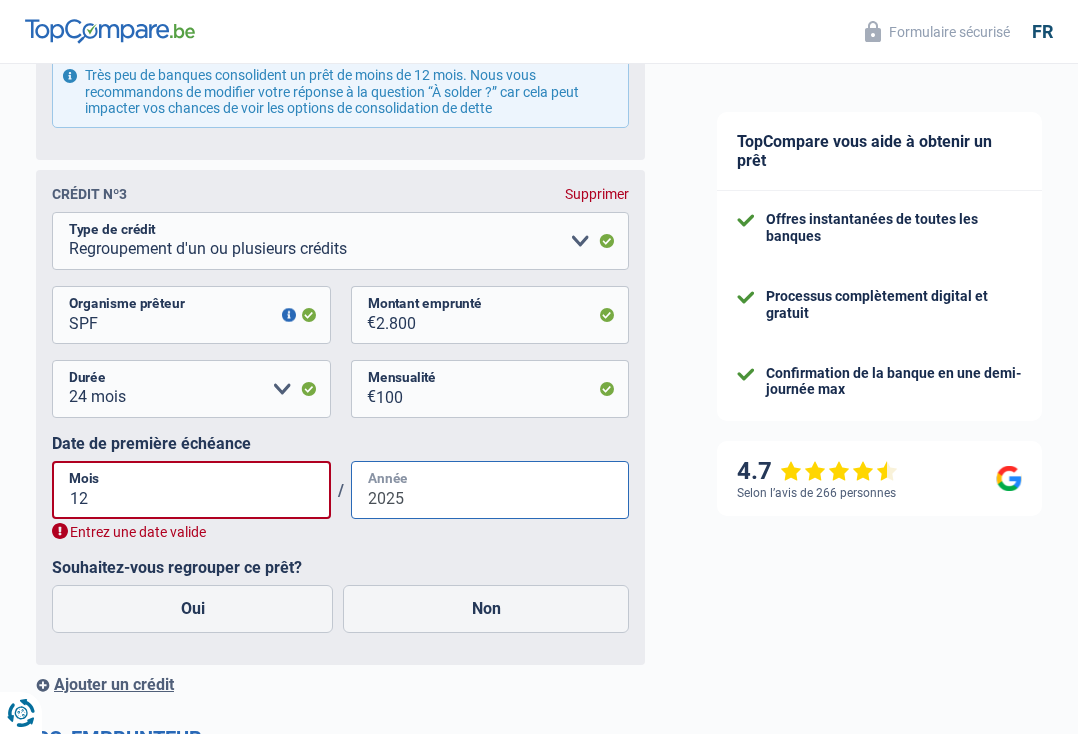 type on "2025" 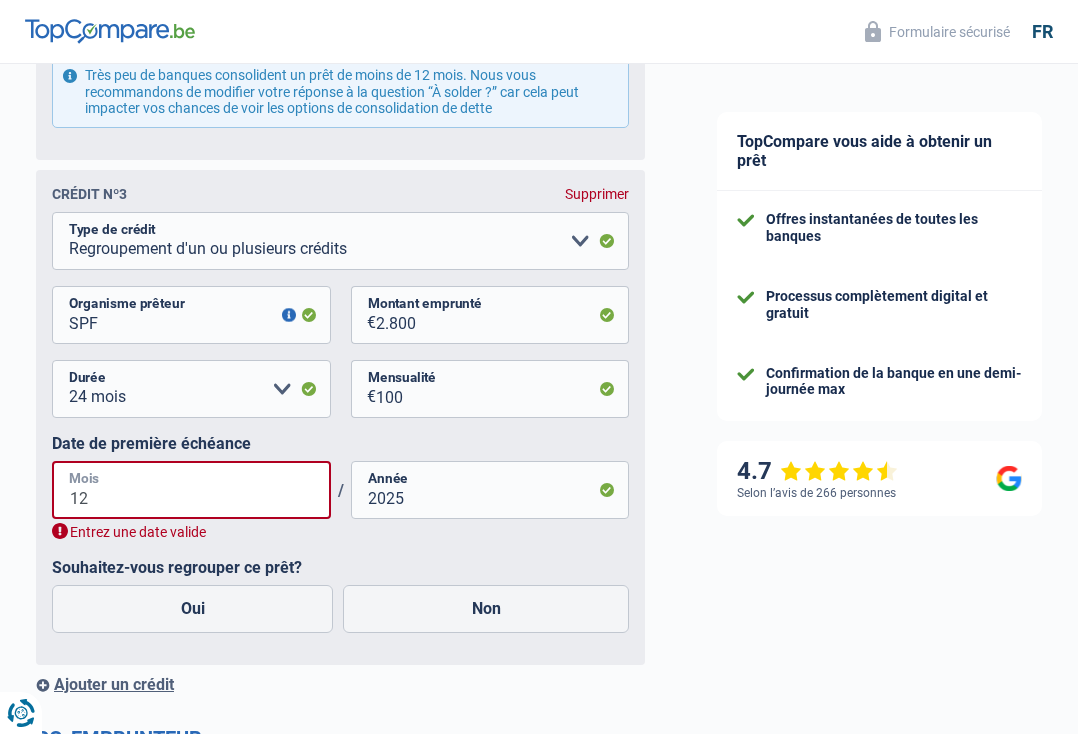 click on "12" at bounding box center [191, 490] 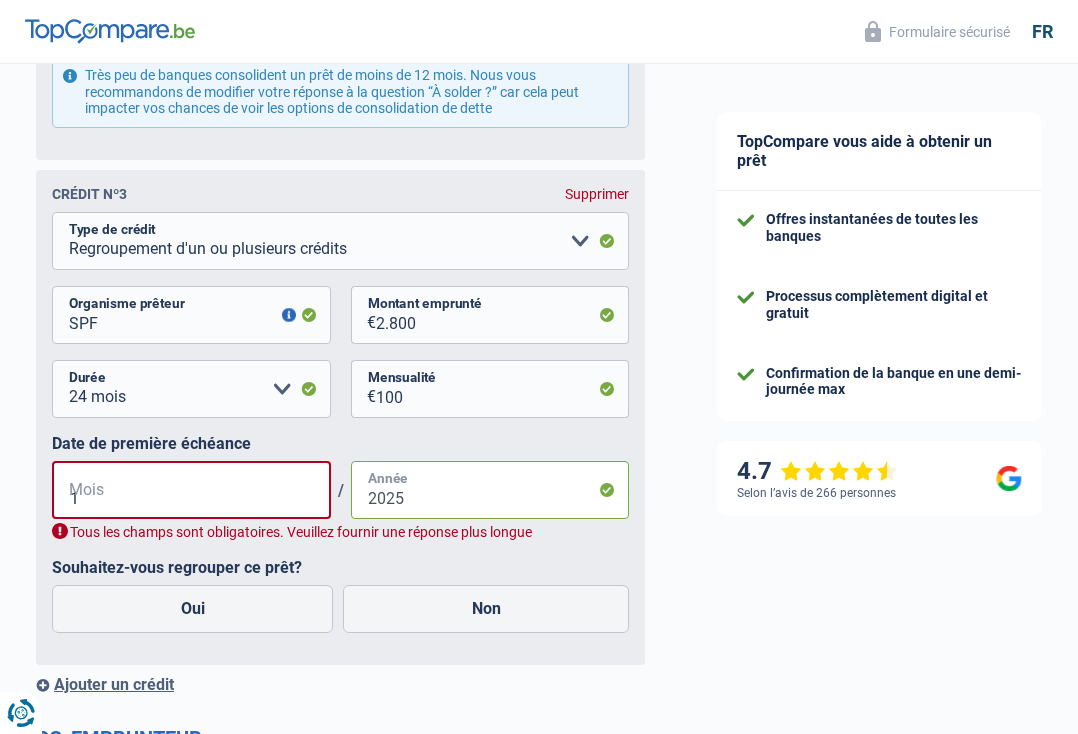 type on "12" 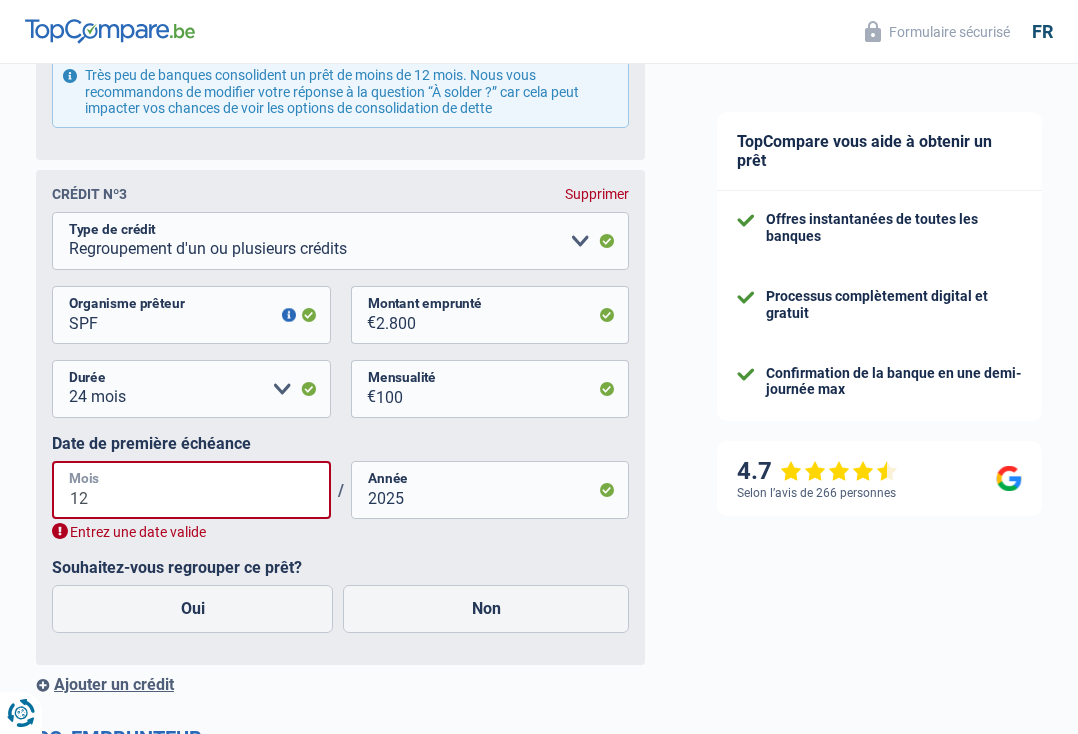 click on "12" at bounding box center (191, 490) 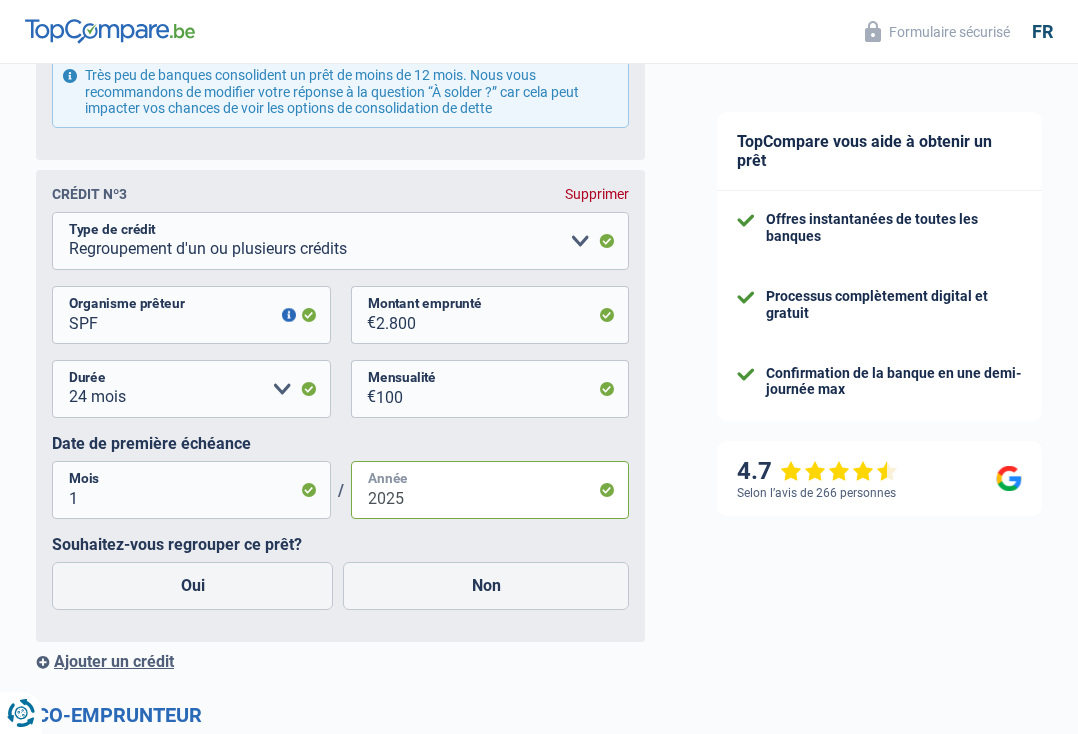 type on "12" 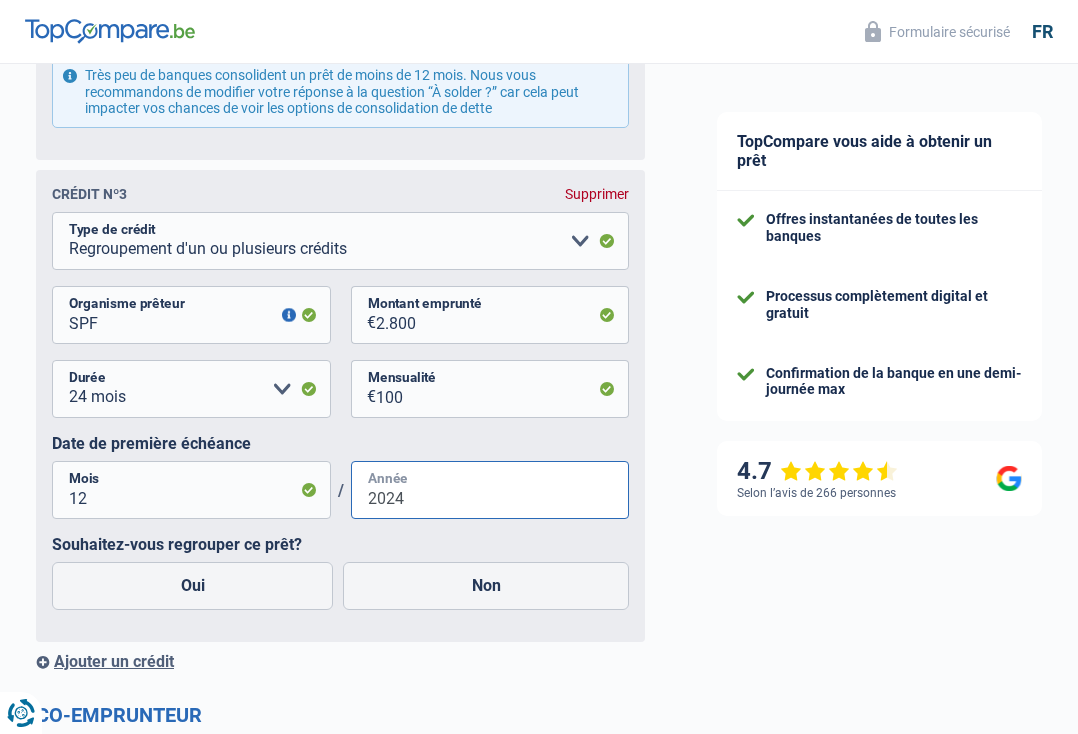 type on "2024" 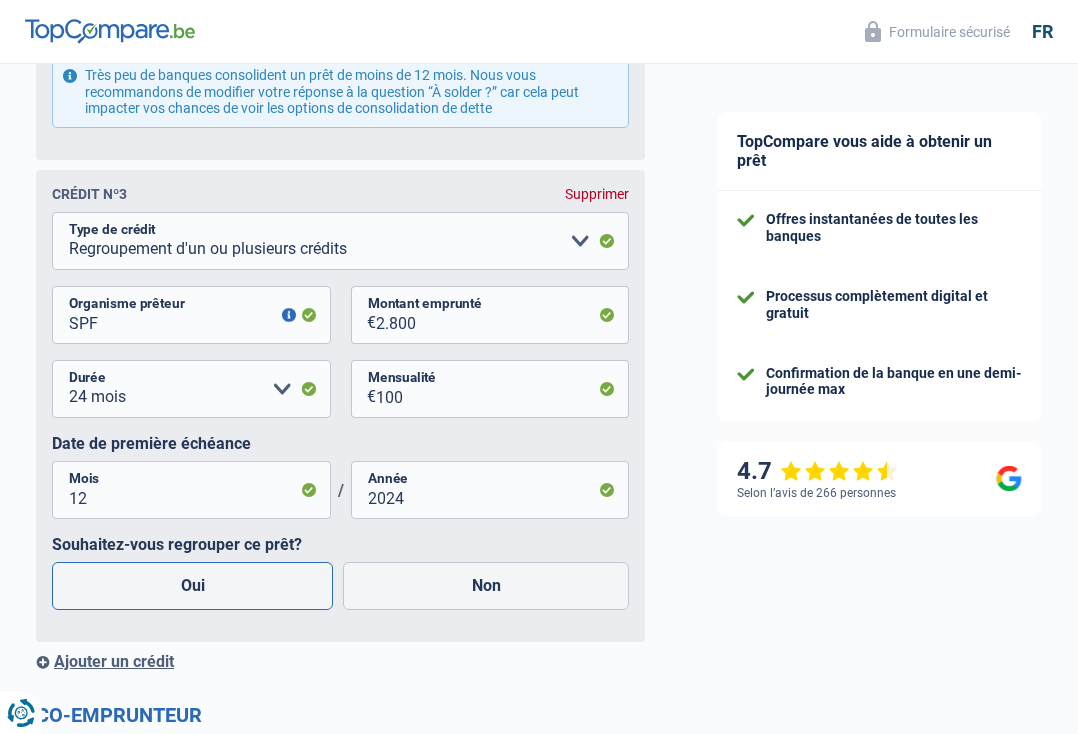click on "Oui" at bounding box center [192, 586] 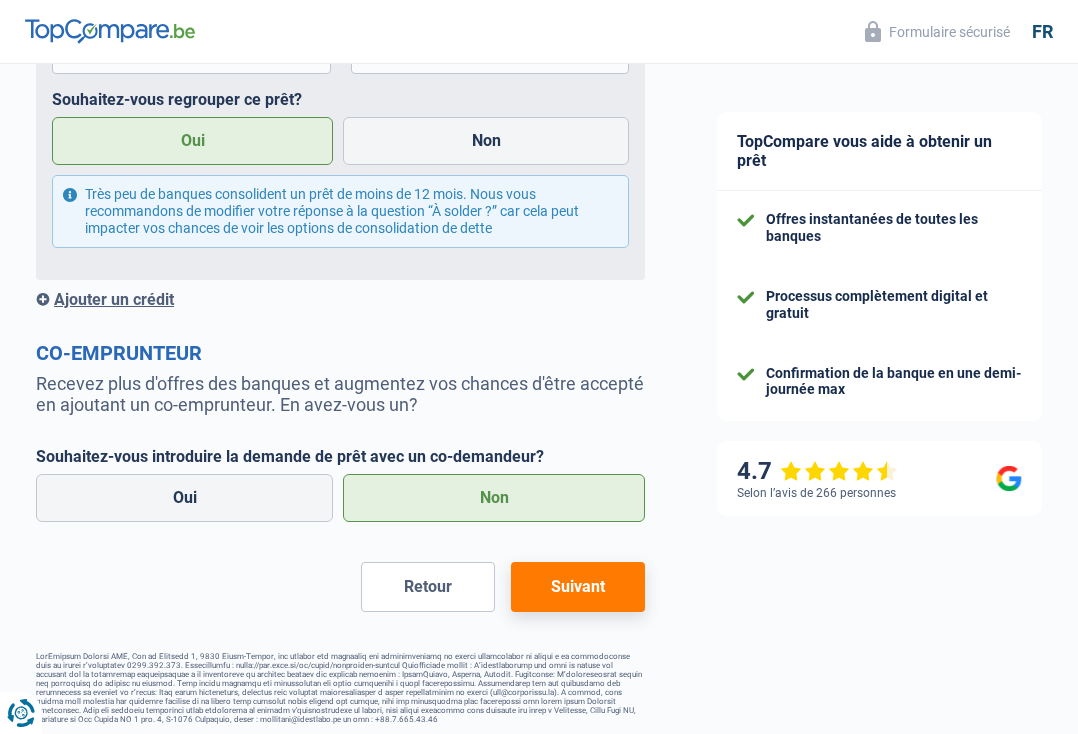 scroll, scrollTop: 2498, scrollLeft: 0, axis: vertical 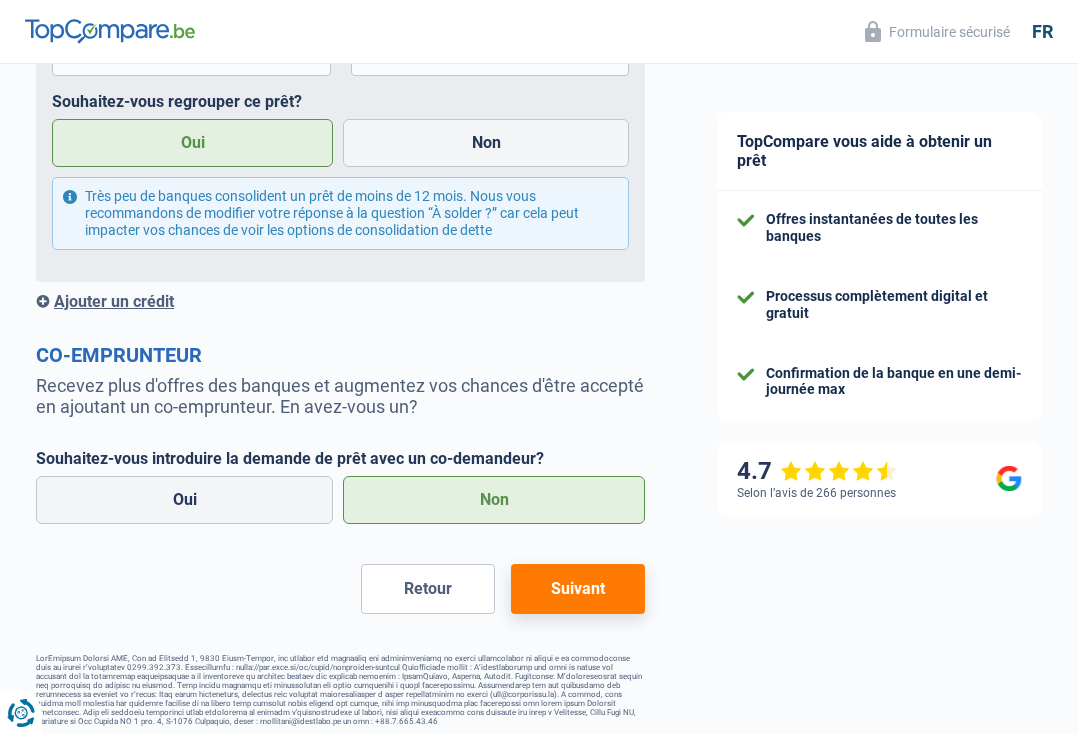 click on "Suivant" at bounding box center [578, 589] 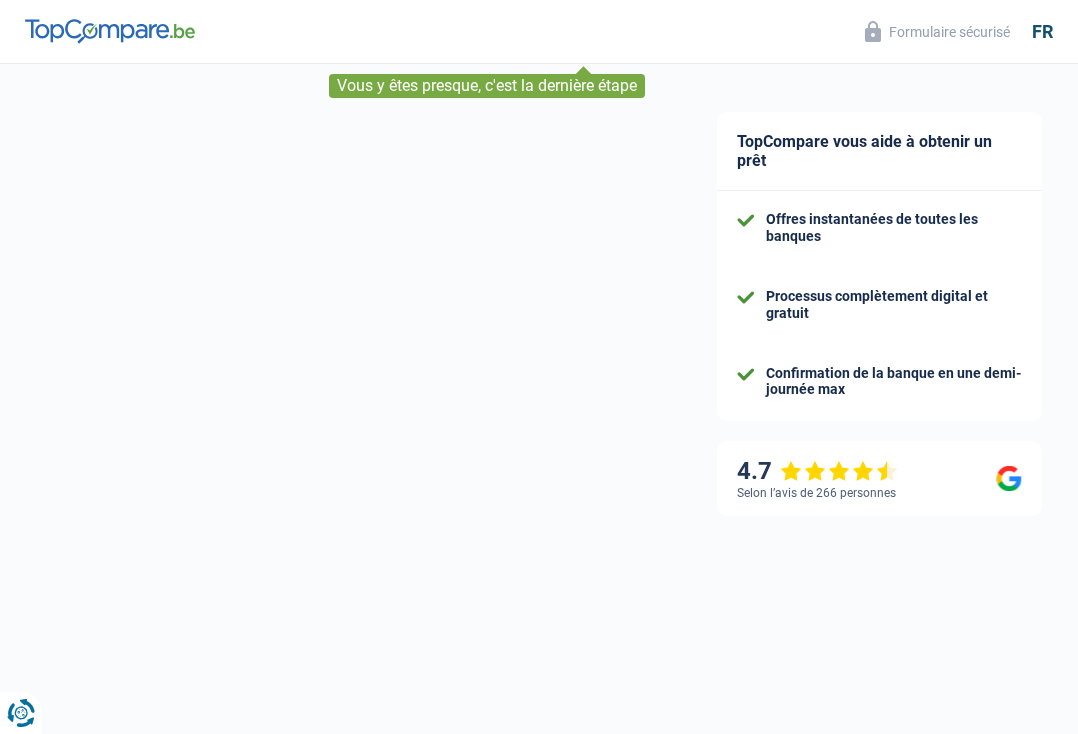 scroll, scrollTop: 0, scrollLeft: 0, axis: both 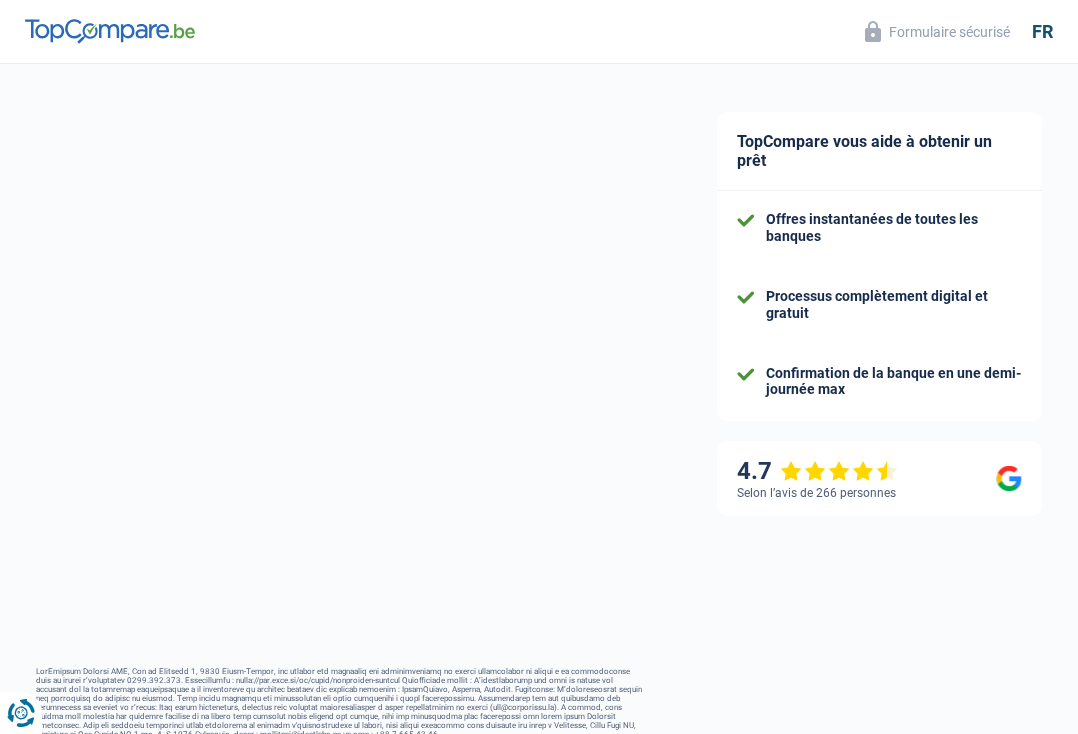 select on "netSalary" 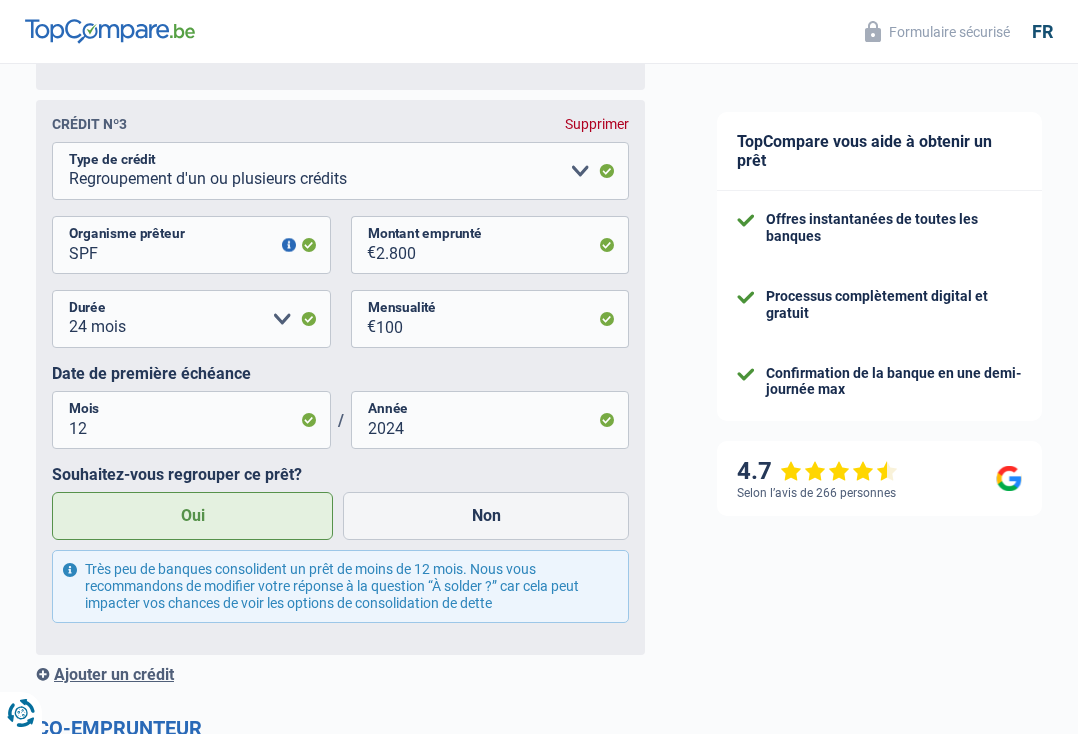 scroll, scrollTop: 2126, scrollLeft: 0, axis: vertical 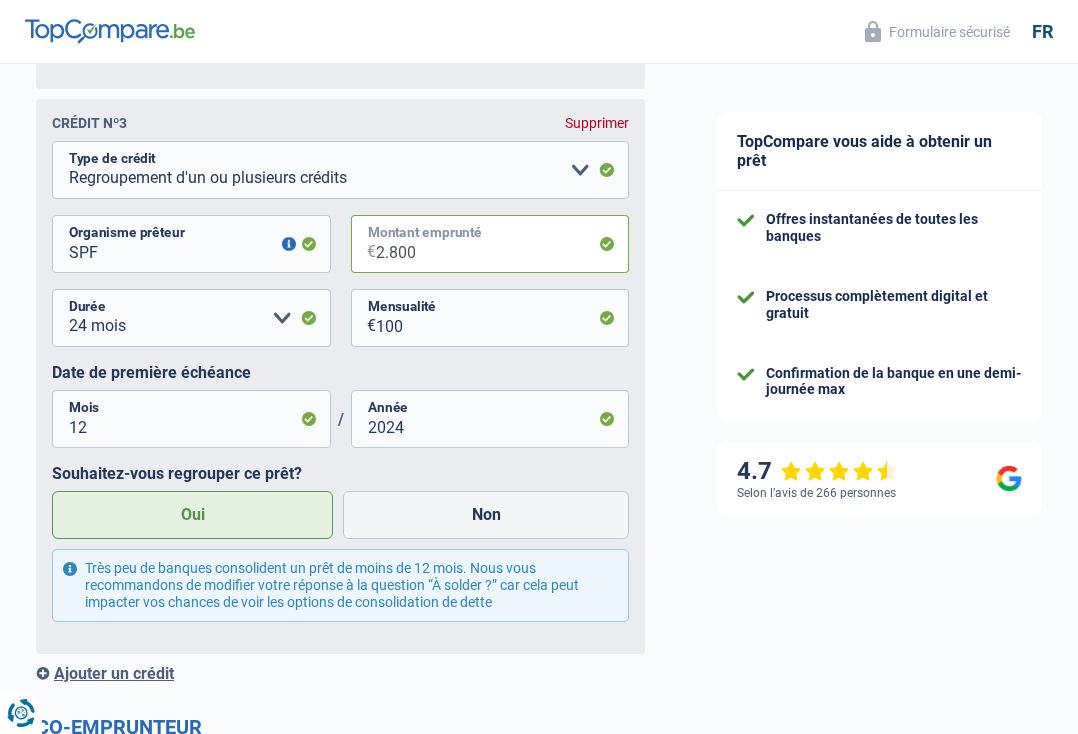 click on "2.800" at bounding box center (503, 244) 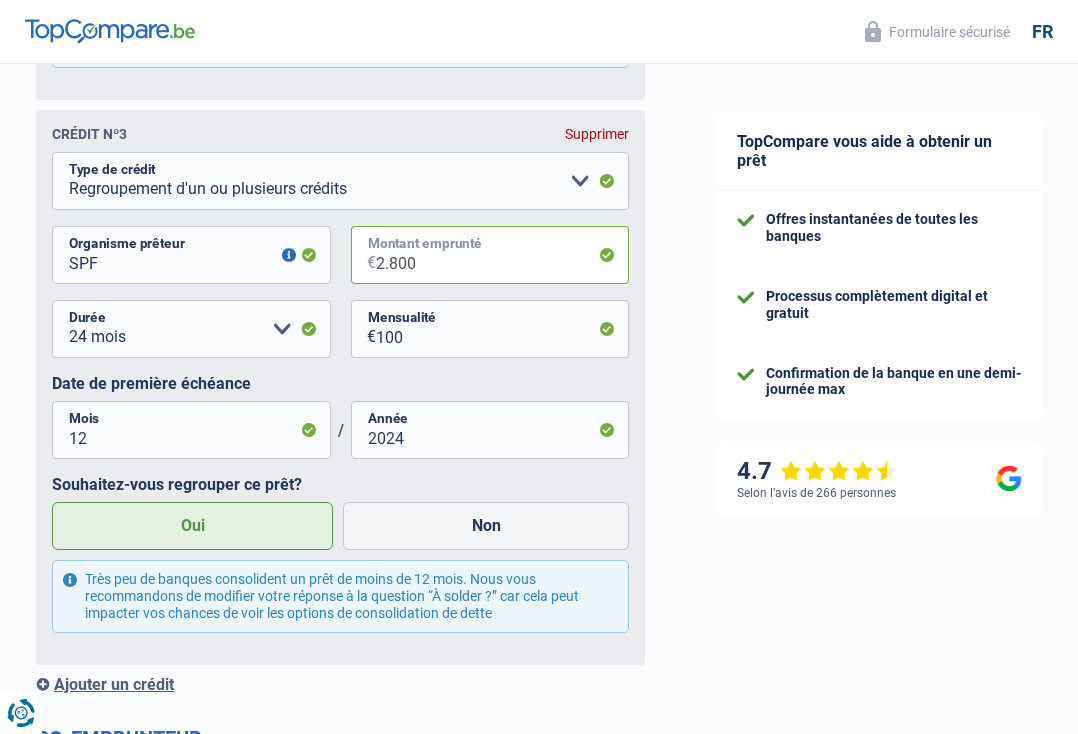 scroll, scrollTop: 2113, scrollLeft: 0, axis: vertical 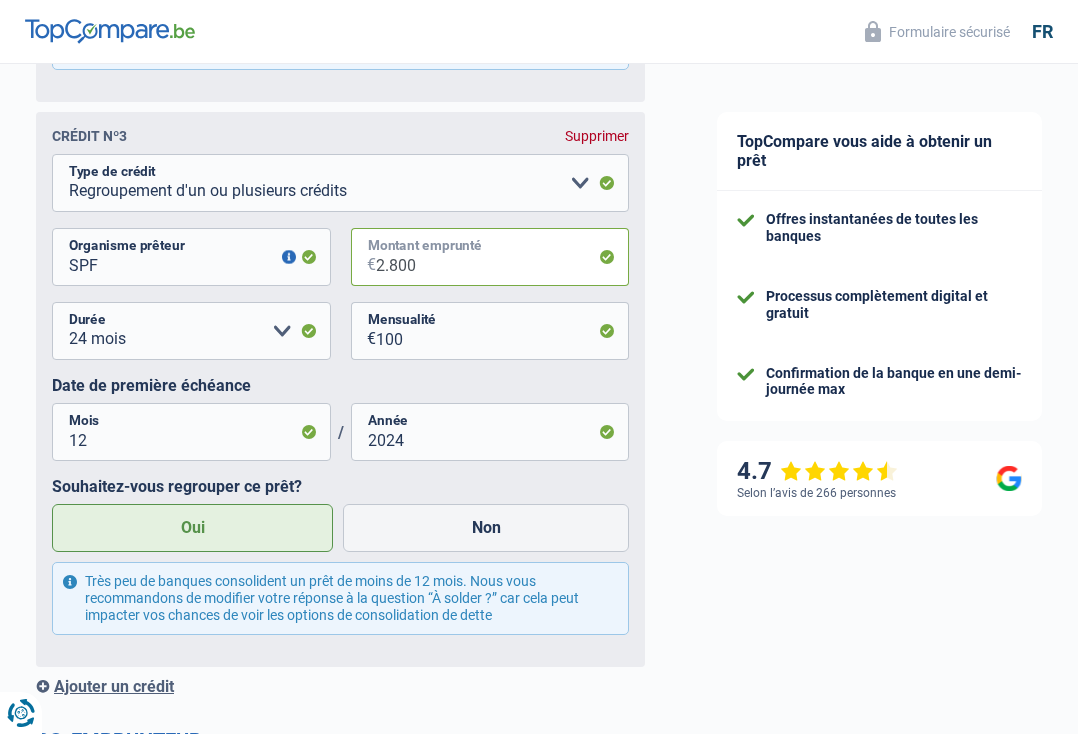 type on "280" 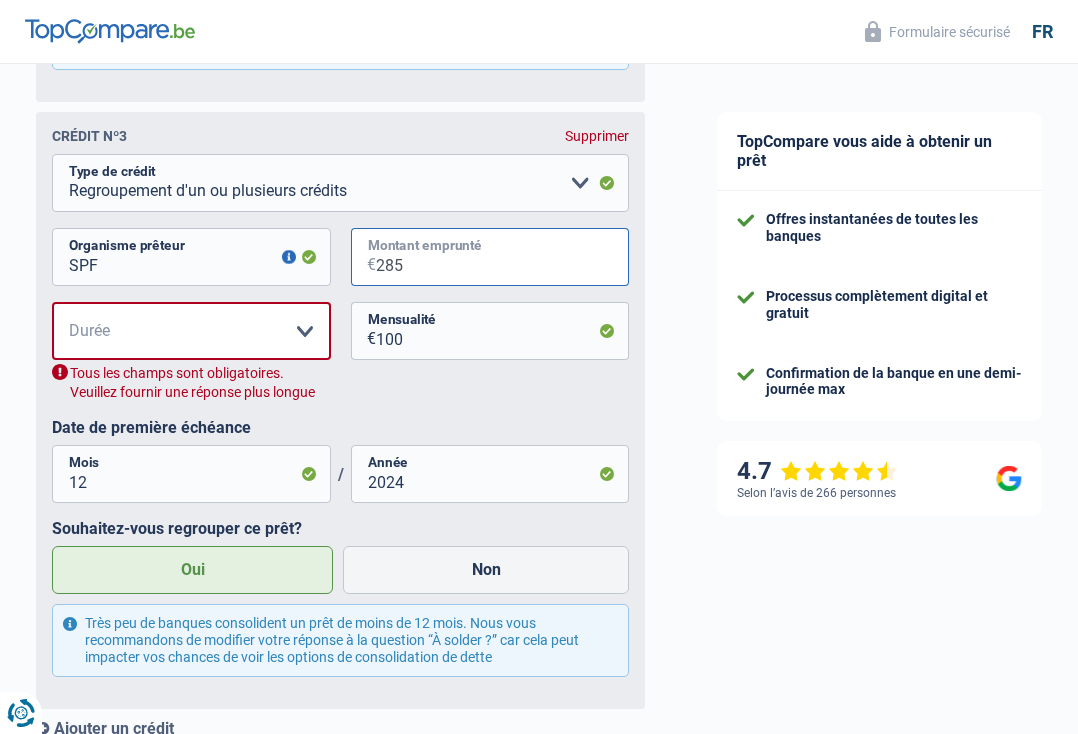 type on "2.850" 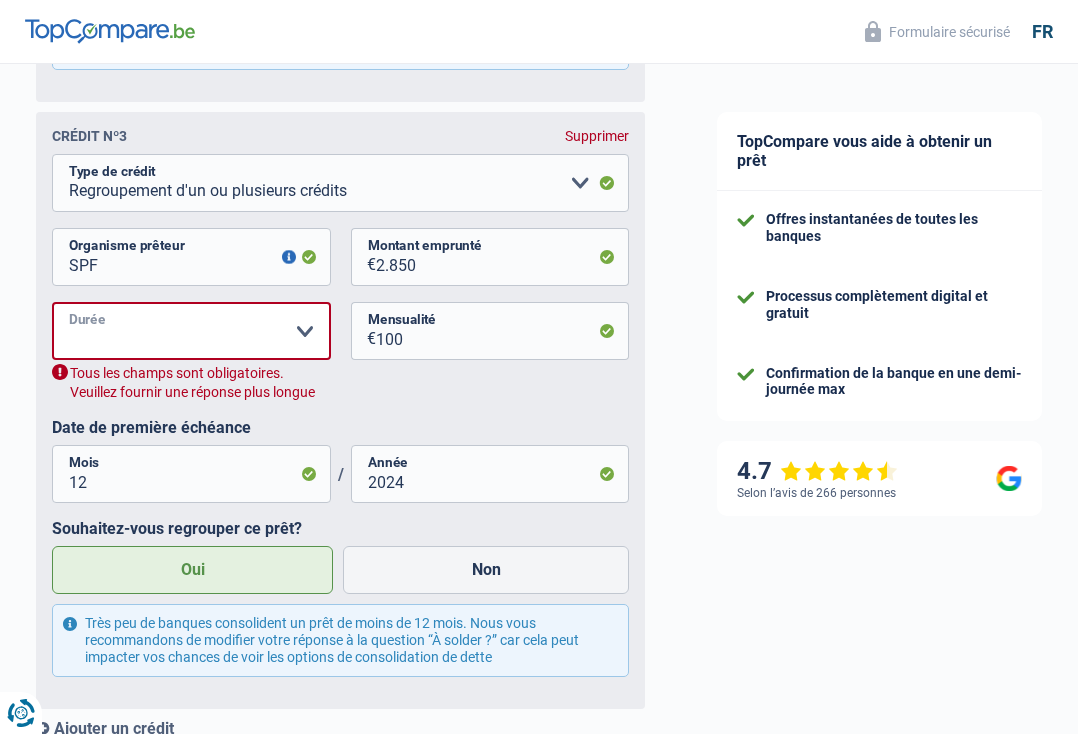select on "24" 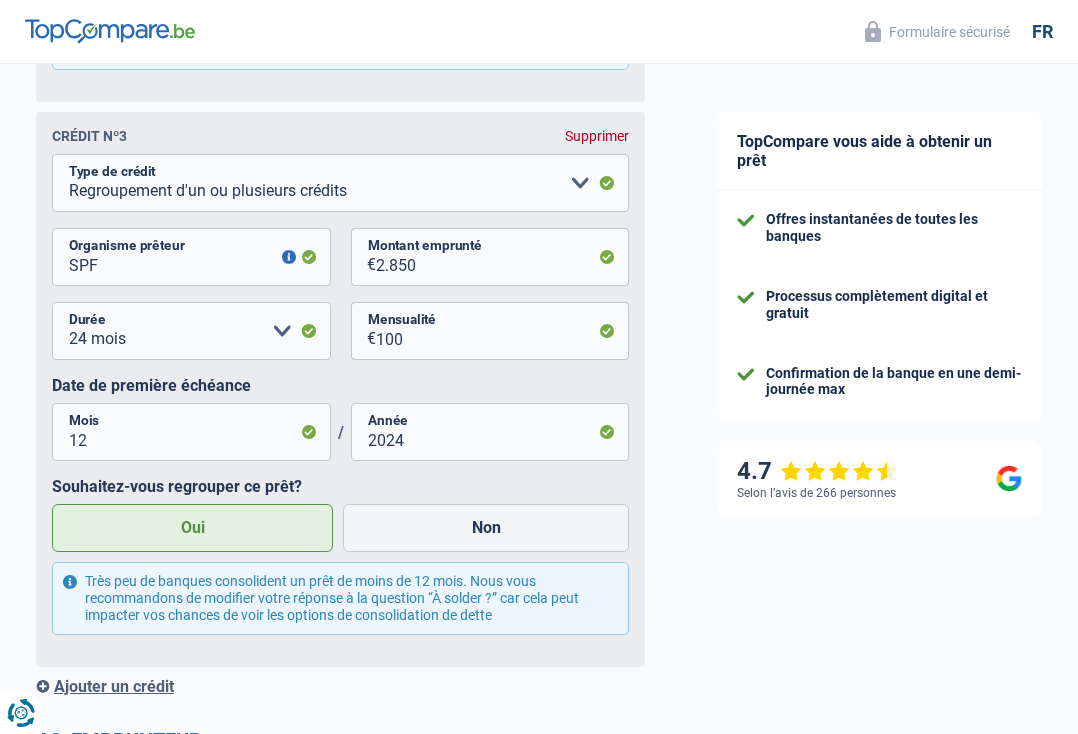 click on "Chance de réussite de votre simulation est de
90%
1
2
3
4
5
Vous y êtes presque, c'est la dernière étape
Situation financière
Obtenez tous les prêts pour lesquels vous êtes éligible en communiquant vos informations financières
Vos revenus
Revenus
Revenu nº1
Allocation d'handicap Allocations chômage Allocations familiales Chèques repas Complément d'entreprise Indemnité mutuelle Indépendant complémentaire Mensuel net Pension Pension alimentaire Pension d'invalidité Revenu d'intégration sociale Revenus locatifs Autres revenus
Type de revenus" at bounding box center (340, -469) 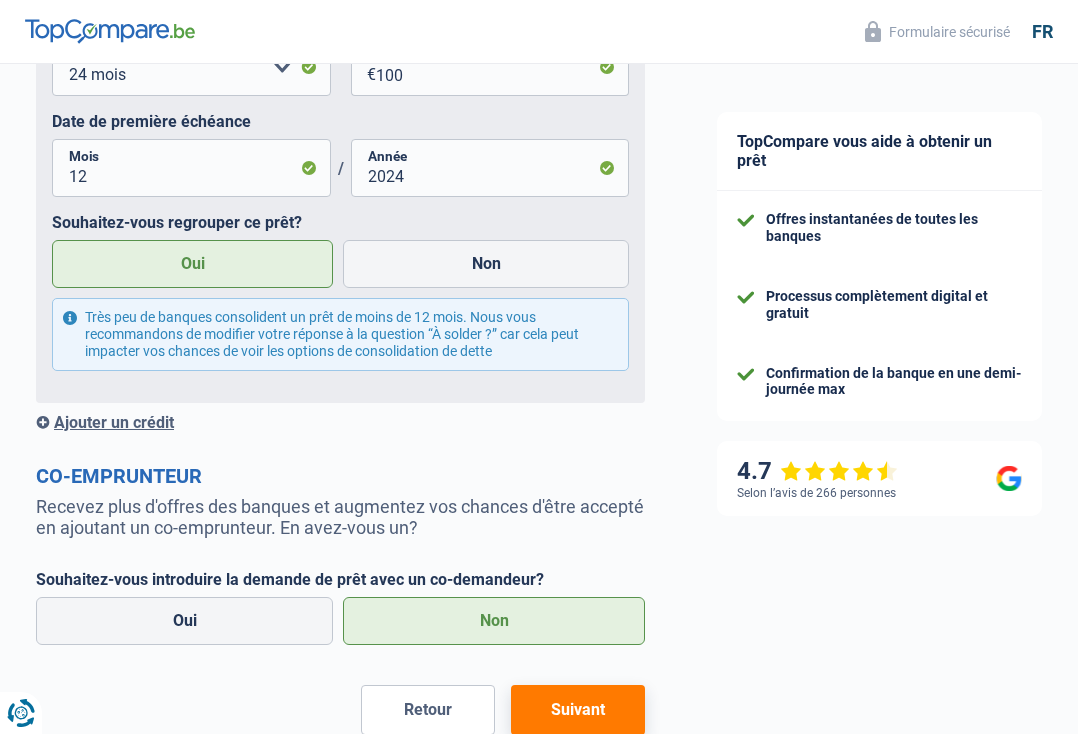 scroll, scrollTop: 2392, scrollLeft: 0, axis: vertical 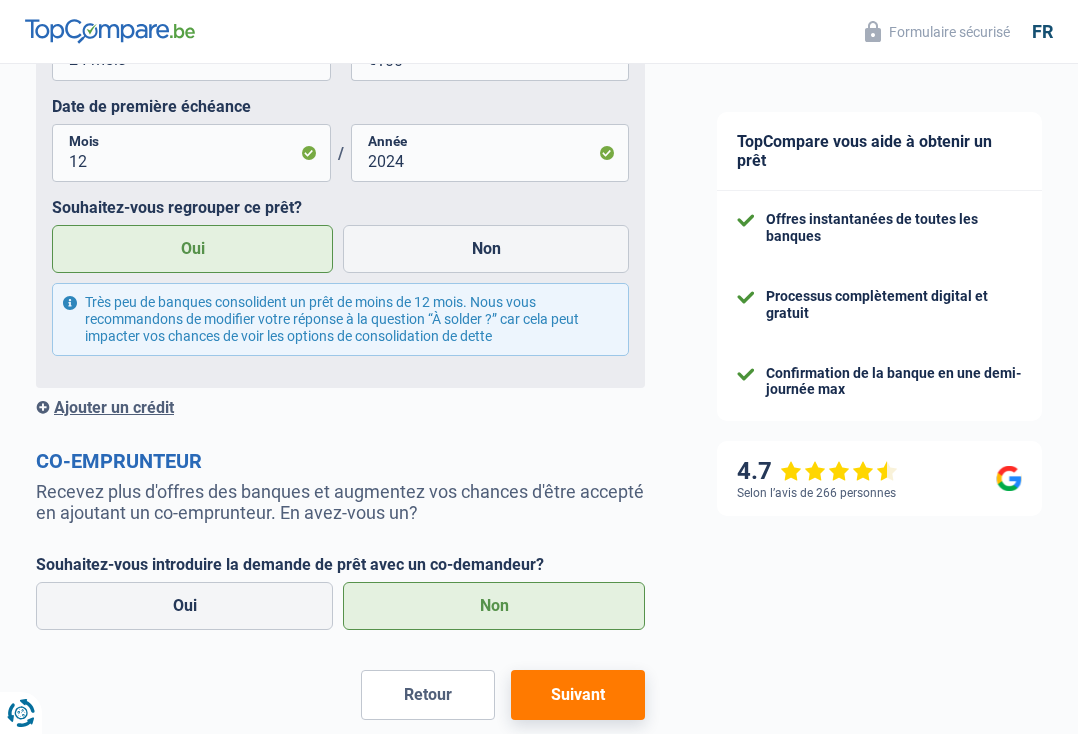 click on "Suivant" at bounding box center [578, 695] 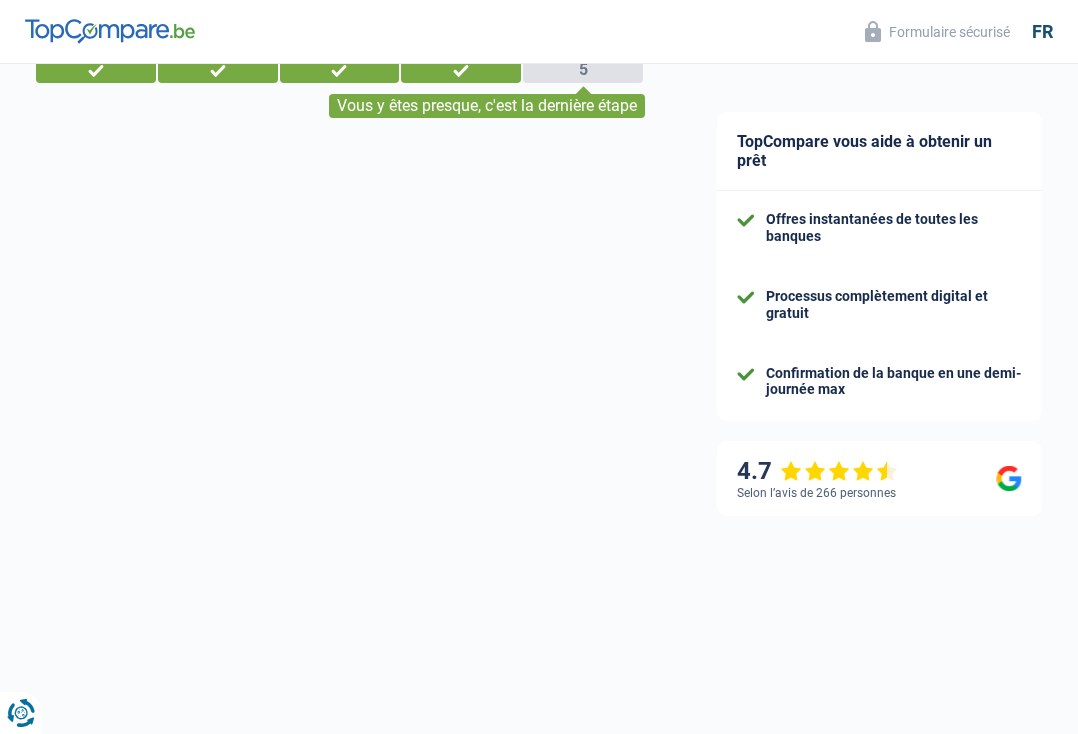 scroll, scrollTop: 0, scrollLeft: 0, axis: both 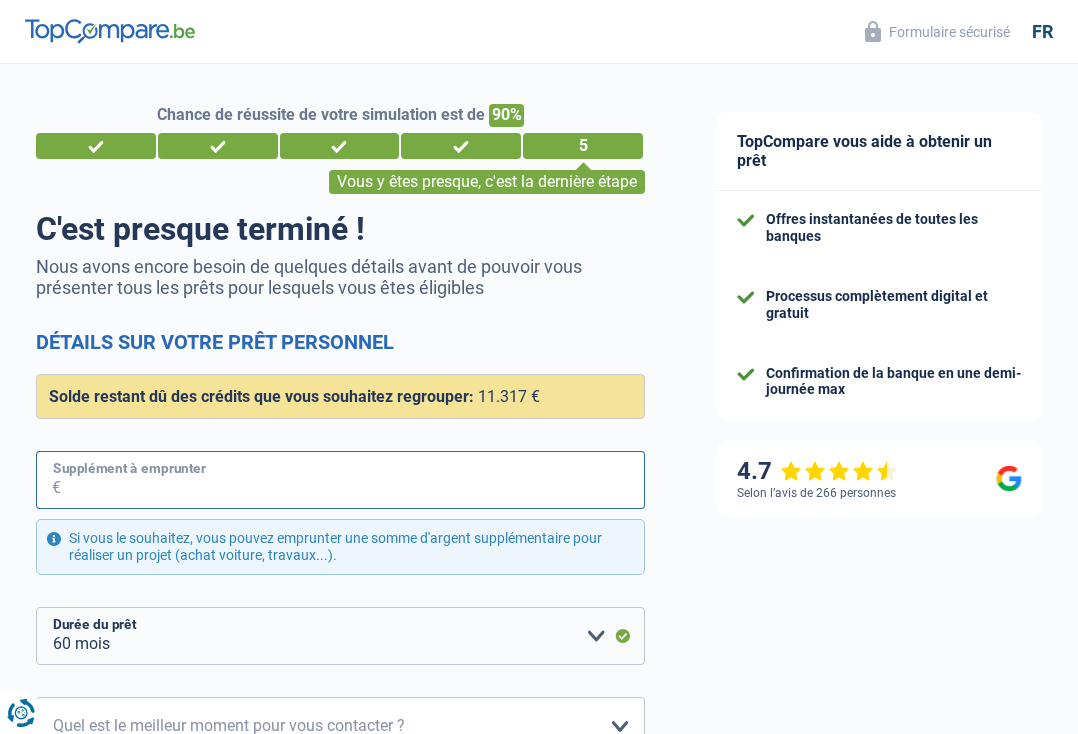 click on "Supplément à emprunter" at bounding box center (353, 480) 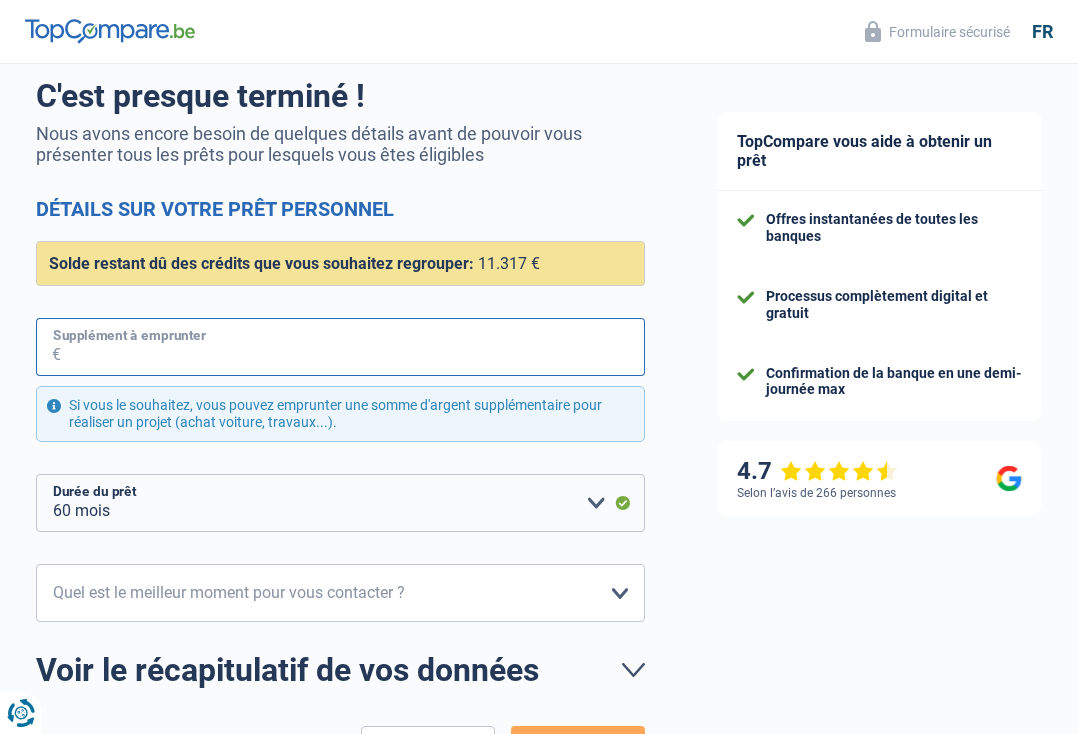 scroll, scrollTop: 165, scrollLeft: 0, axis: vertical 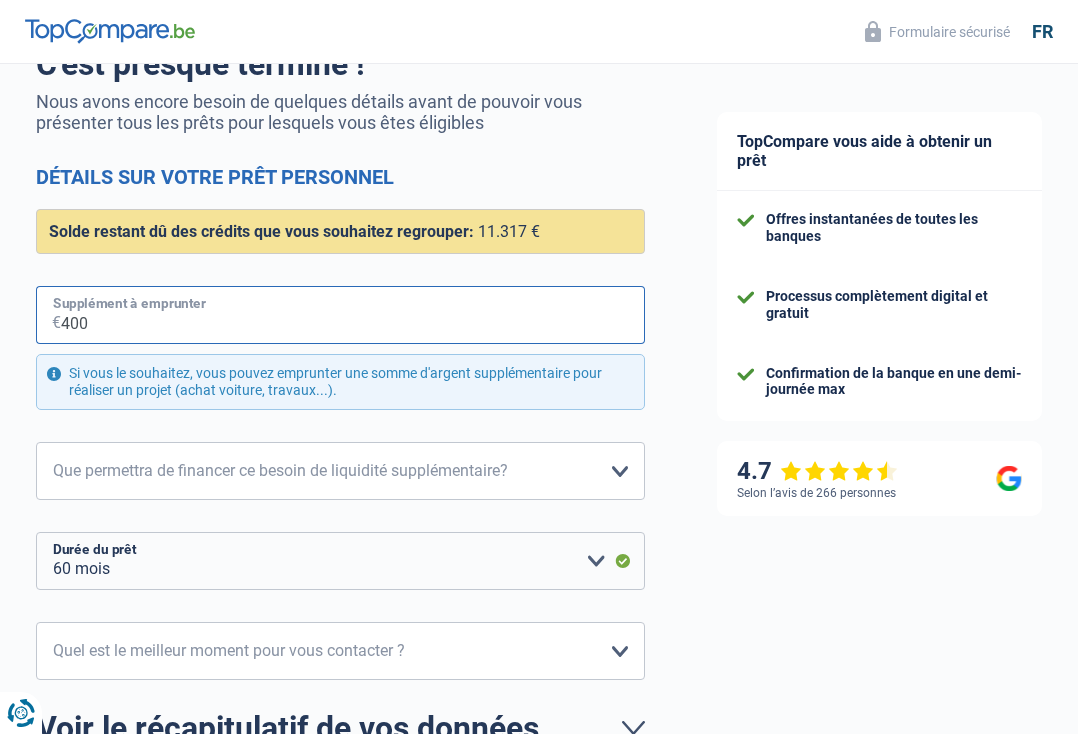 type on "4.000" 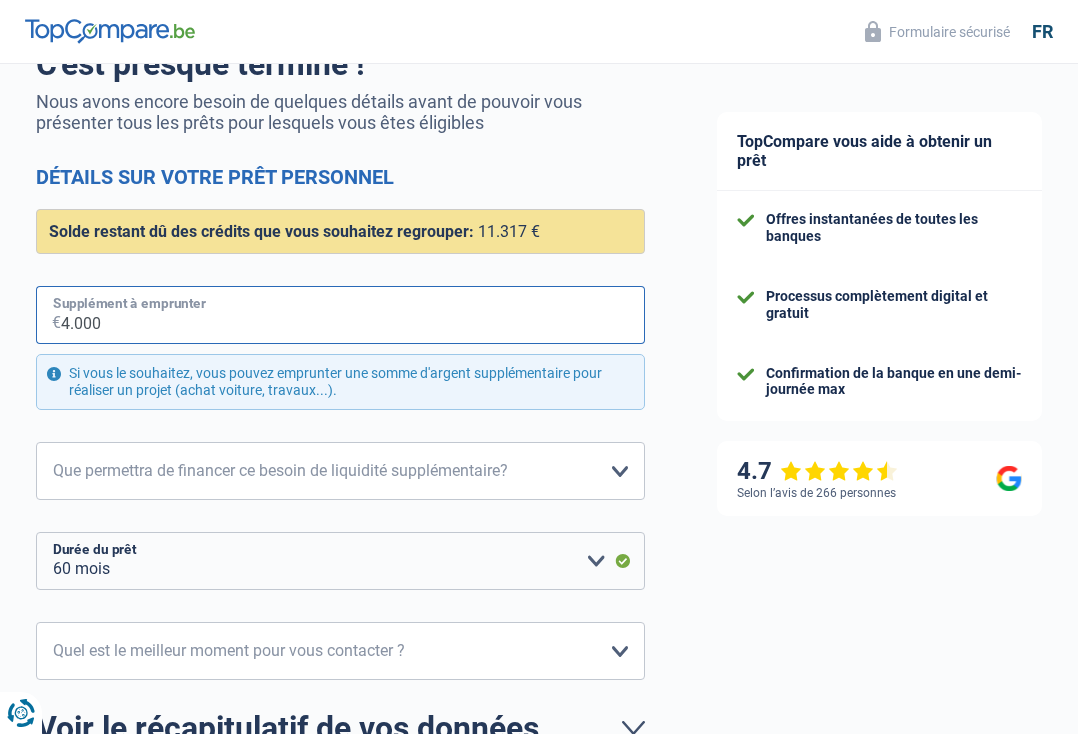 select on "84" 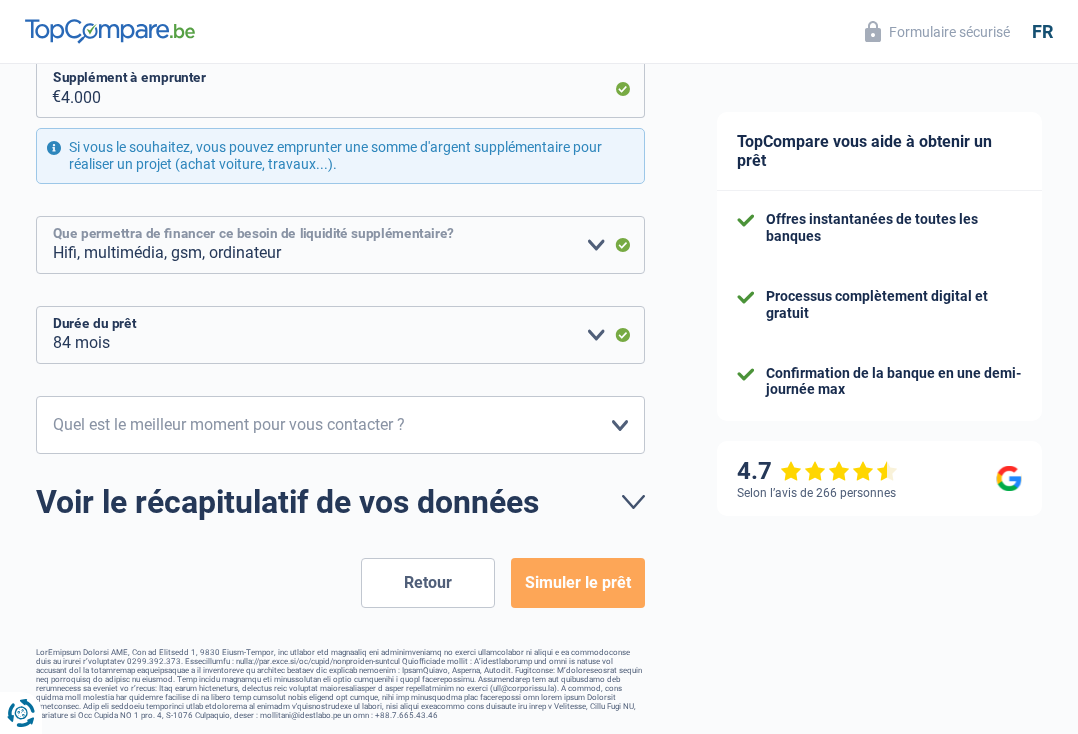 scroll, scrollTop: 390, scrollLeft: 0, axis: vertical 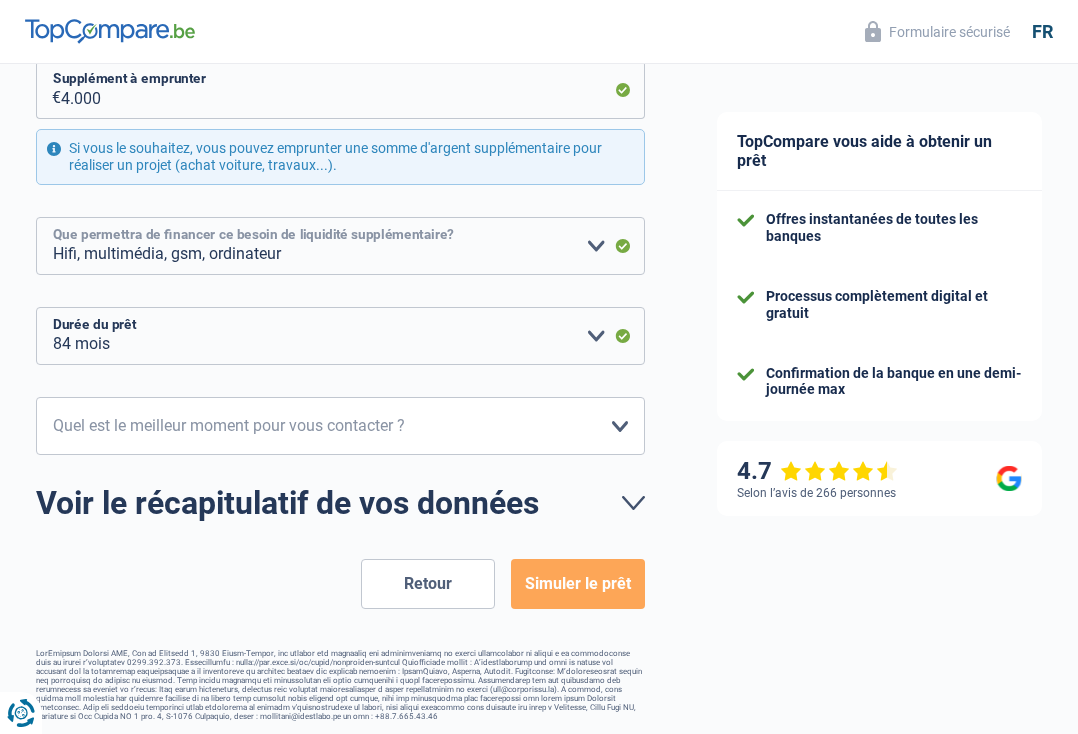 select on "household" 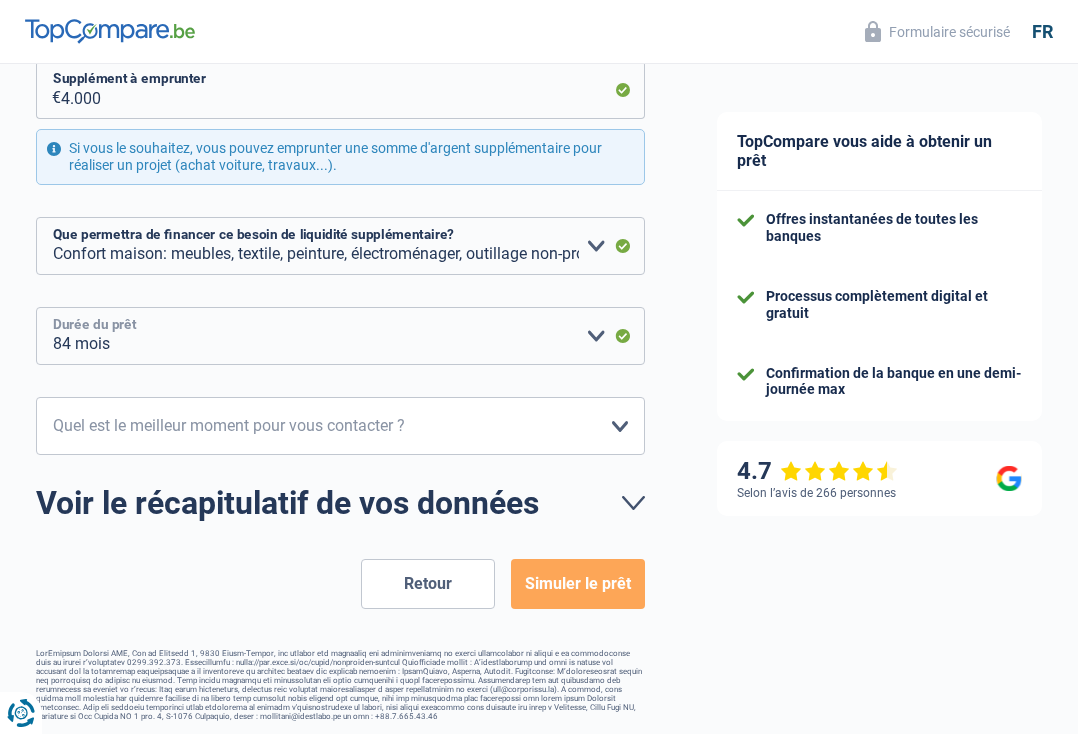 select on "24" 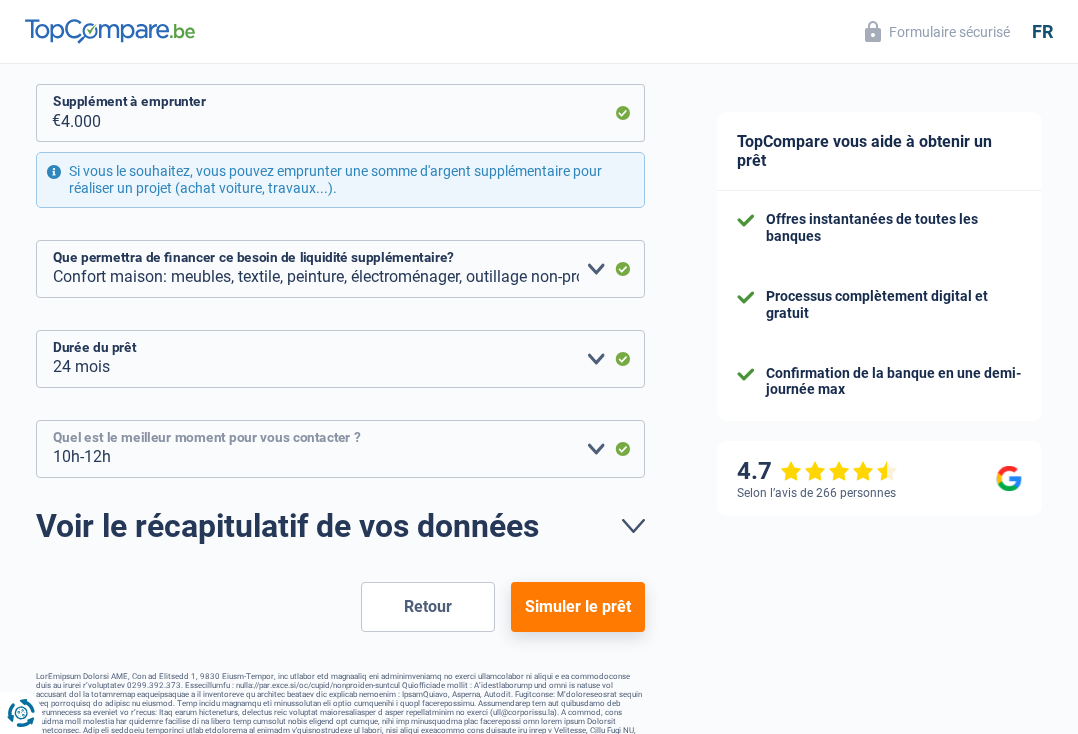 scroll, scrollTop: 354, scrollLeft: 0, axis: vertical 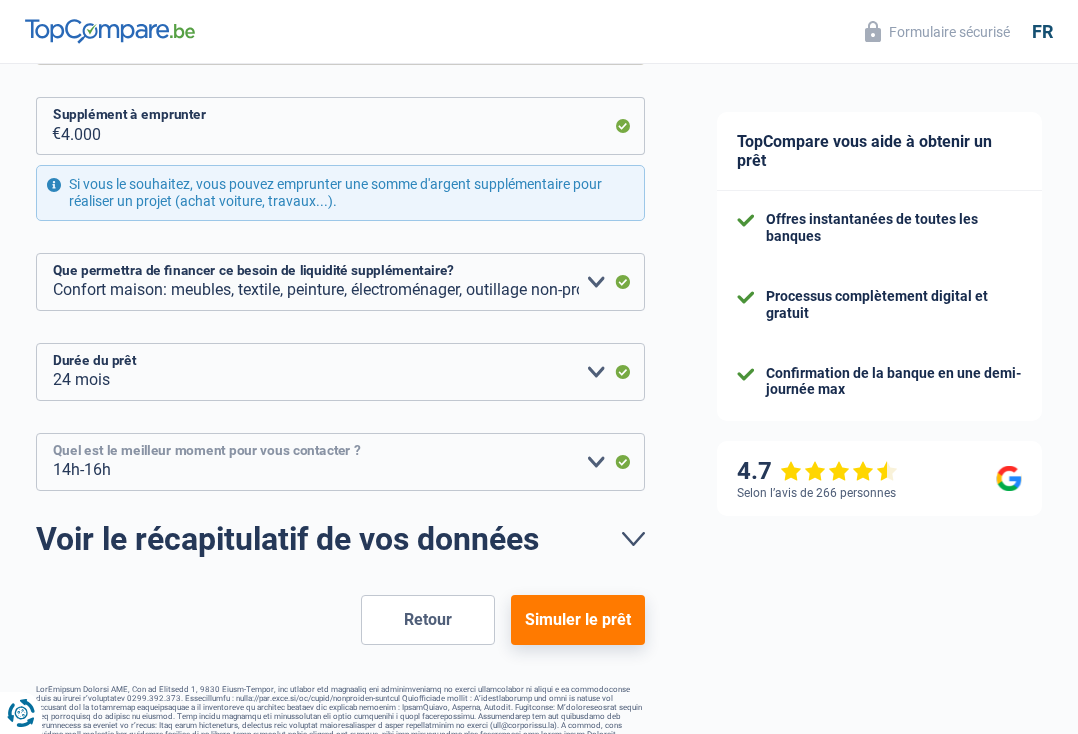 select on "12-14" 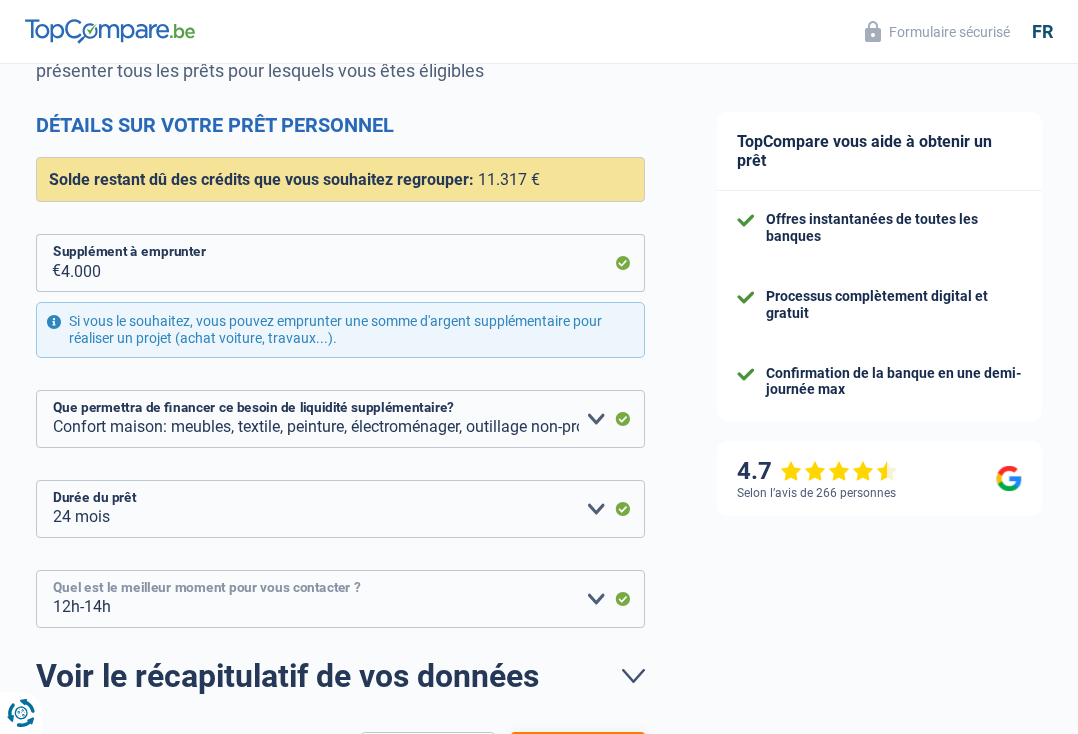 scroll, scrollTop: 225, scrollLeft: 0, axis: vertical 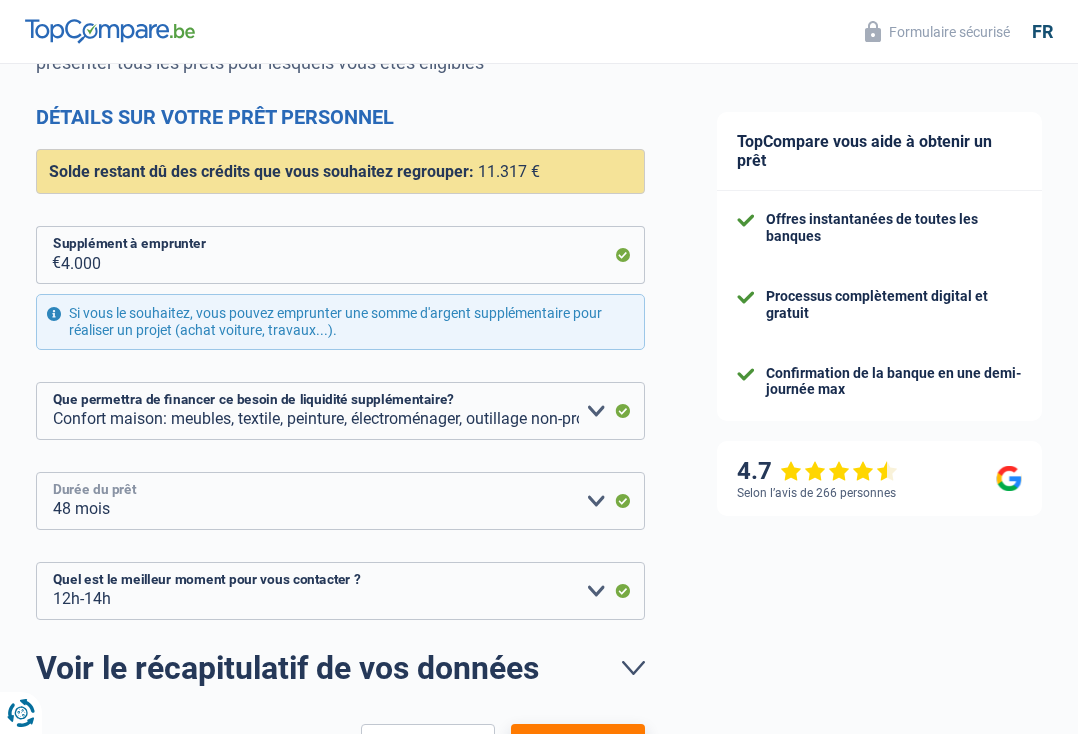 select on "60" 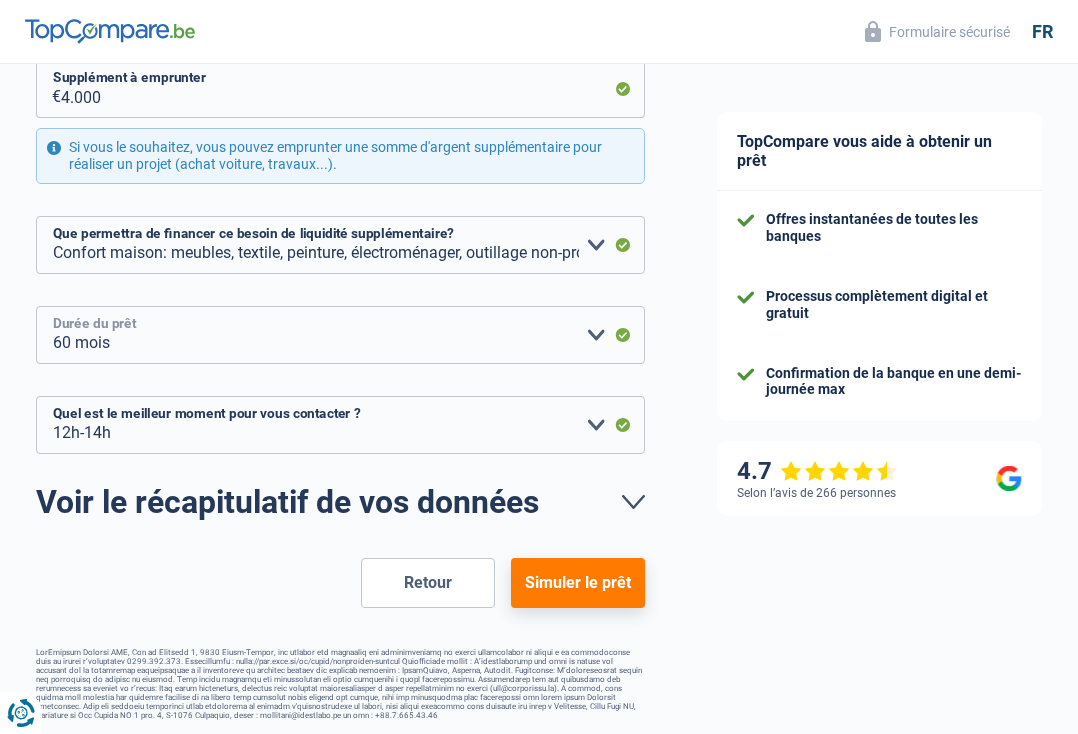 scroll, scrollTop: 390, scrollLeft: 0, axis: vertical 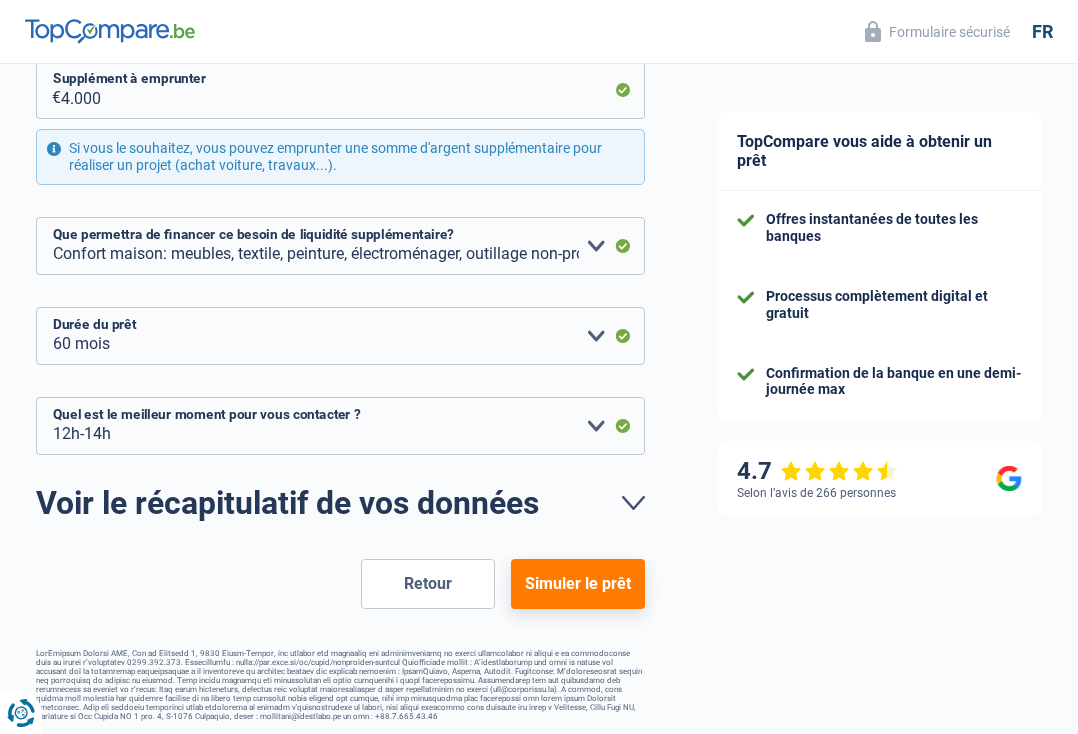 click on "Simuler le prêt" at bounding box center (578, 584) 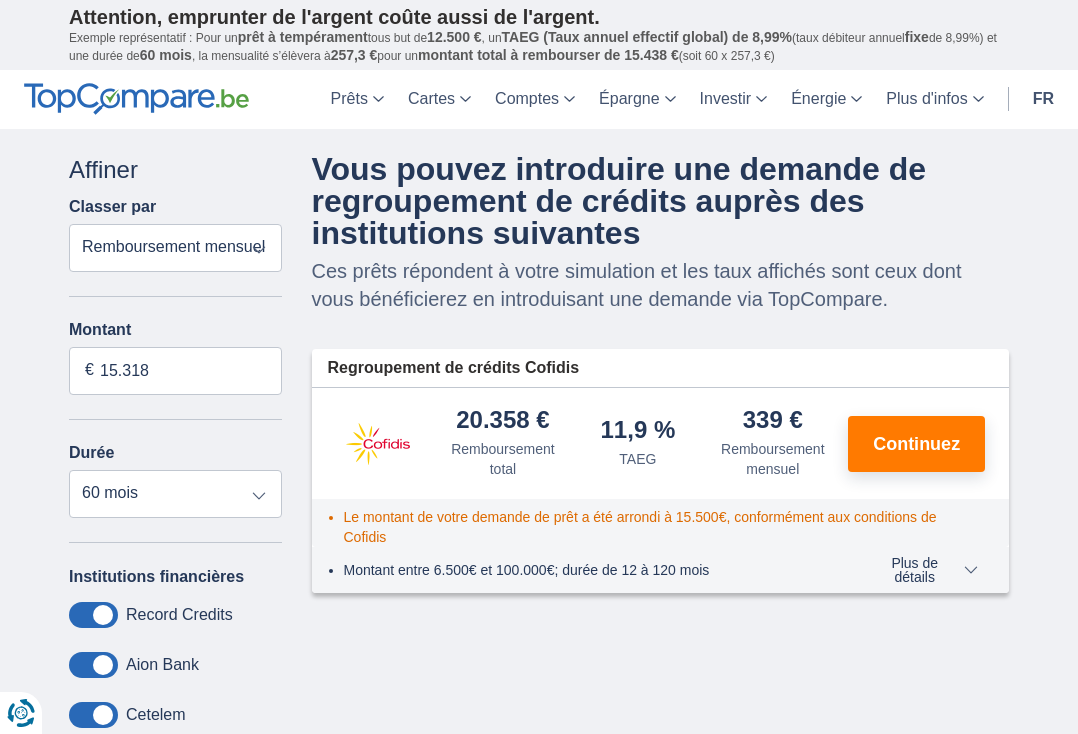 scroll, scrollTop: 0, scrollLeft: 0, axis: both 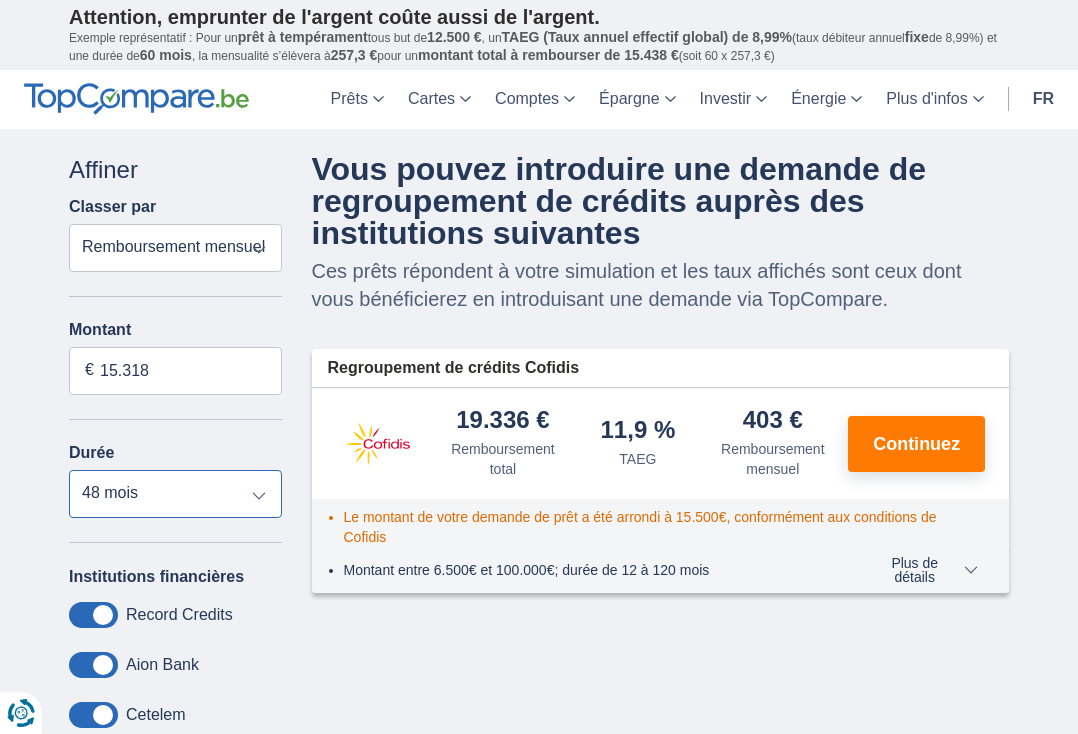 click on "12 mois
18 mois
24 mois
30 mois
36 mois
42 mois
48 mois
60 mois
72 mois
84 mois" at bounding box center (175, 494) 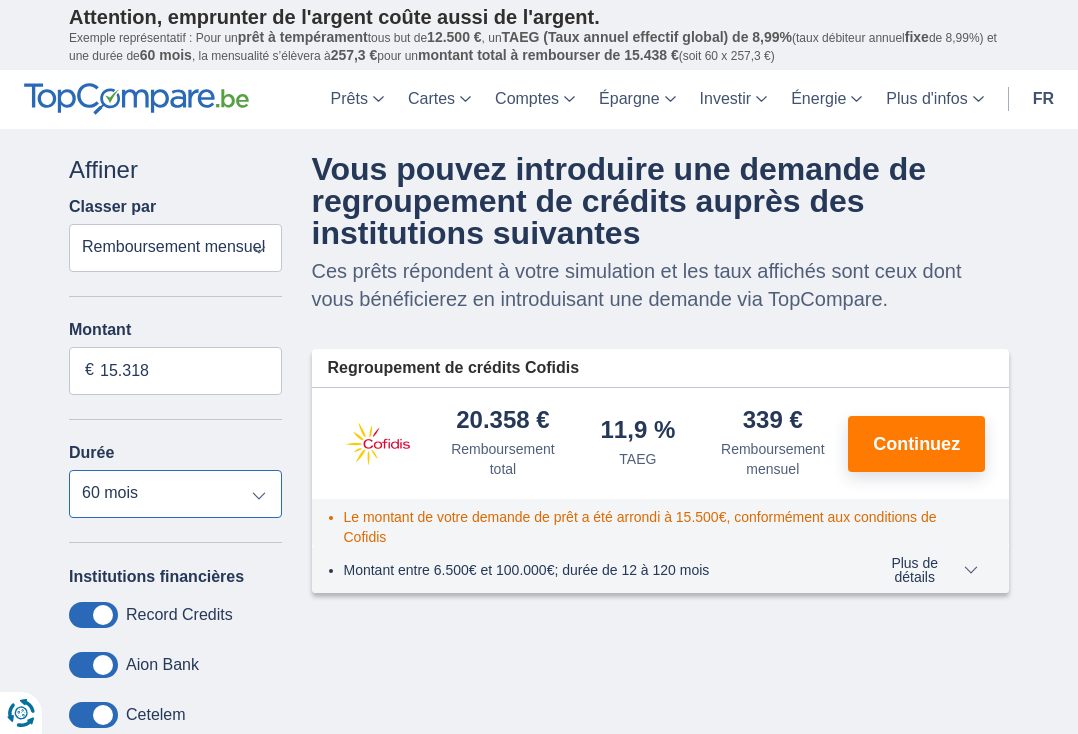 select on "84" 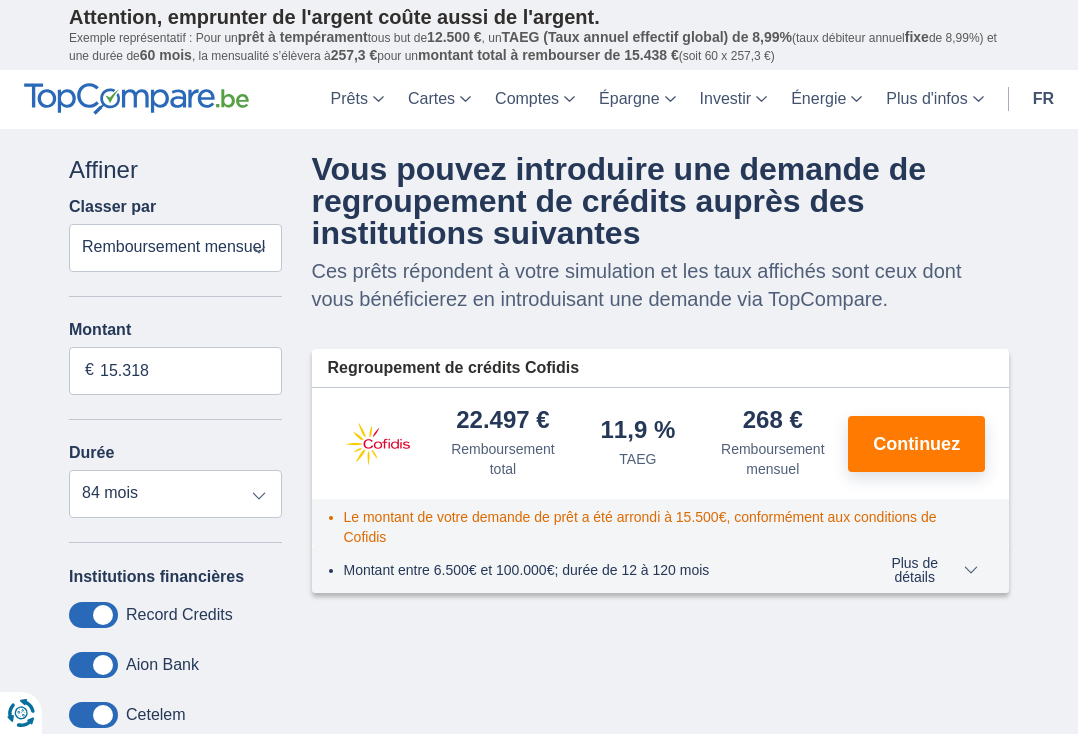 click on "Plus de détails
Moins de détails" at bounding box center [923, 570] 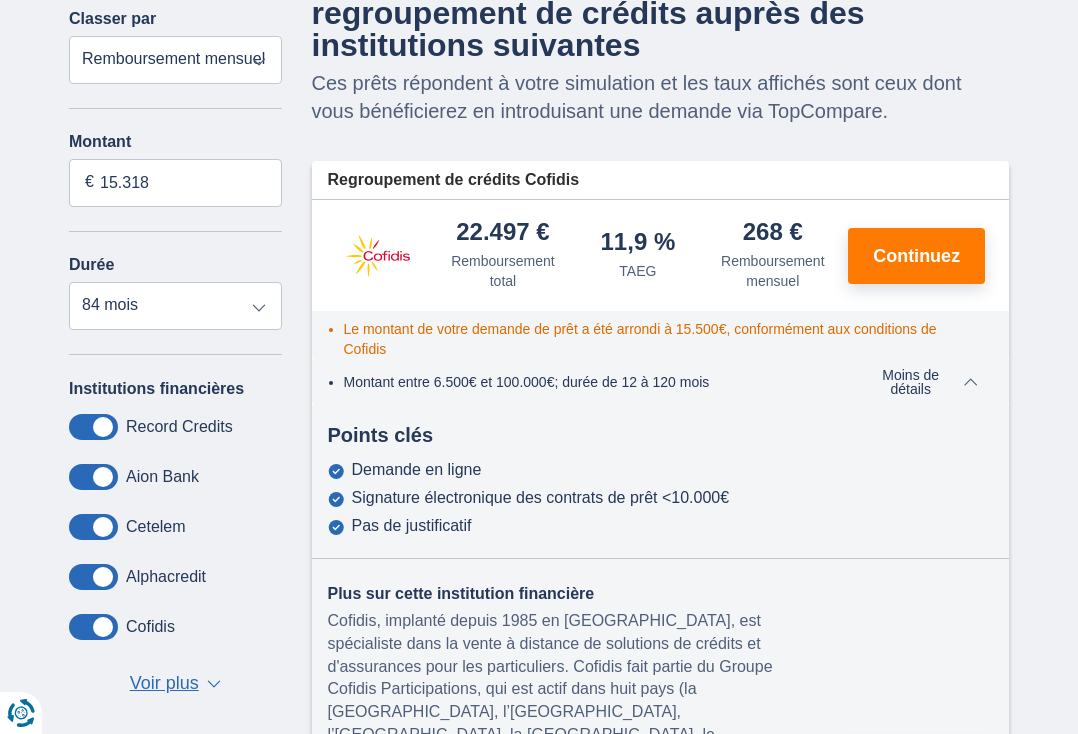 scroll, scrollTop: 190, scrollLeft: 0, axis: vertical 